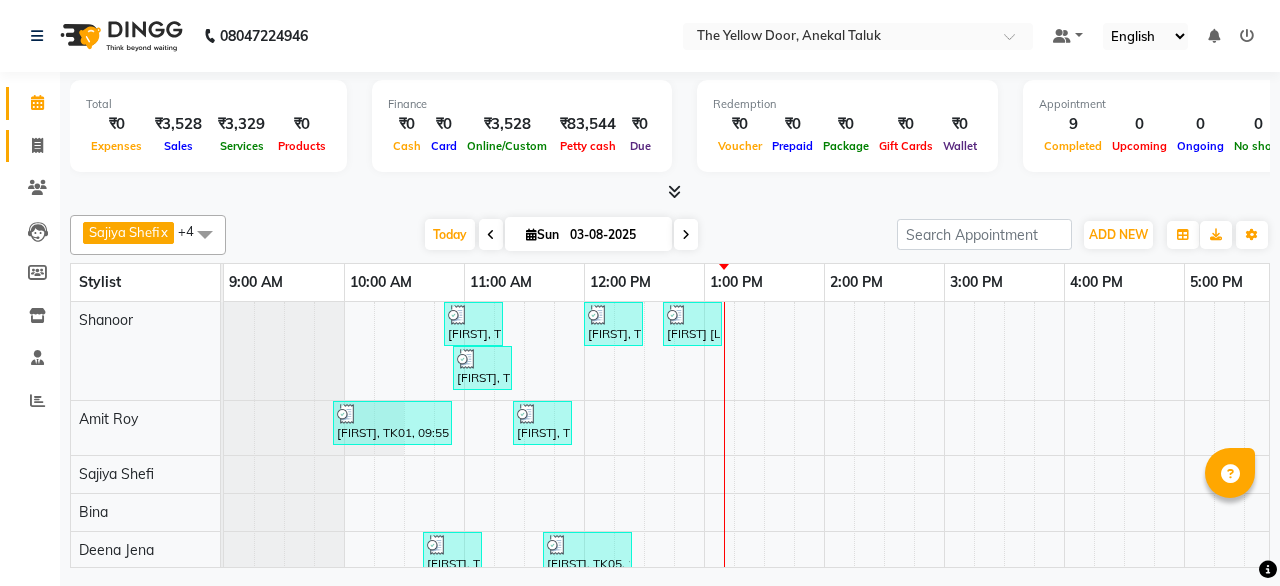 scroll, scrollTop: 0, scrollLeft: 0, axis: both 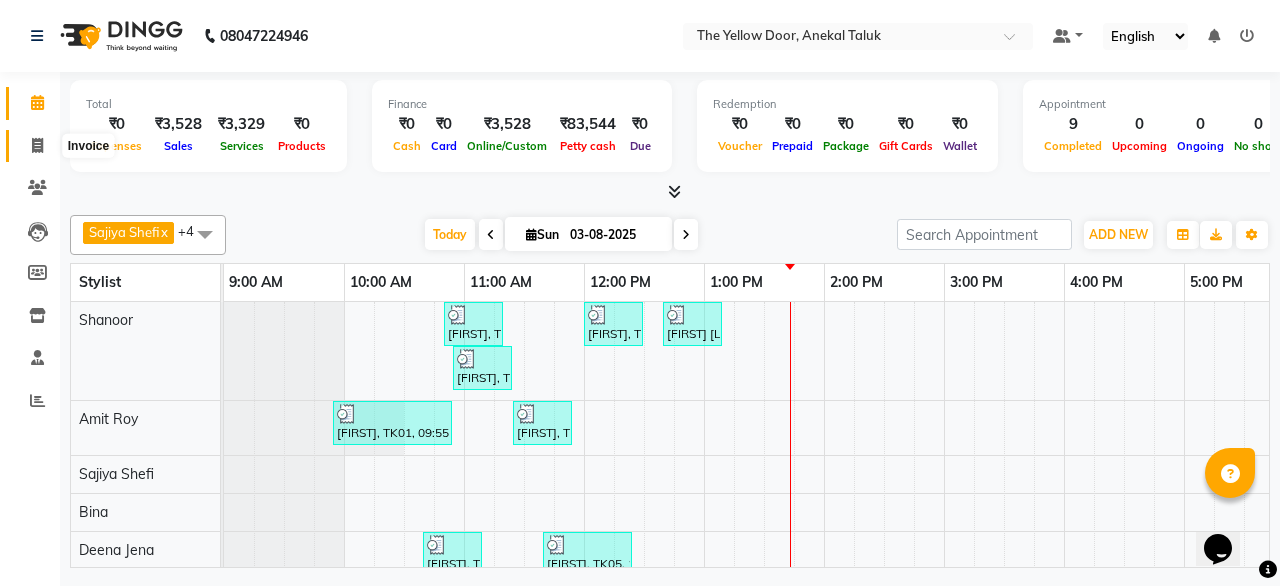 click 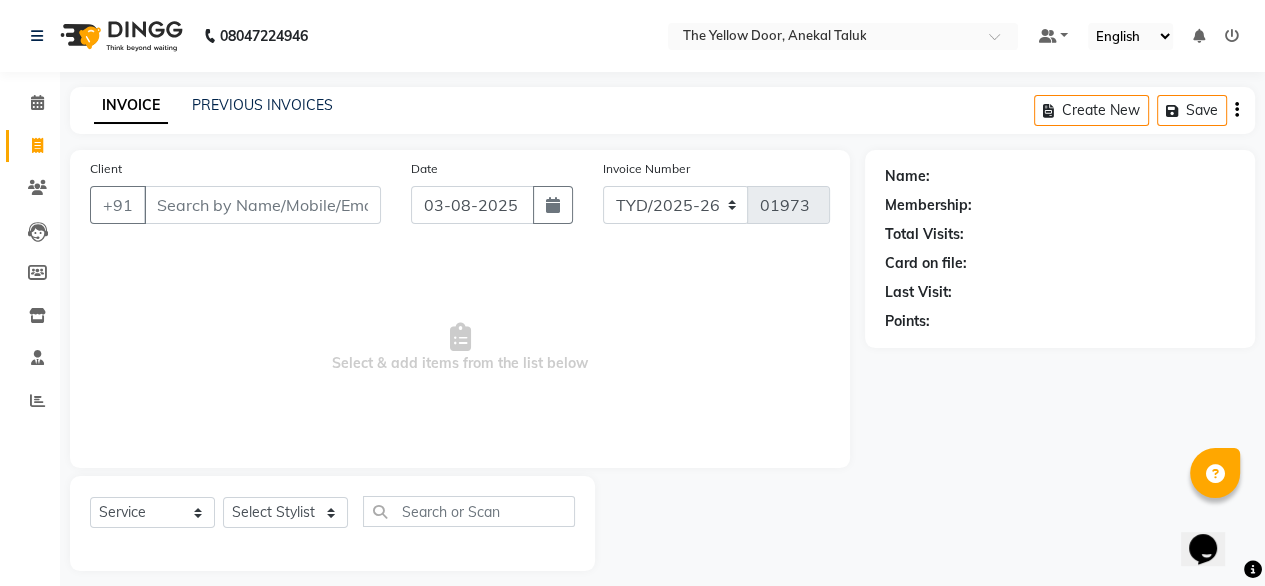click on "Client" at bounding box center [262, 205] 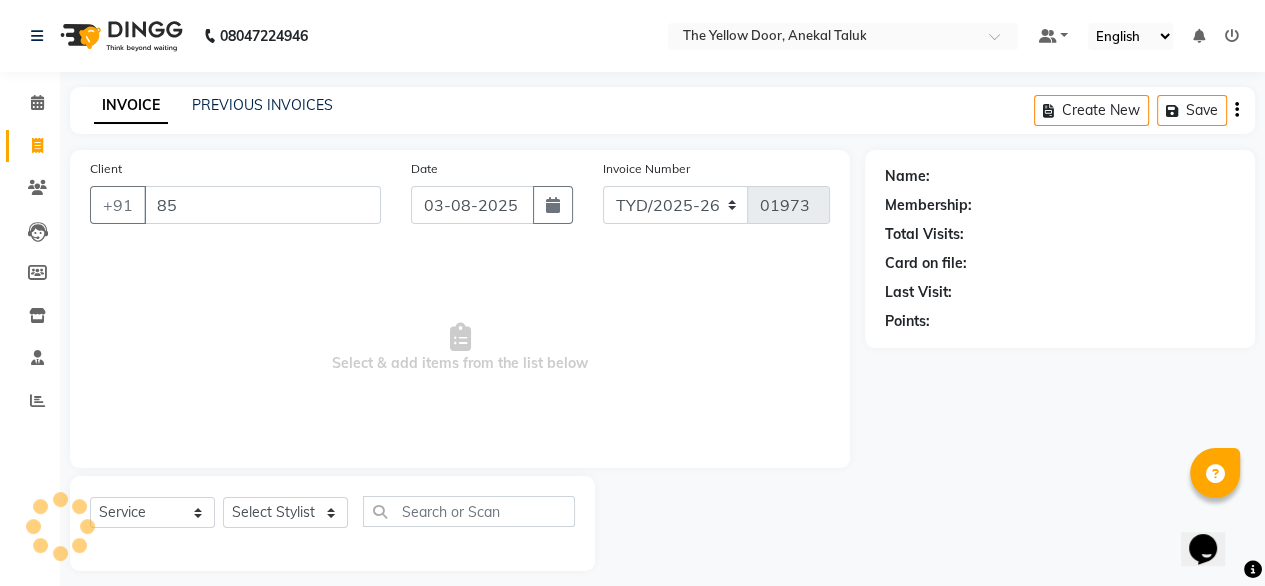 type on "8" 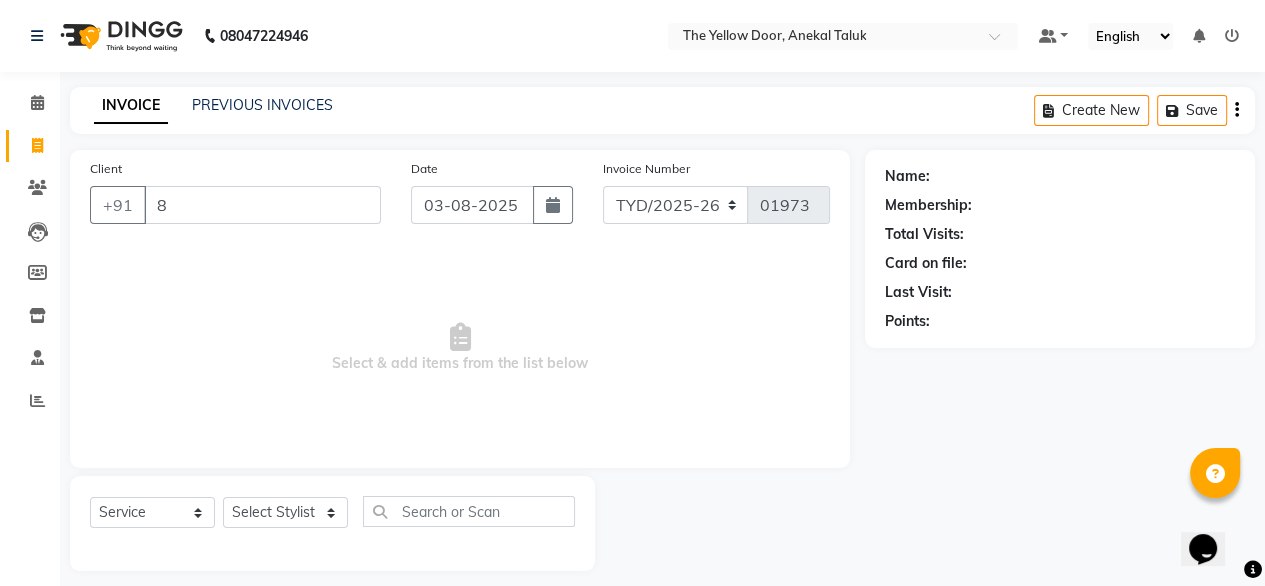 type 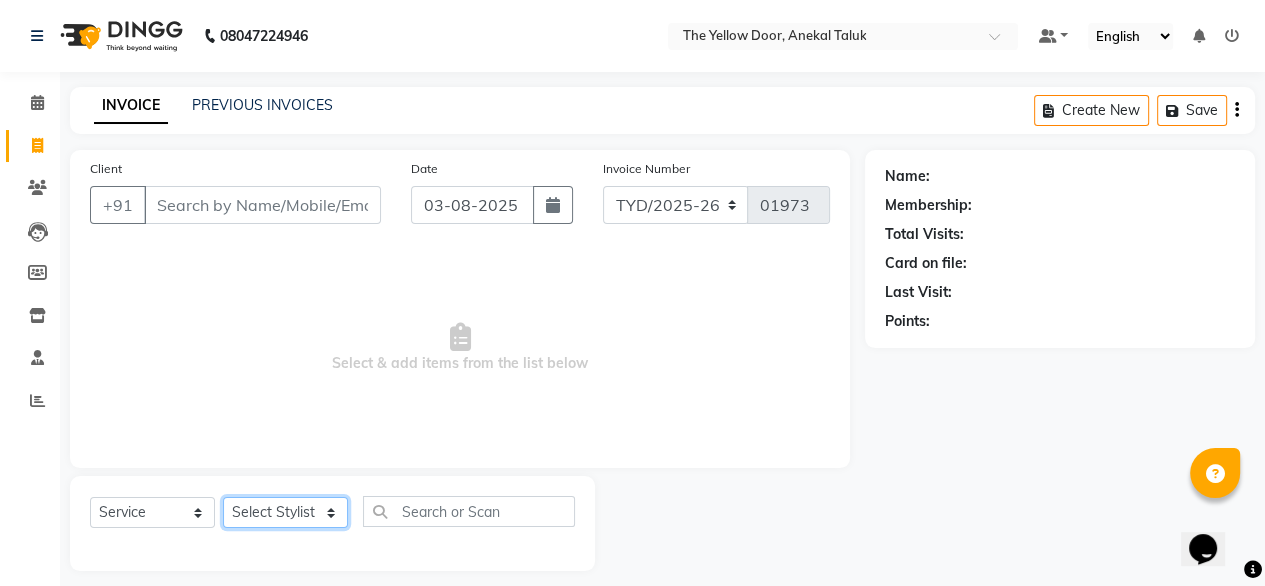 click on "Select Stylist Amit Roy Bina Deena Jena Housekeeping Manager Sajiya Shefi Shanoor Shri" 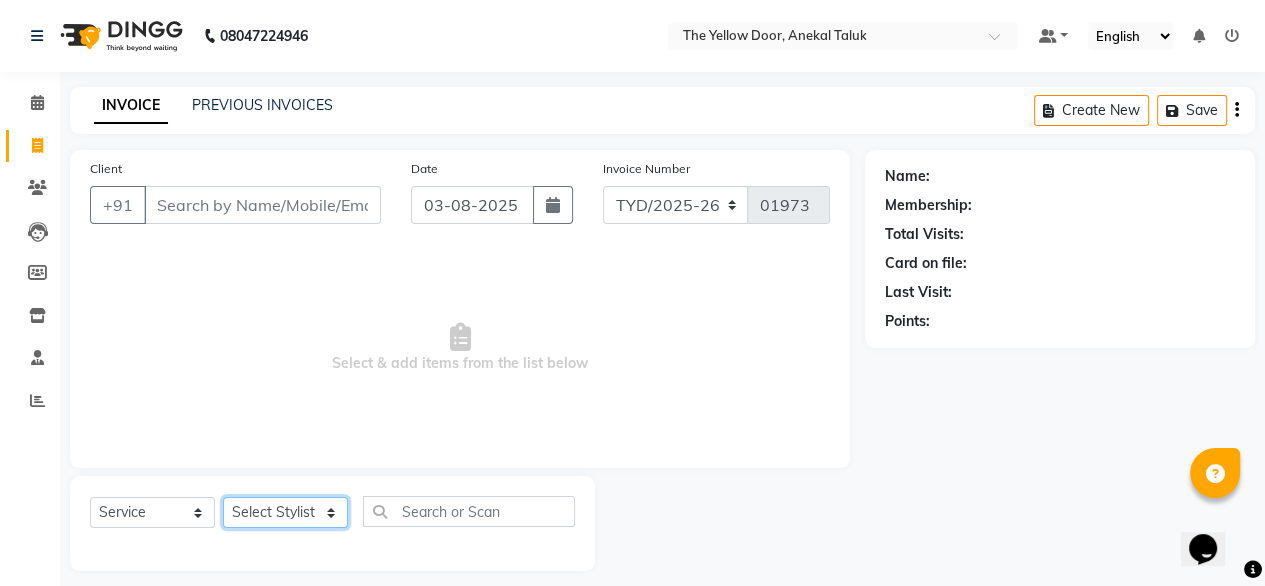 select on "41281" 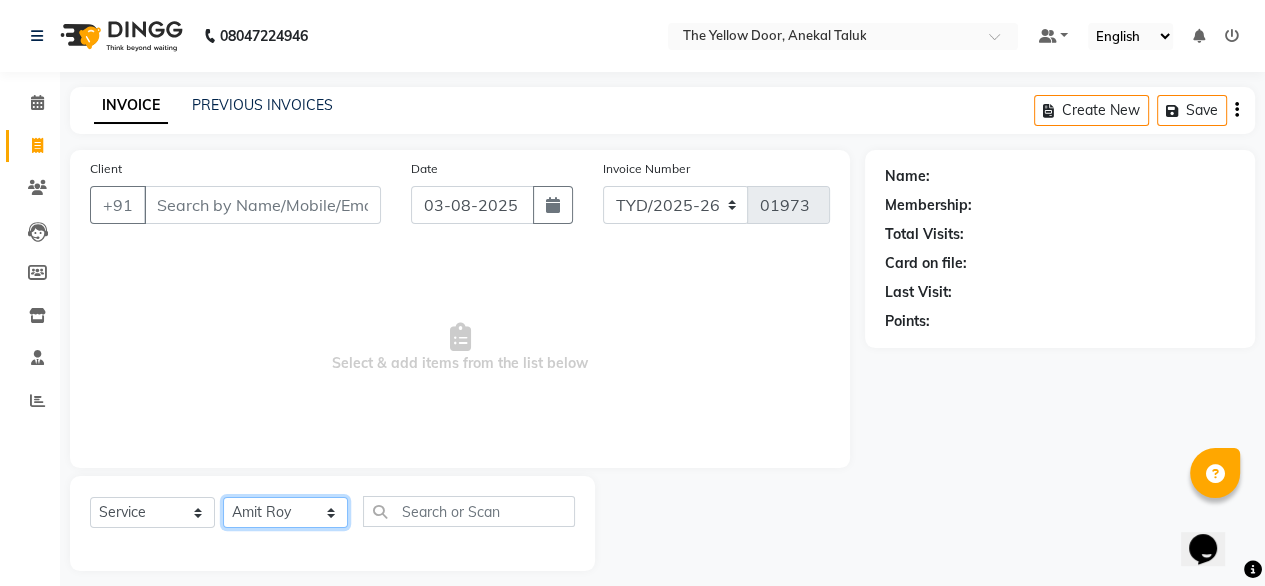click on "Select Stylist Amit Roy Bina Deena Jena Housekeeping Manager Sajiya Shefi Shanoor Shri" 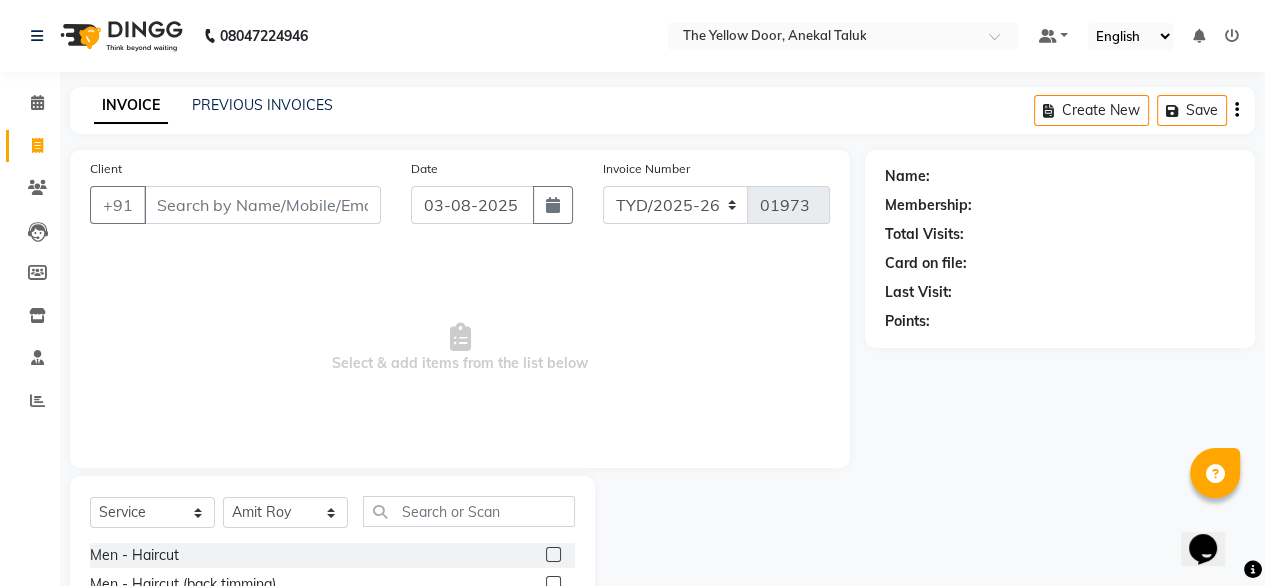 click 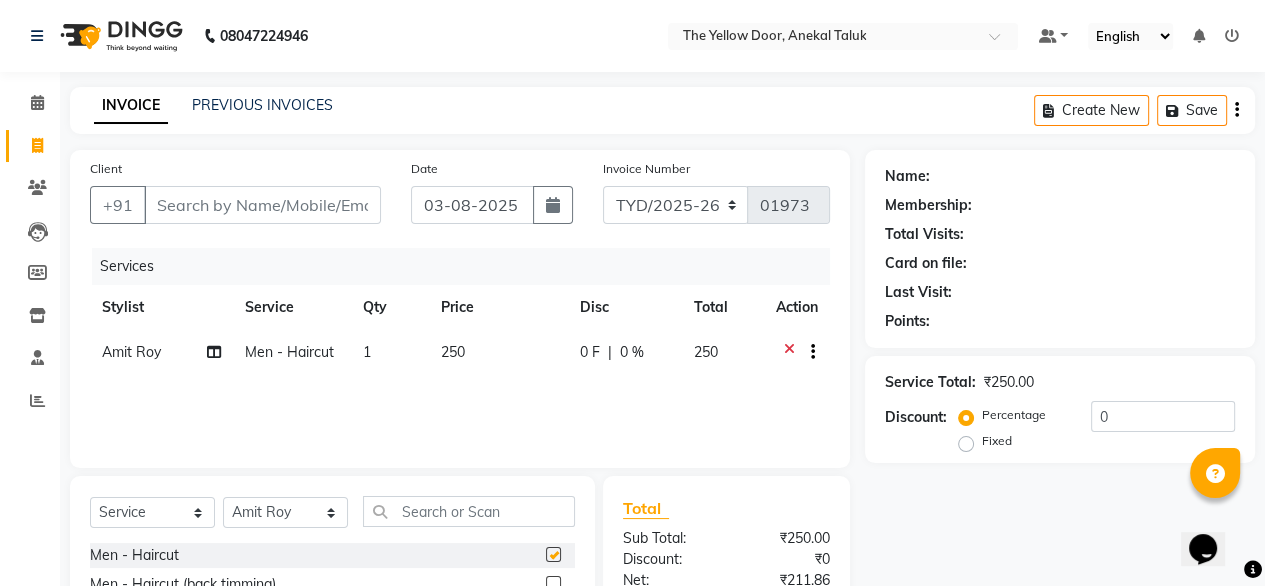 checkbox on "false" 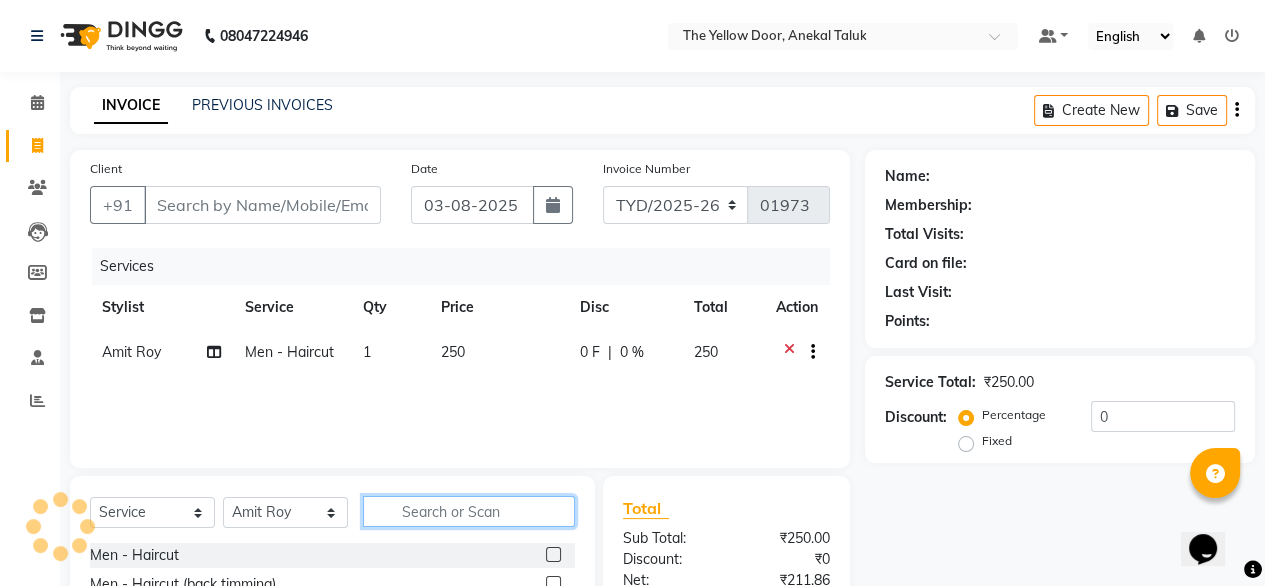 click 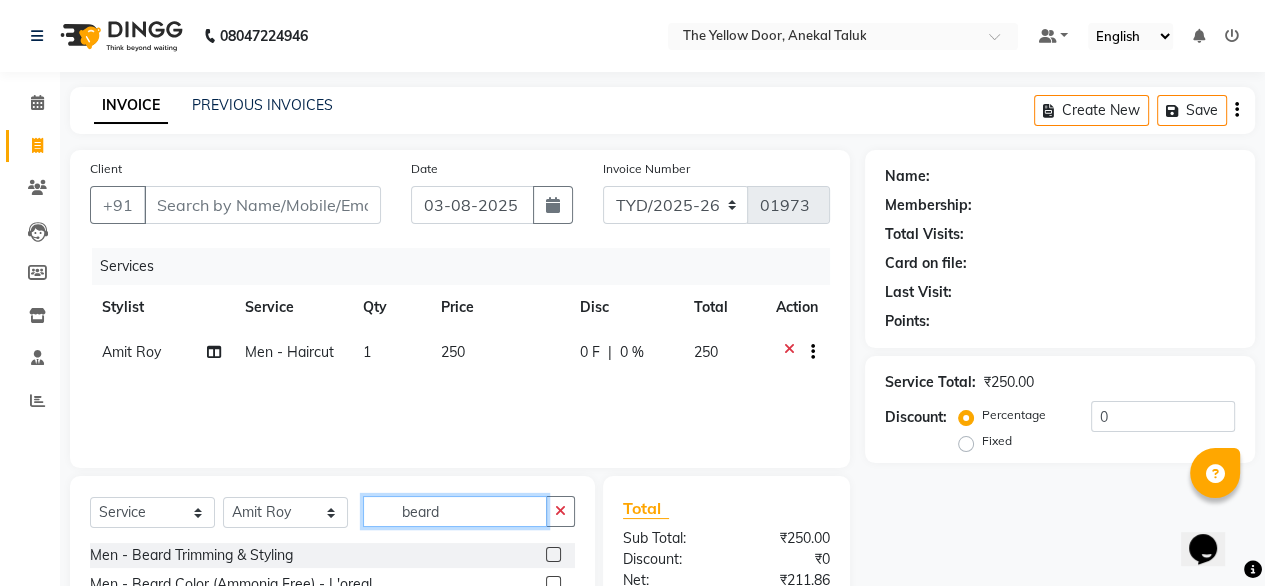 type on "beard" 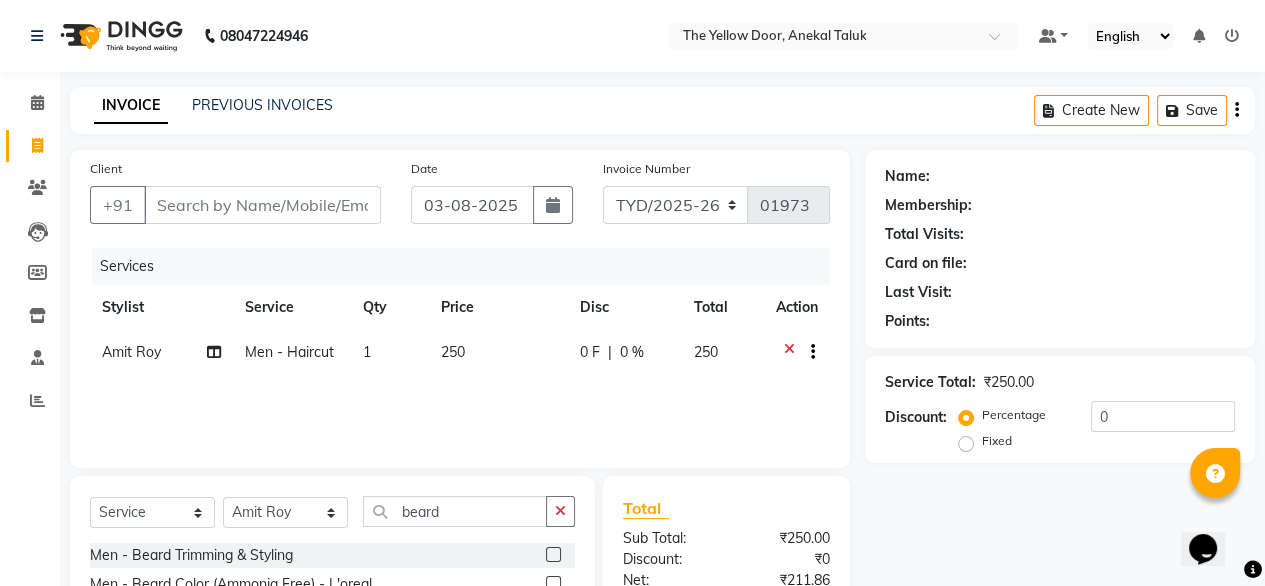 click 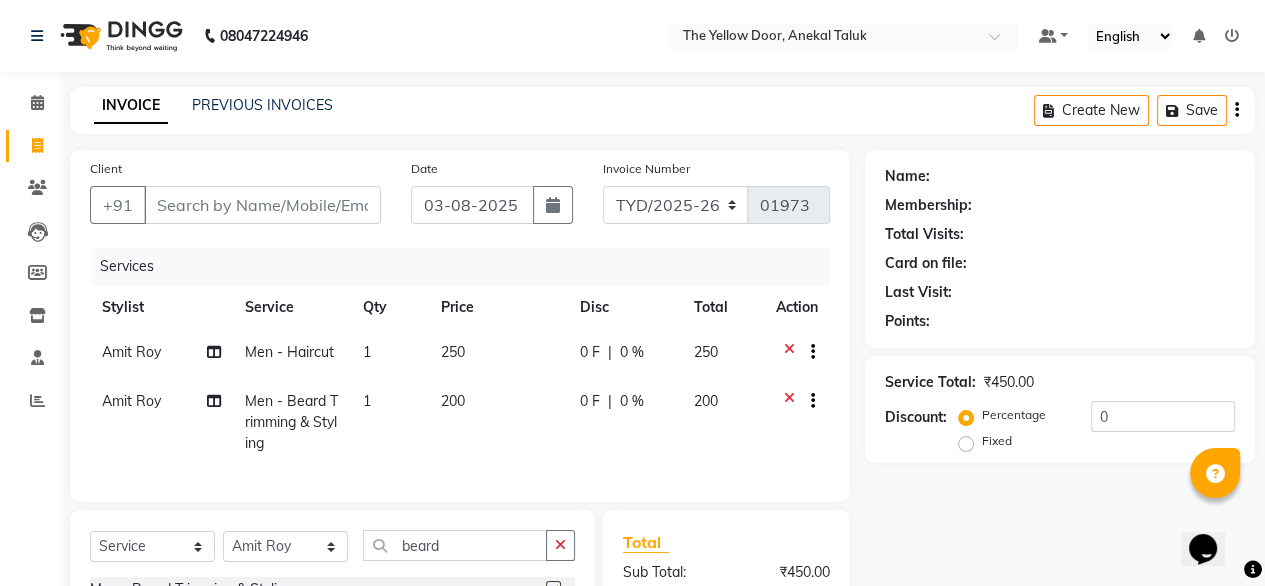 checkbox on "false" 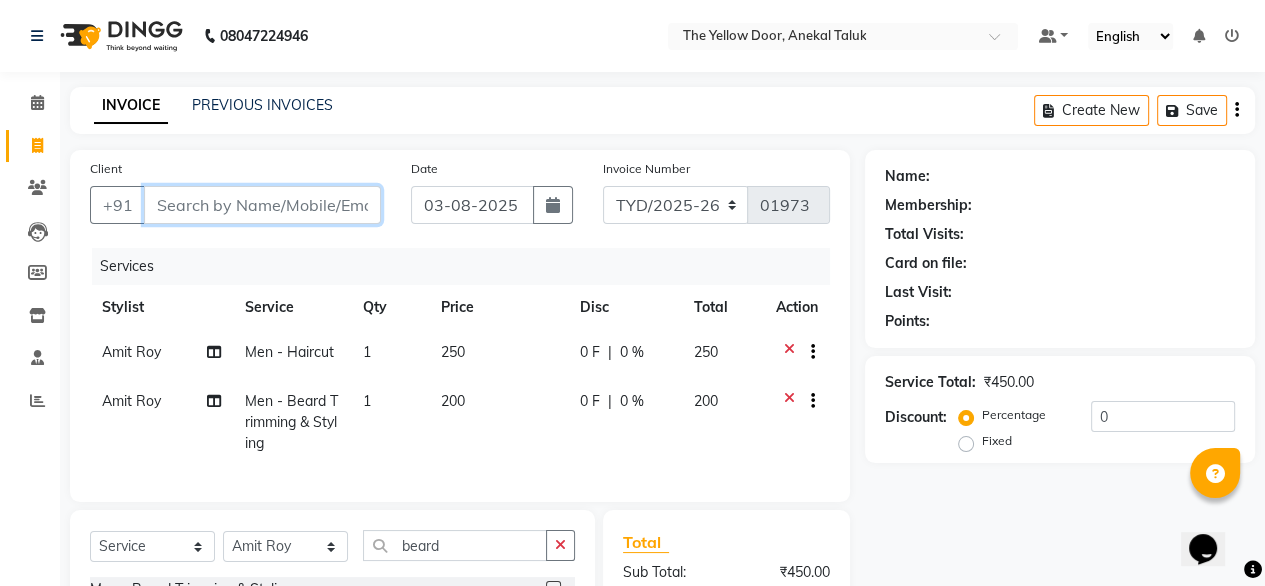click on "Client" at bounding box center [262, 205] 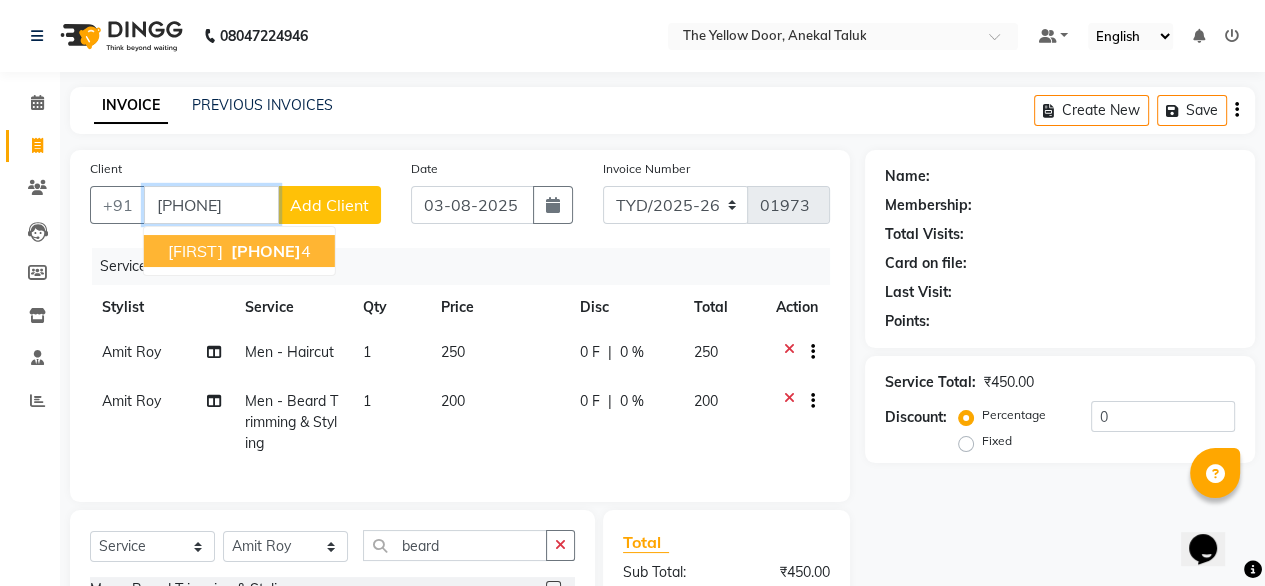 click on "[FIRST]" at bounding box center (195, 251) 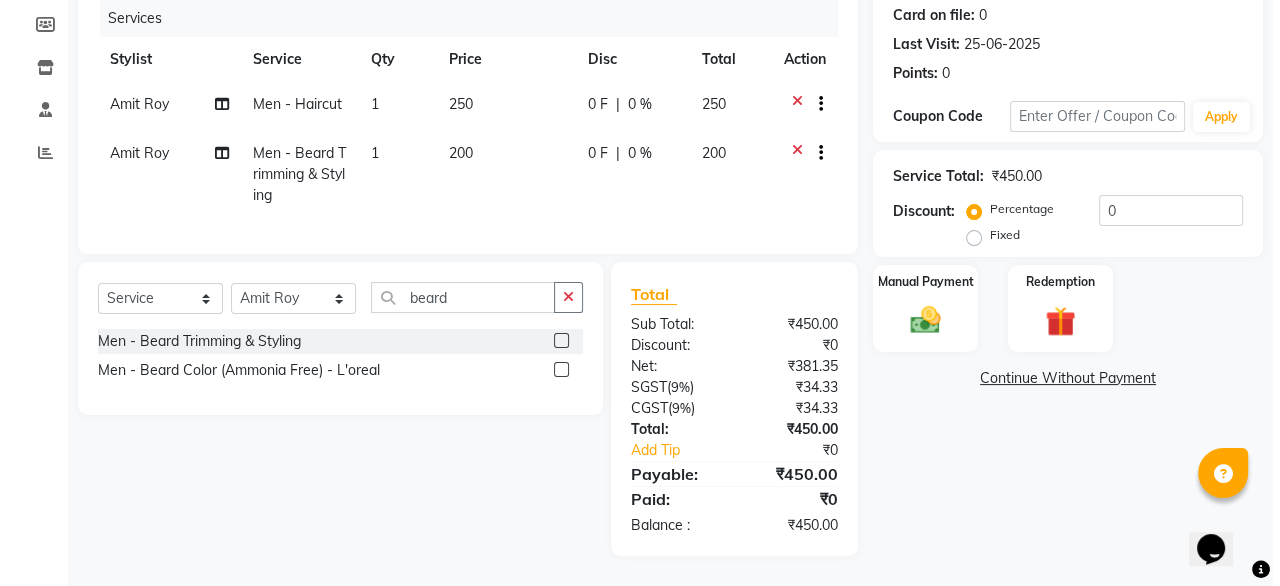scroll, scrollTop: 0, scrollLeft: 0, axis: both 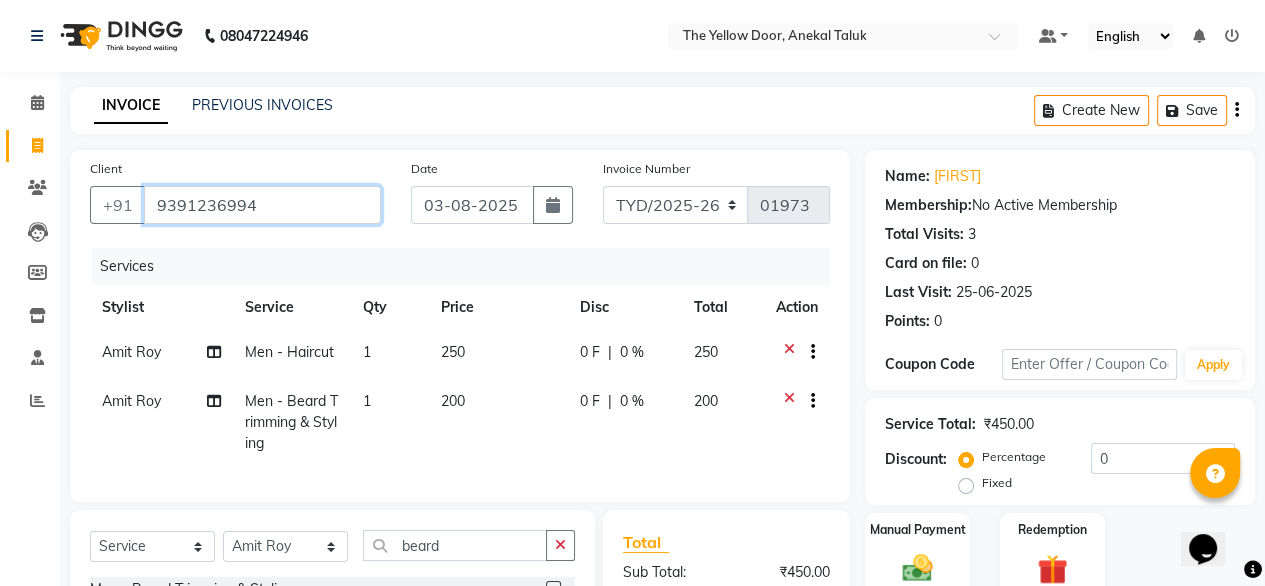 click on "9391236994" at bounding box center (262, 205) 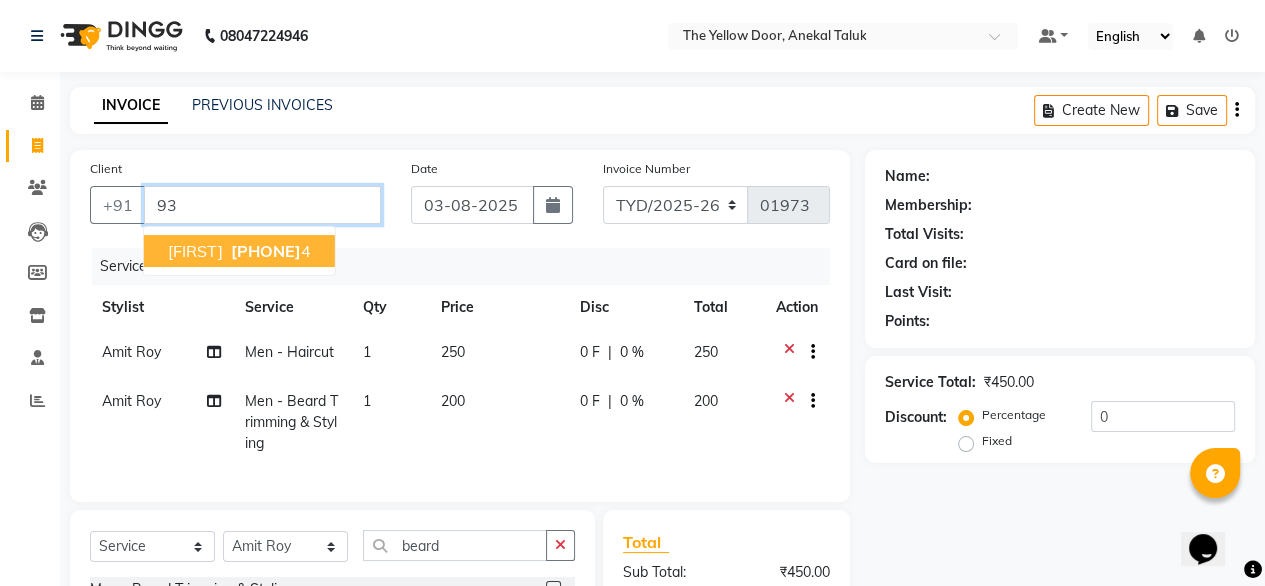 type on "9" 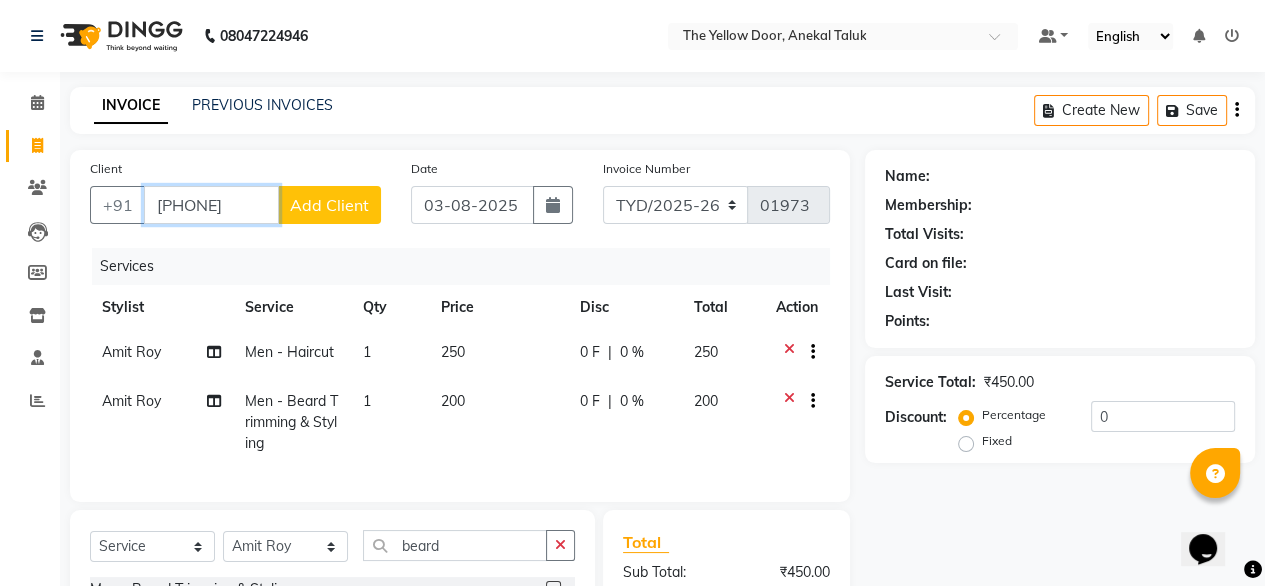 type on "[PHONE]" 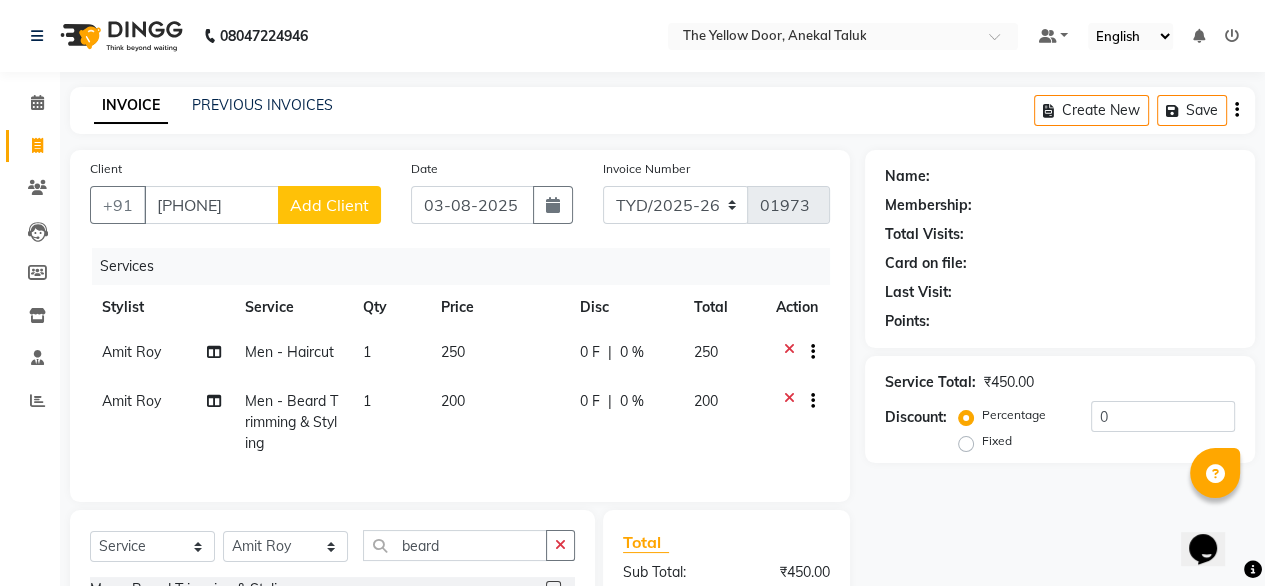 click on "Add Client" 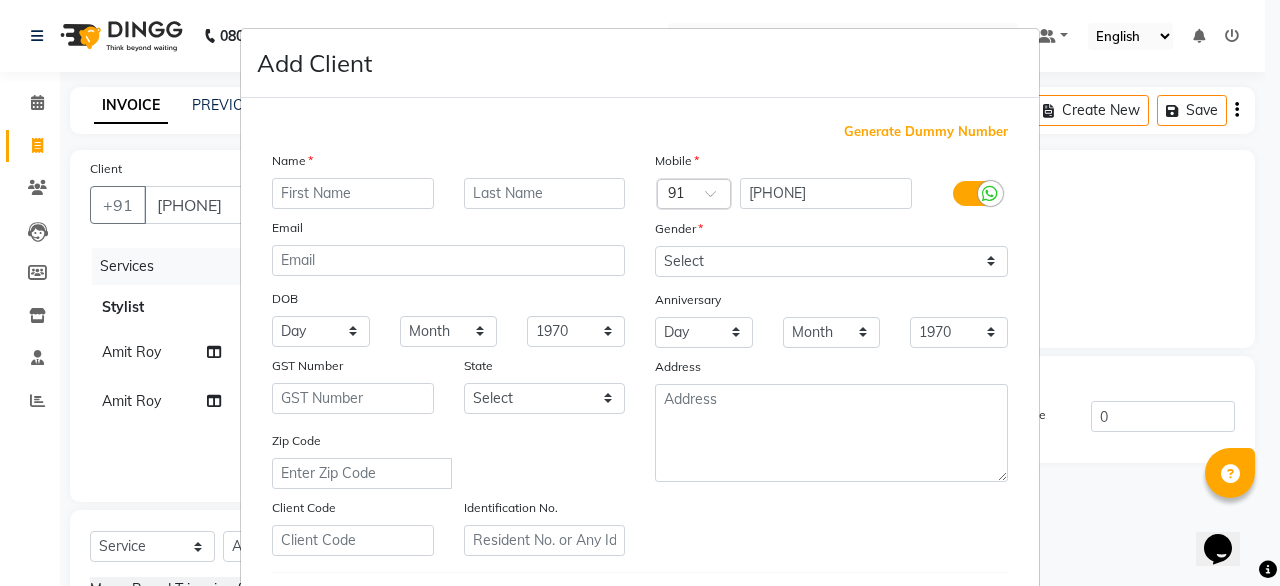 click at bounding box center (353, 193) 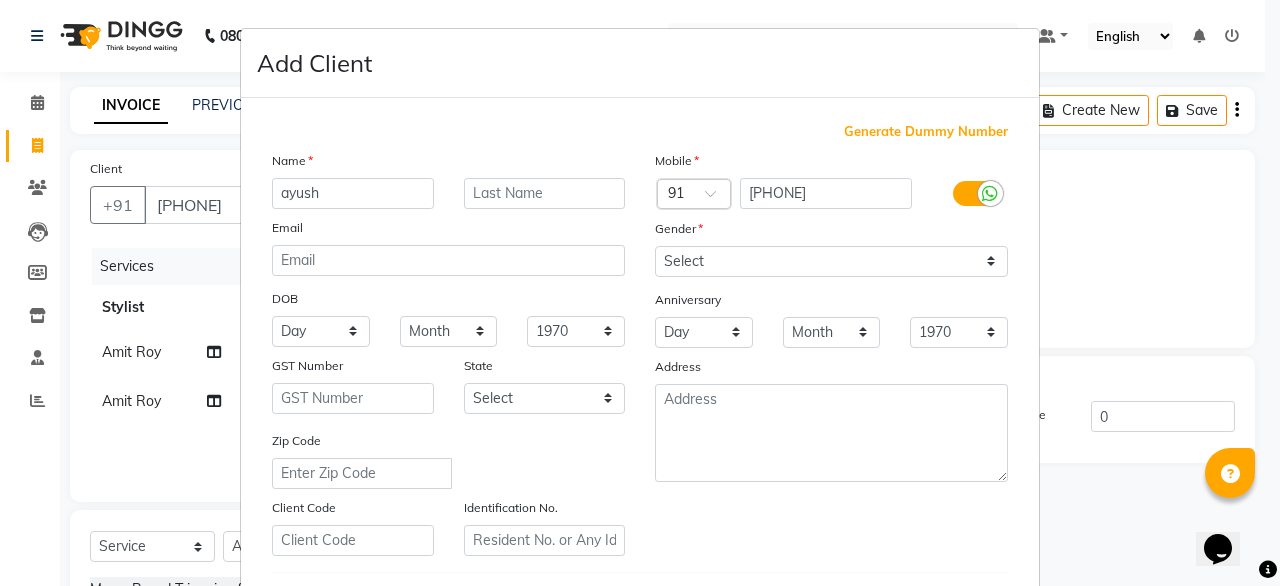 type on "ayush" 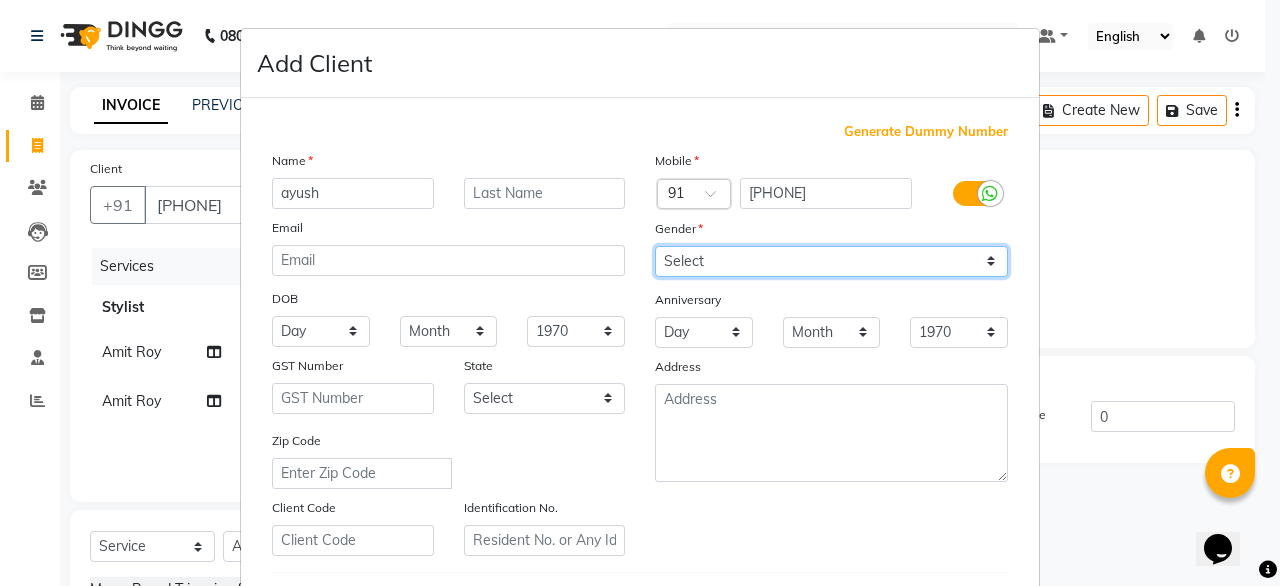 click on "Select Male Female Other Prefer Not To Say" at bounding box center (831, 261) 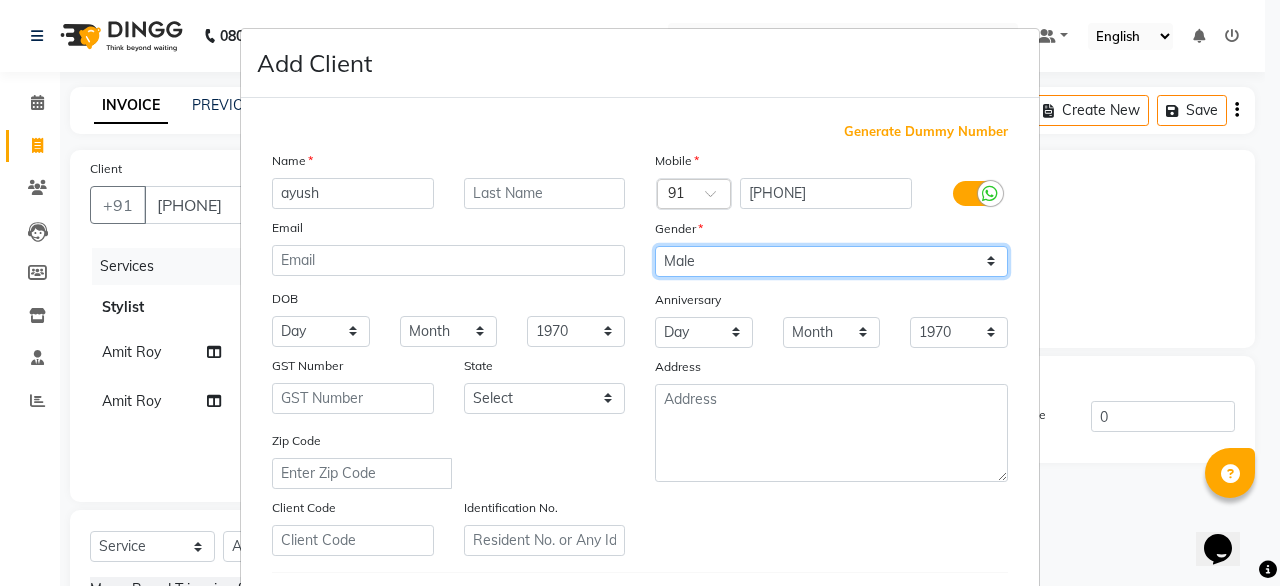 click on "Select Male Female Other Prefer Not To Say" at bounding box center (831, 261) 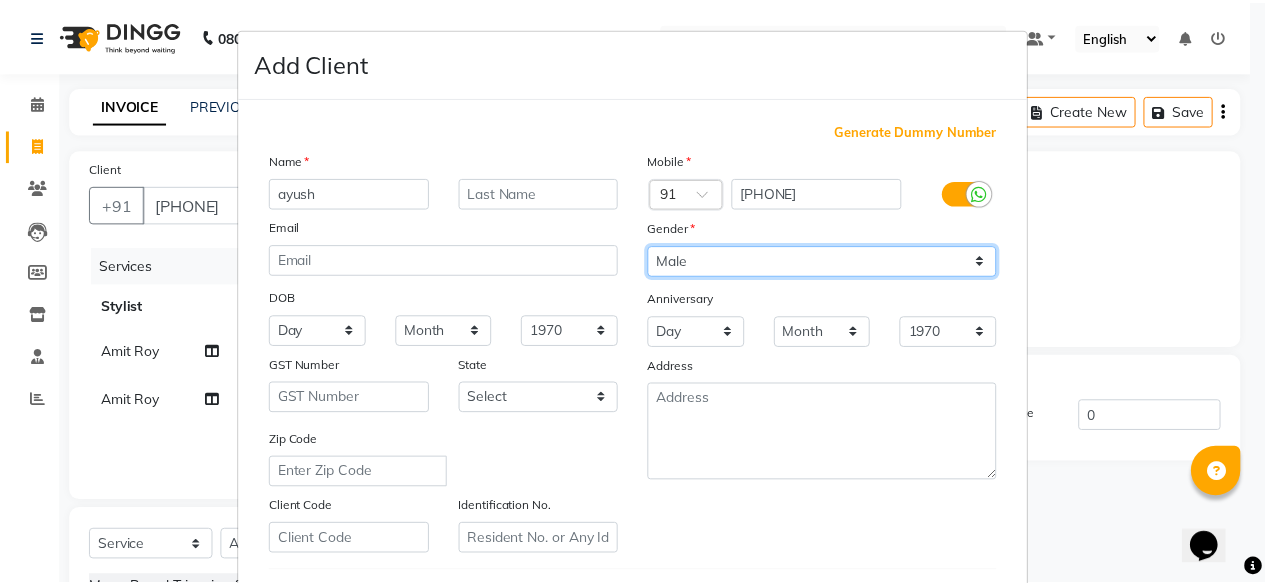 scroll, scrollTop: 347, scrollLeft: 0, axis: vertical 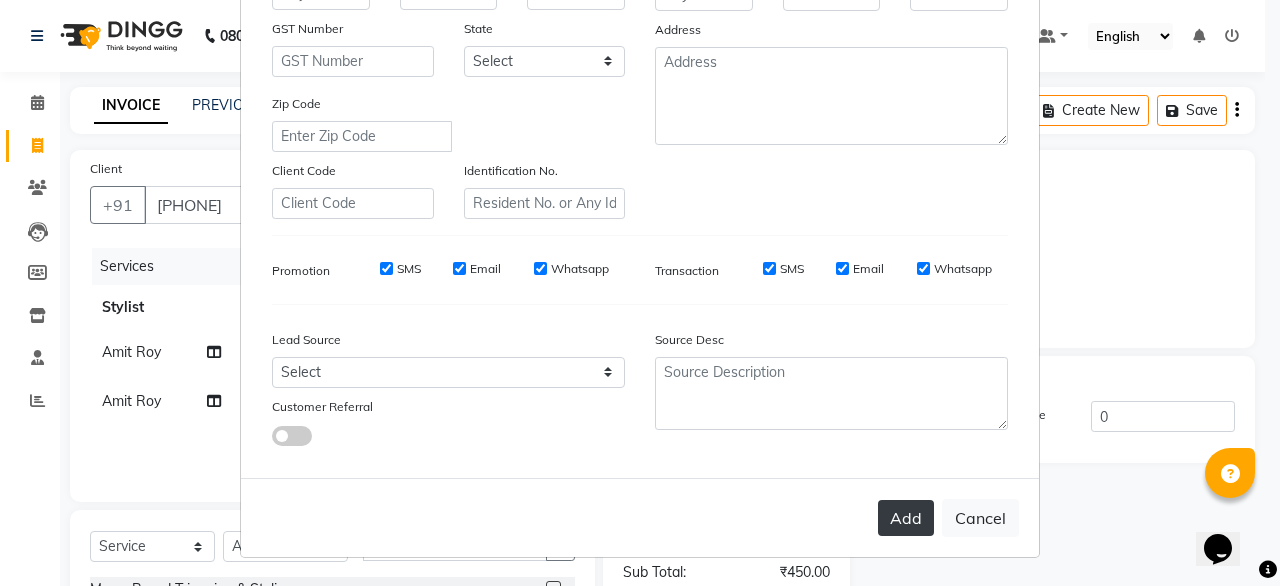 click on "Add" at bounding box center [906, 518] 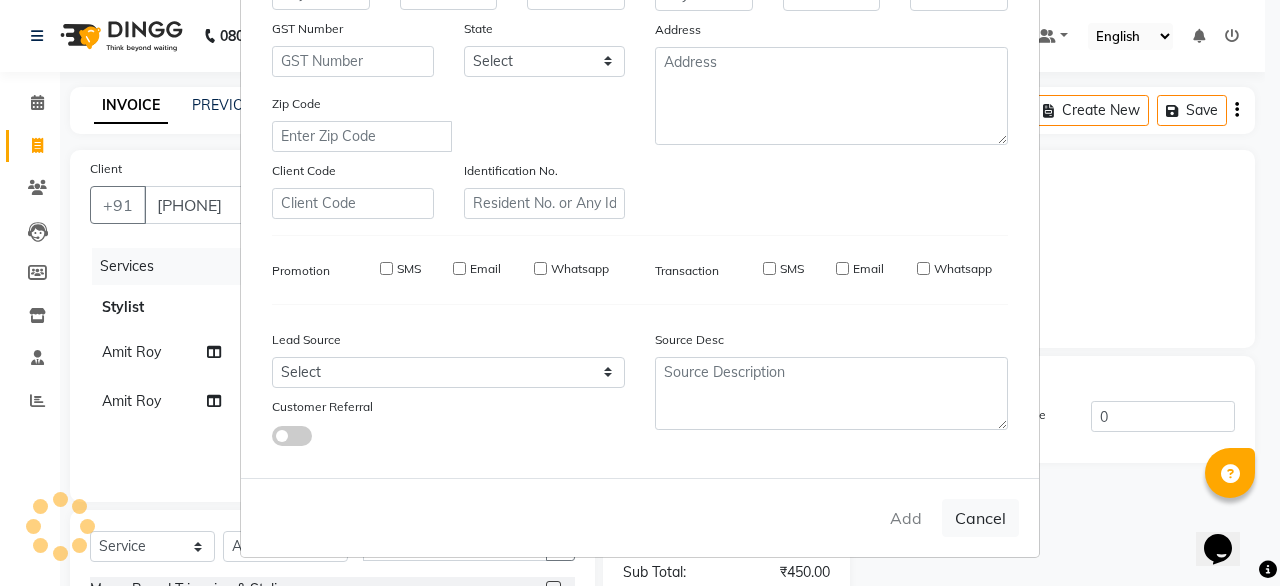 type 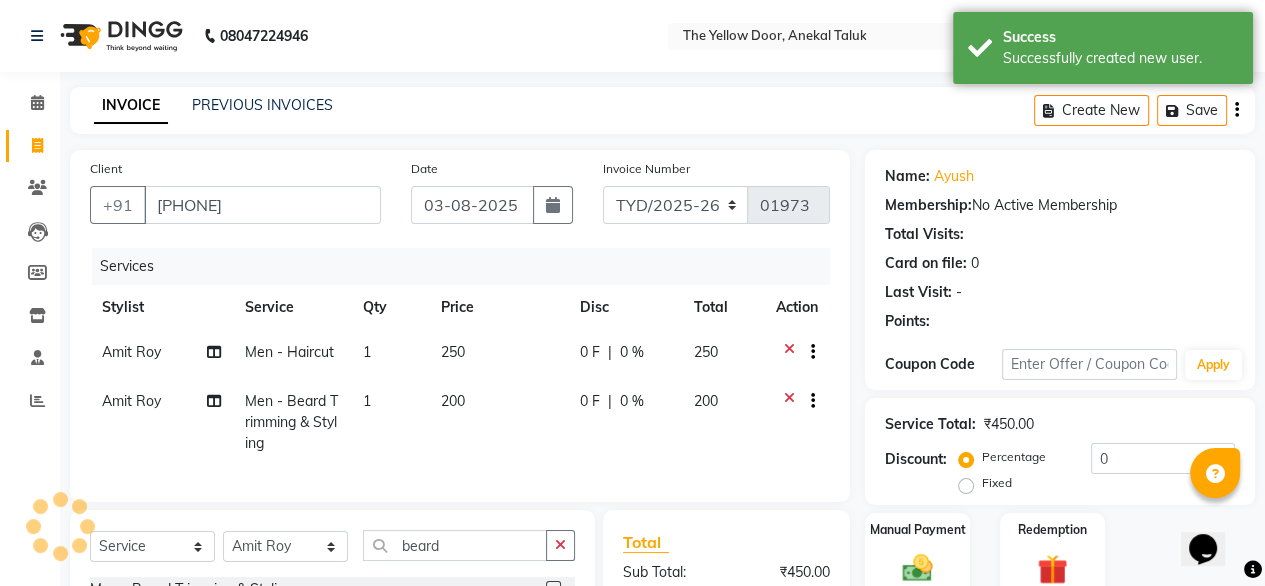 scroll, scrollTop: 264, scrollLeft: 0, axis: vertical 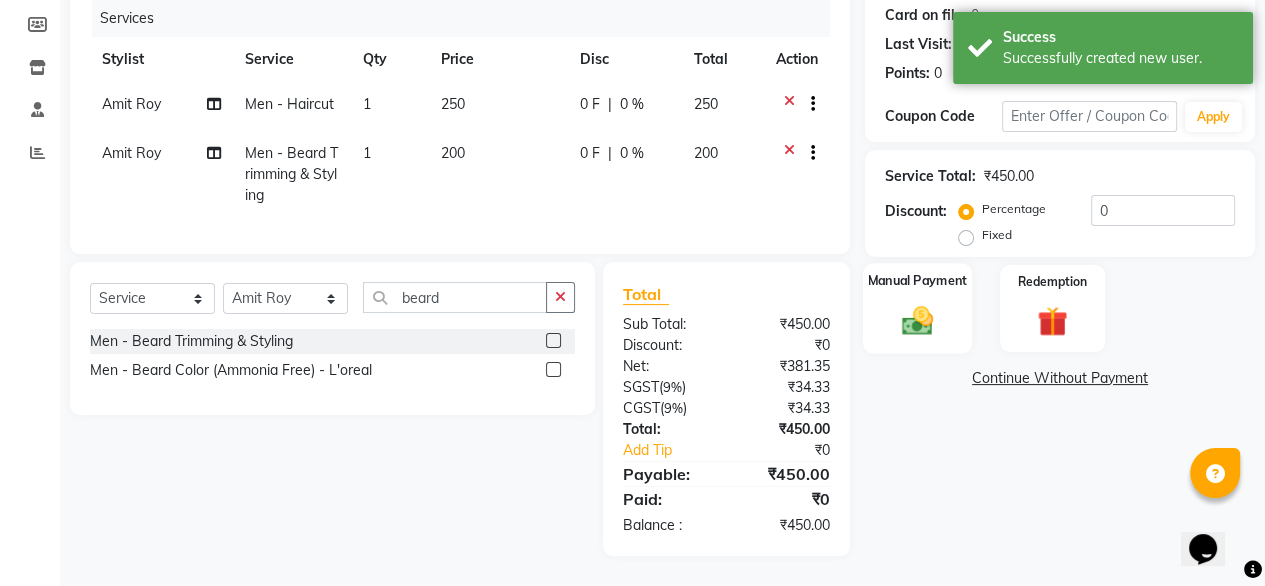 click 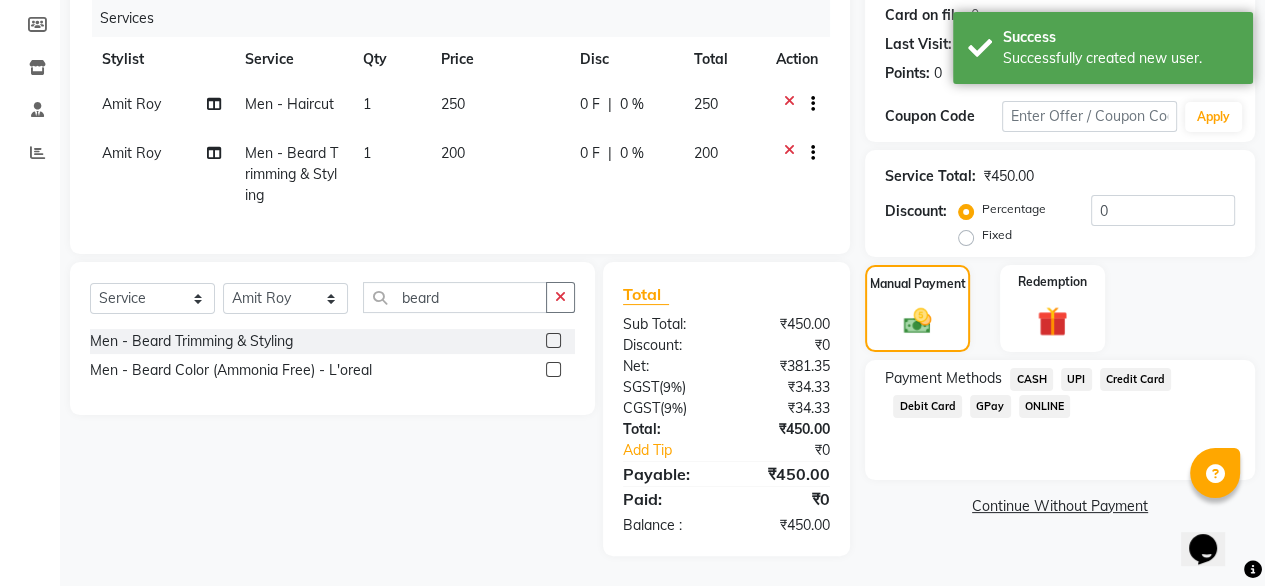 click on "UPI" 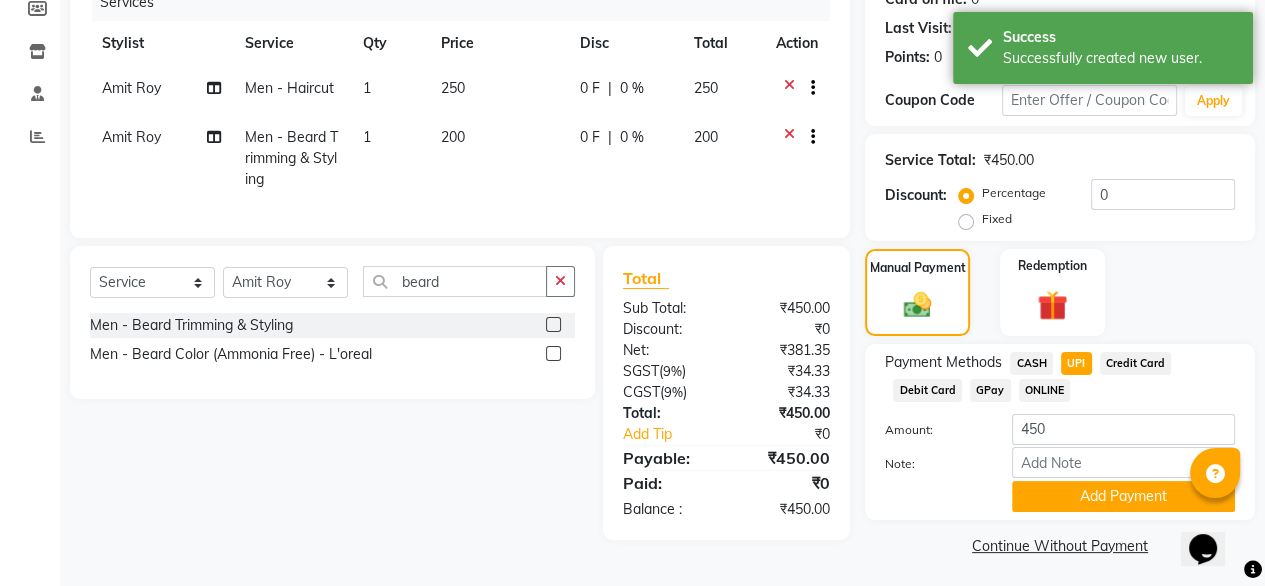 scroll, scrollTop: 272, scrollLeft: 0, axis: vertical 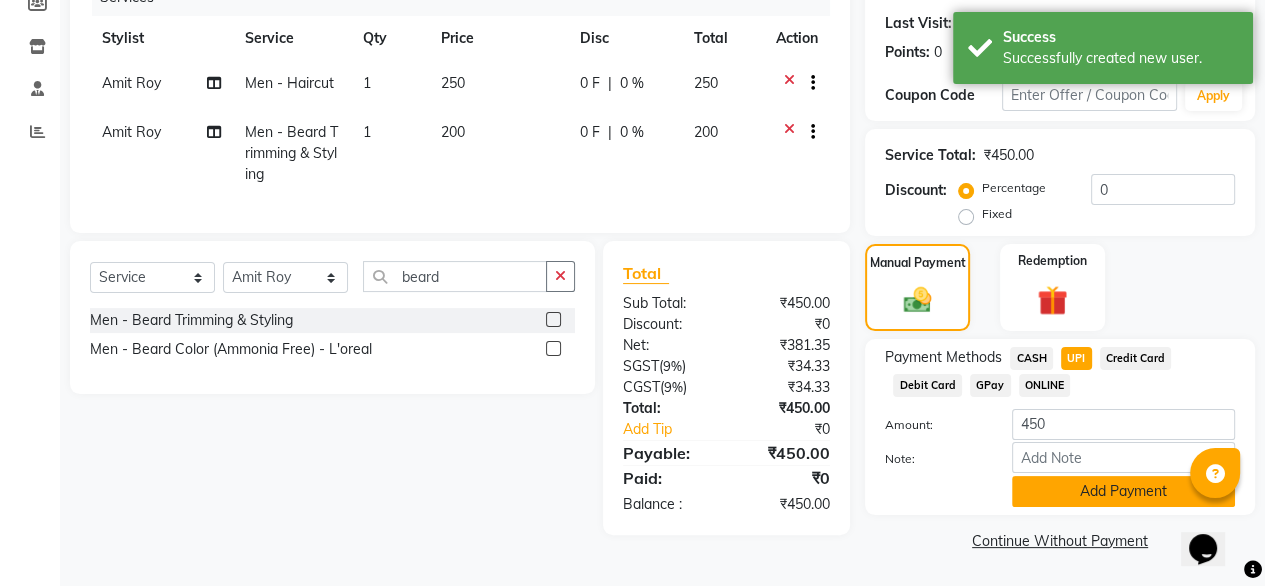 click on "Add Payment" 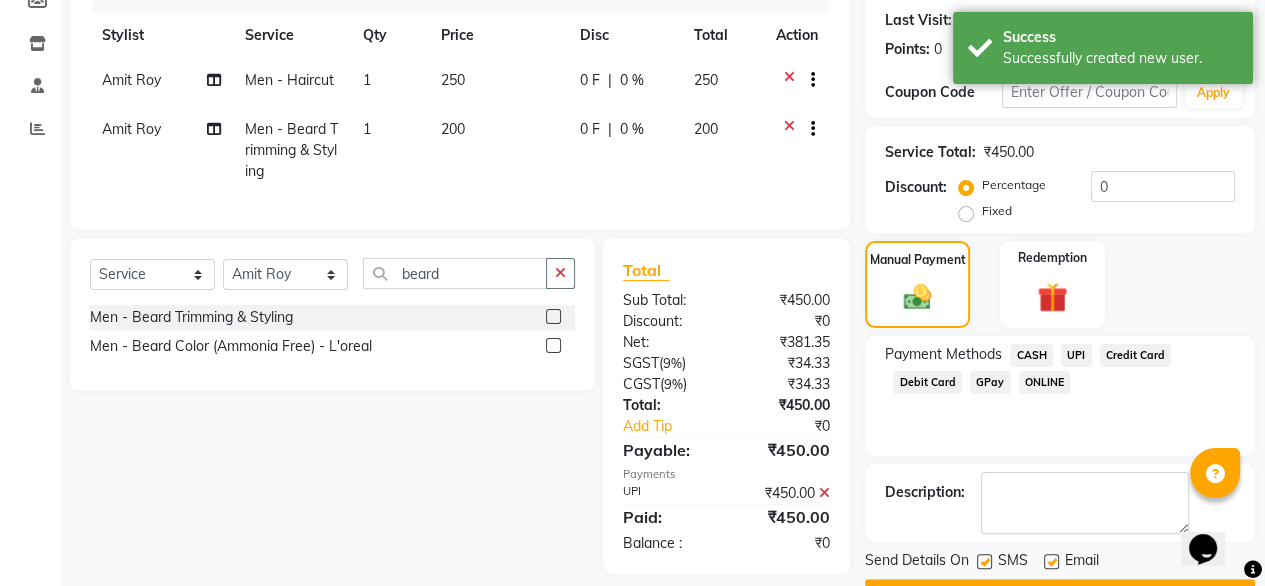 scroll, scrollTop: 325, scrollLeft: 0, axis: vertical 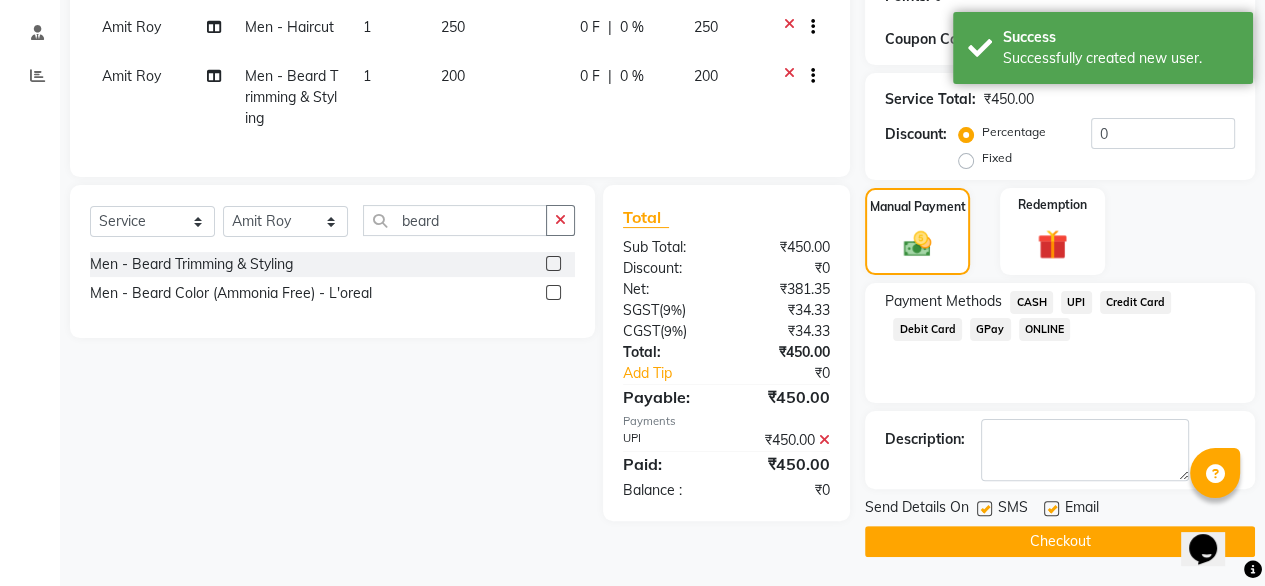 click 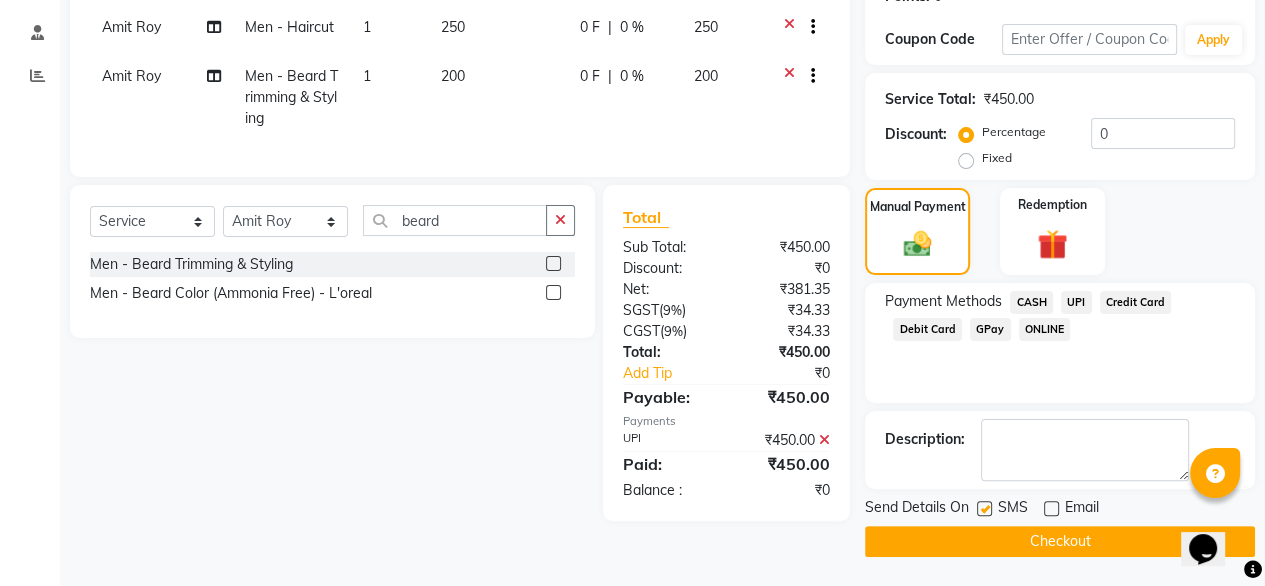 click on "Checkout" 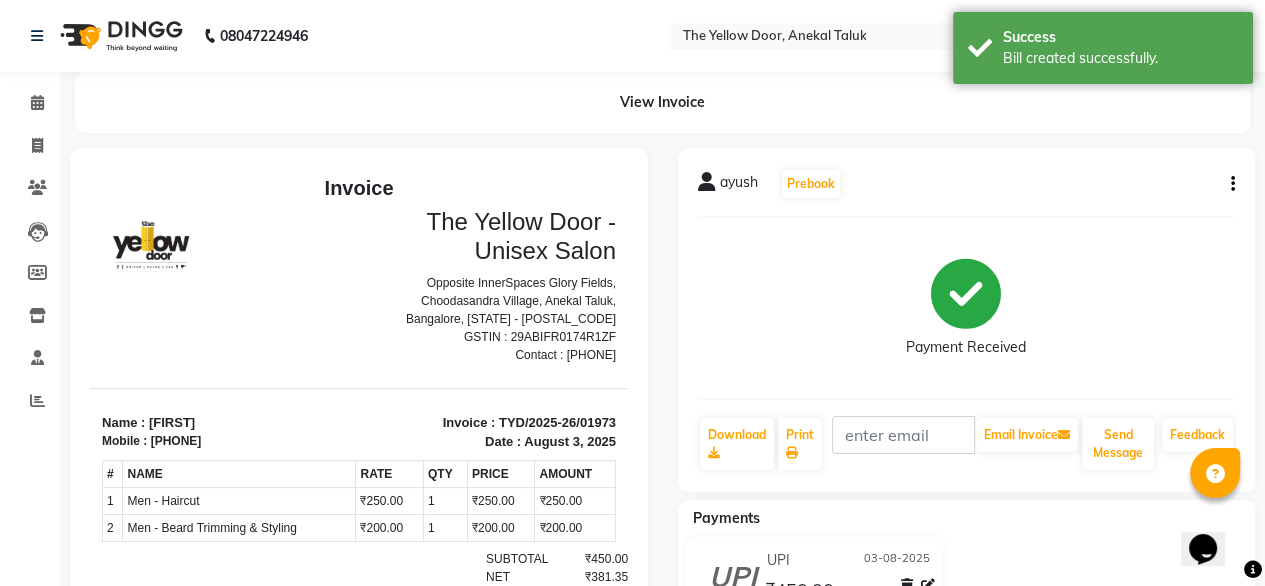 scroll, scrollTop: 0, scrollLeft: 0, axis: both 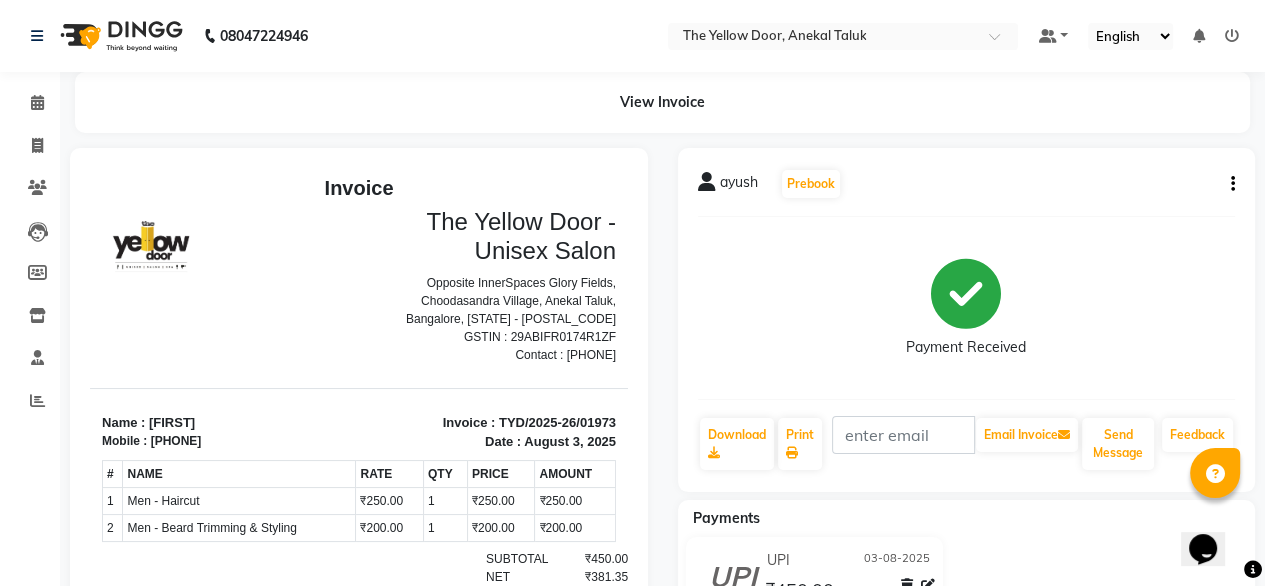 click on "Invoice" 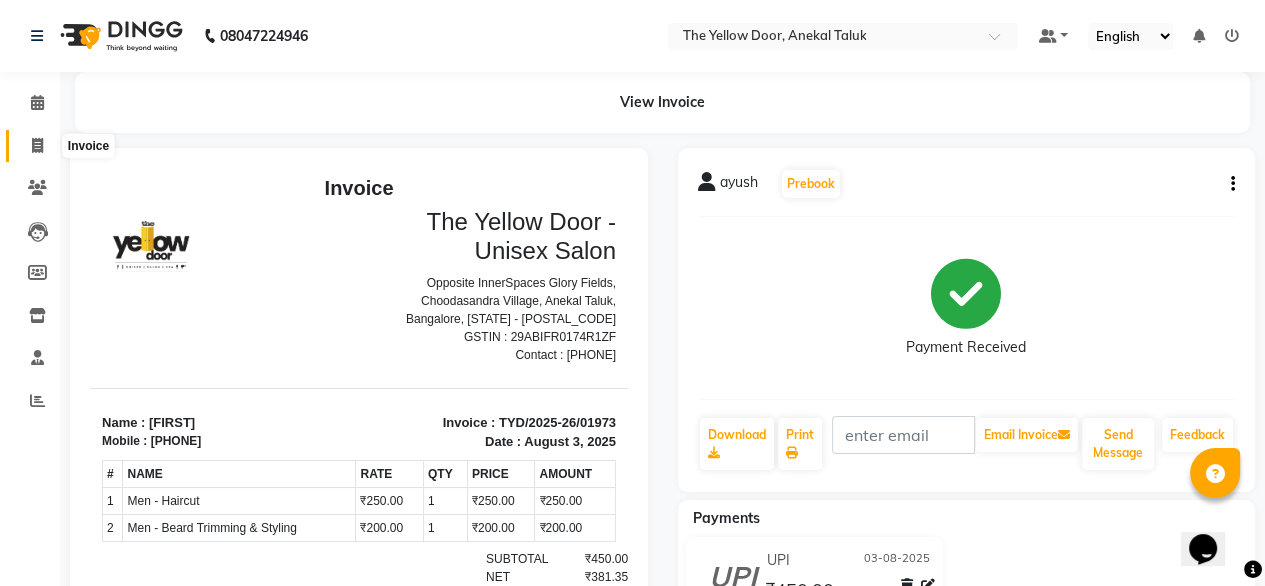 click 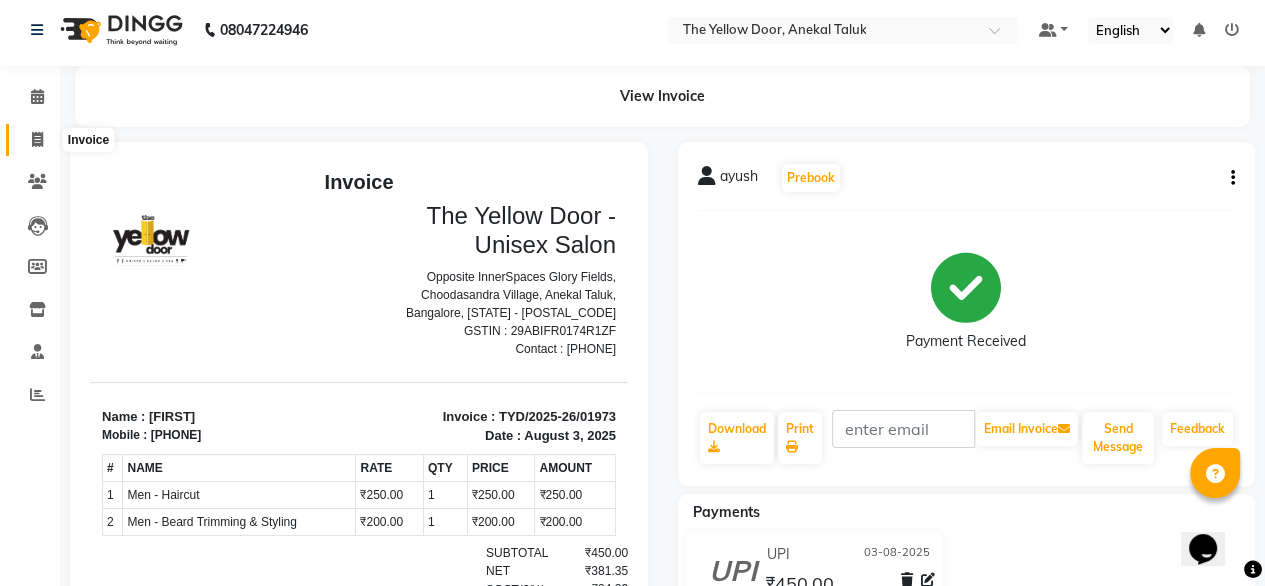 select on "service" 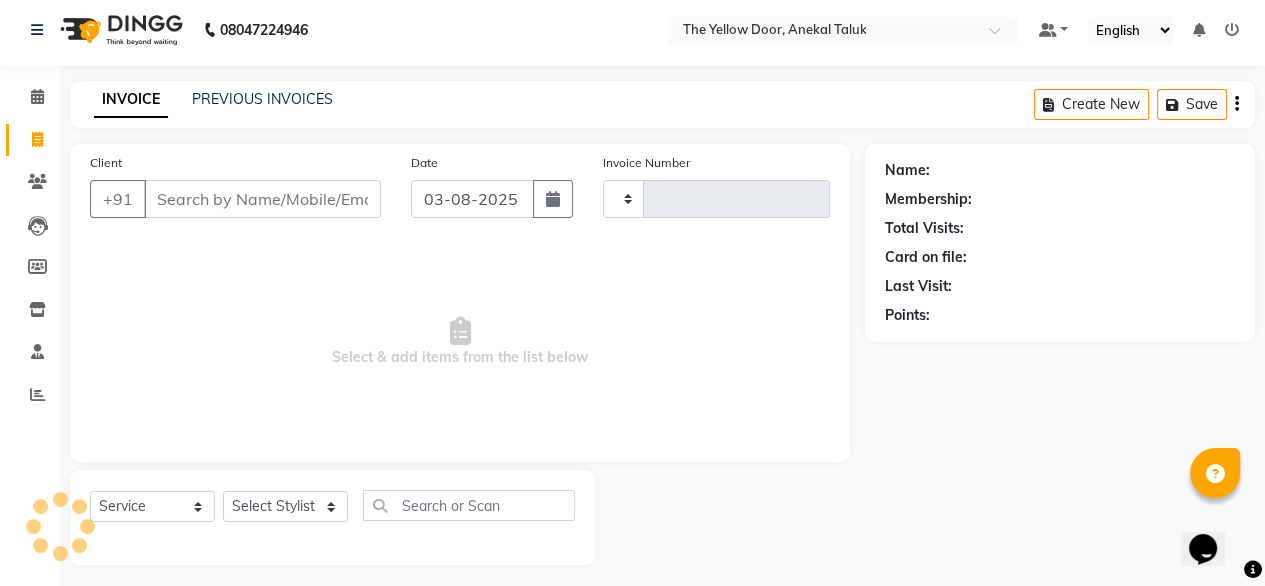 scroll, scrollTop: 16, scrollLeft: 0, axis: vertical 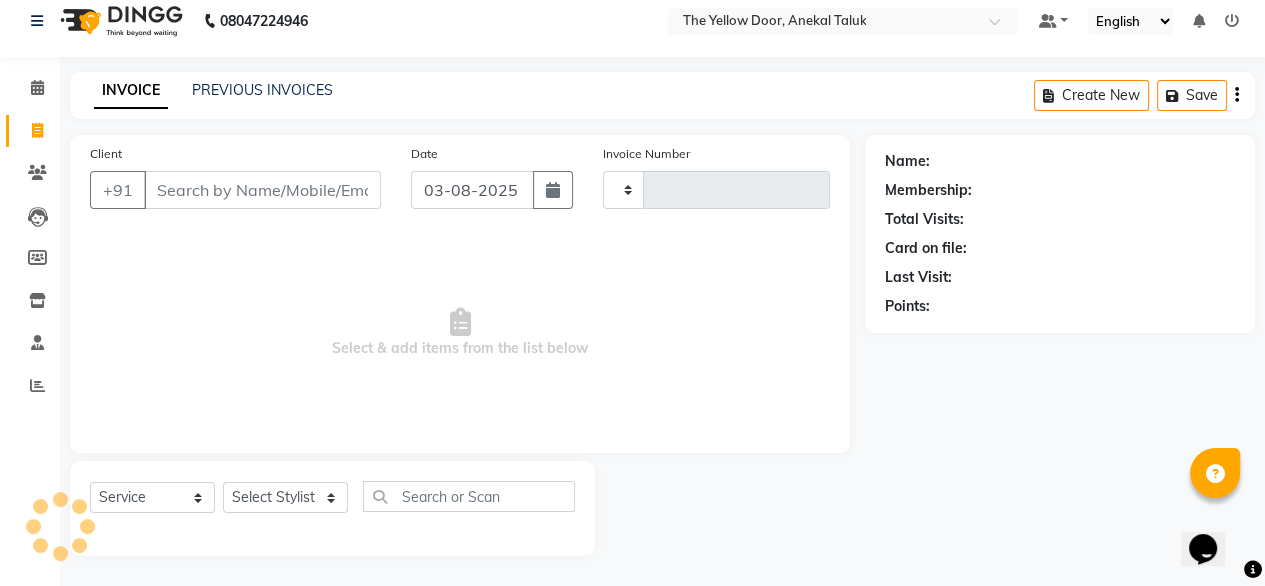 type on "01974" 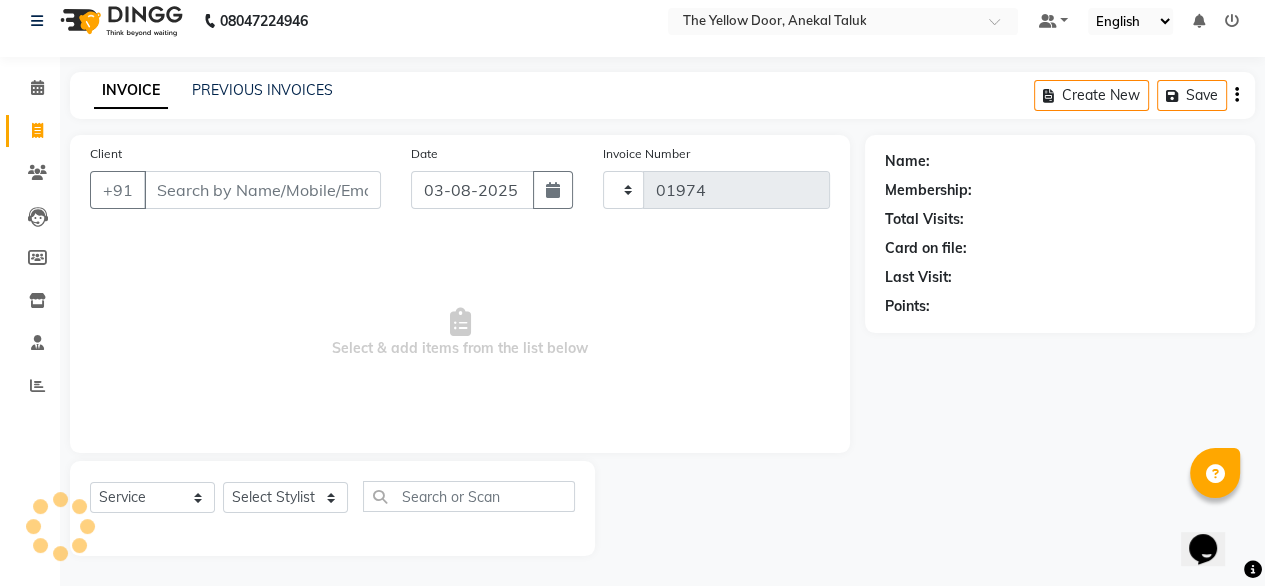 select on "5650" 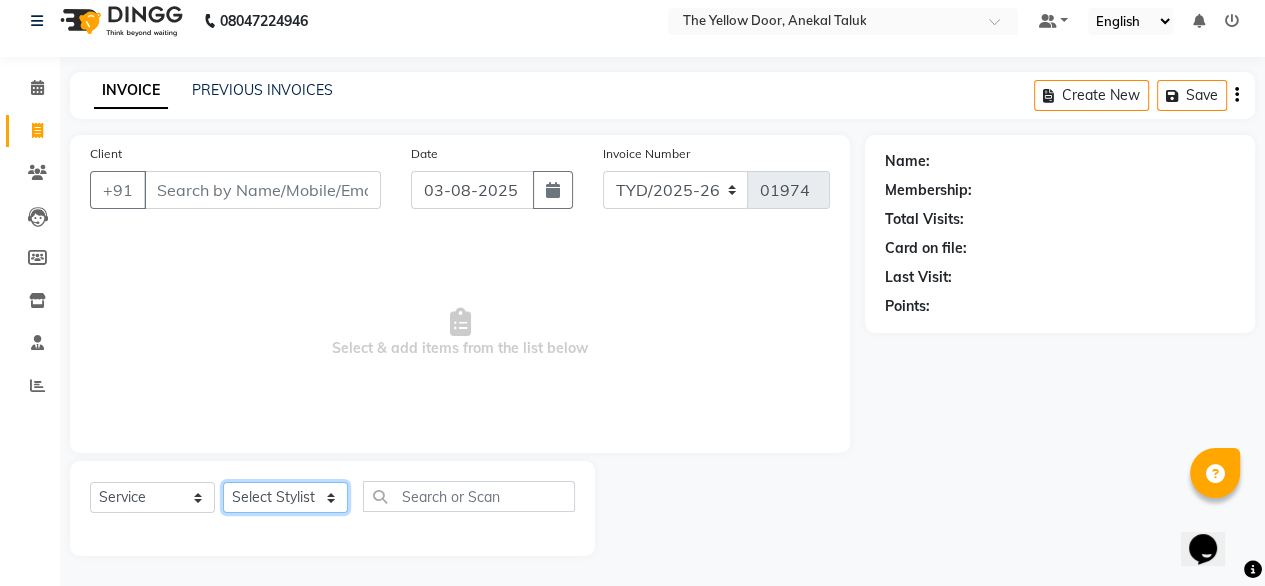 drag, startPoint x: 276, startPoint y: 501, endPoint x: 264, endPoint y: 487, distance: 18.439089 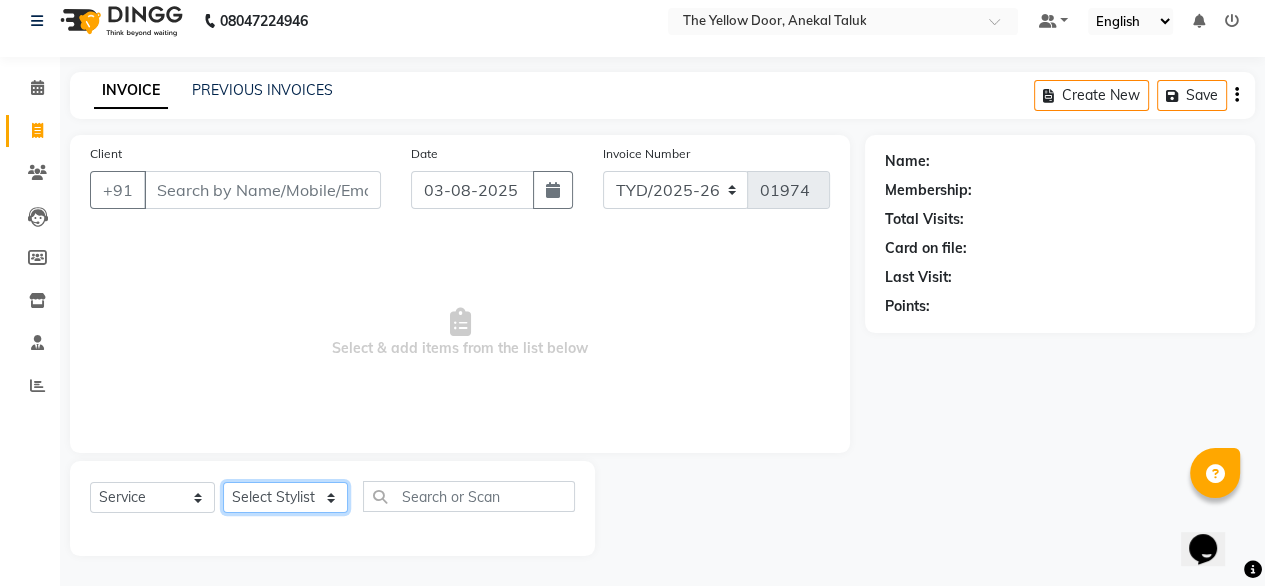 click on "Select Stylist Amit Roy Bina Deena Jena Housekeeping Manager Sajiya Shefi Shanoor Shri" 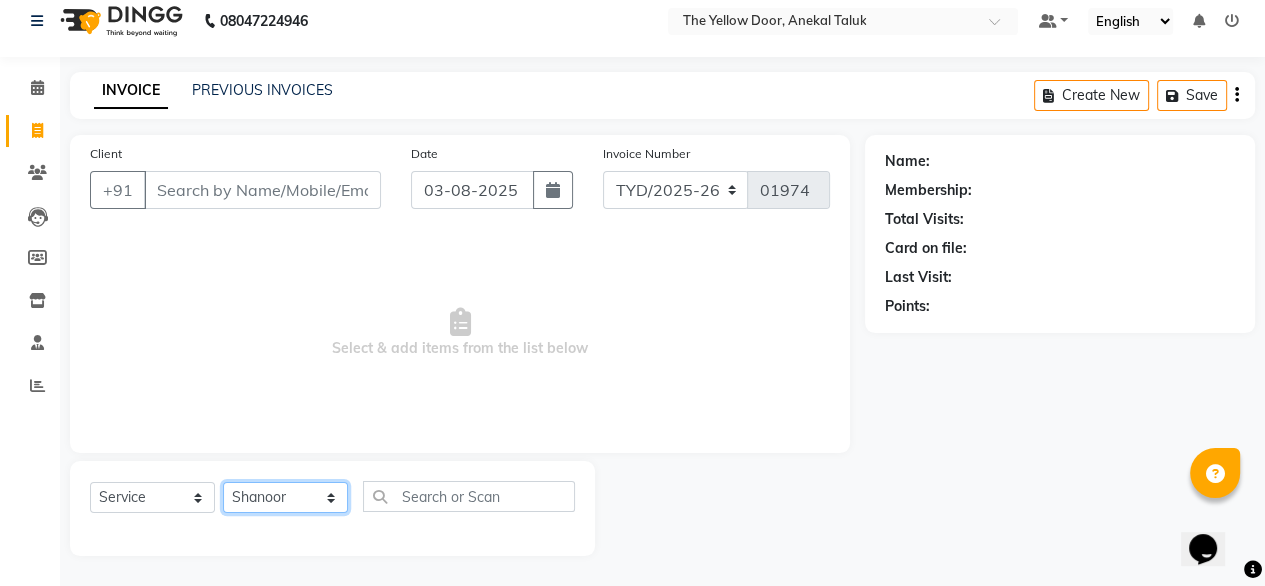 click on "Select Stylist Amit Roy Bina Deena Jena Housekeeping Manager Sajiya Shefi Shanoor Shri" 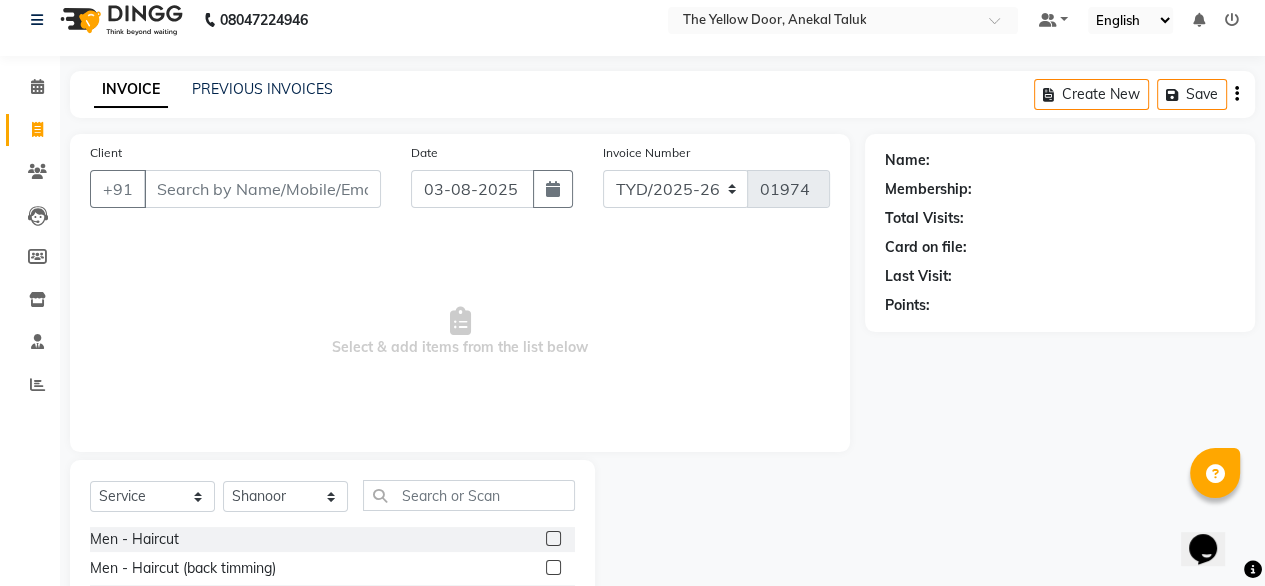 click on "Men - Haircut" 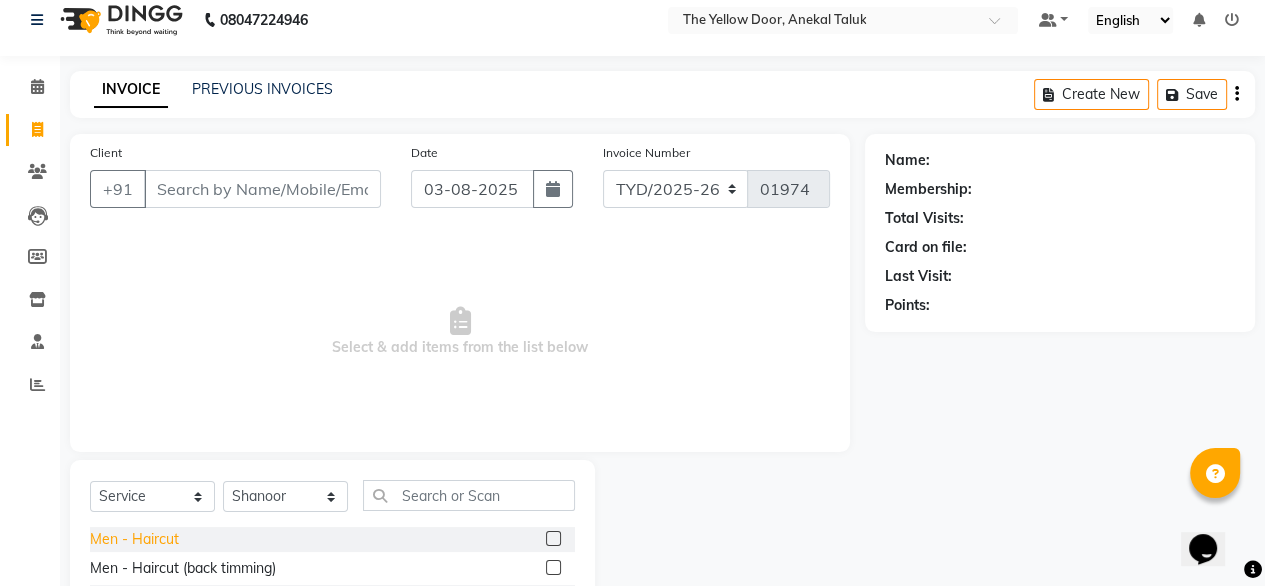 click on "Men - Haircut" 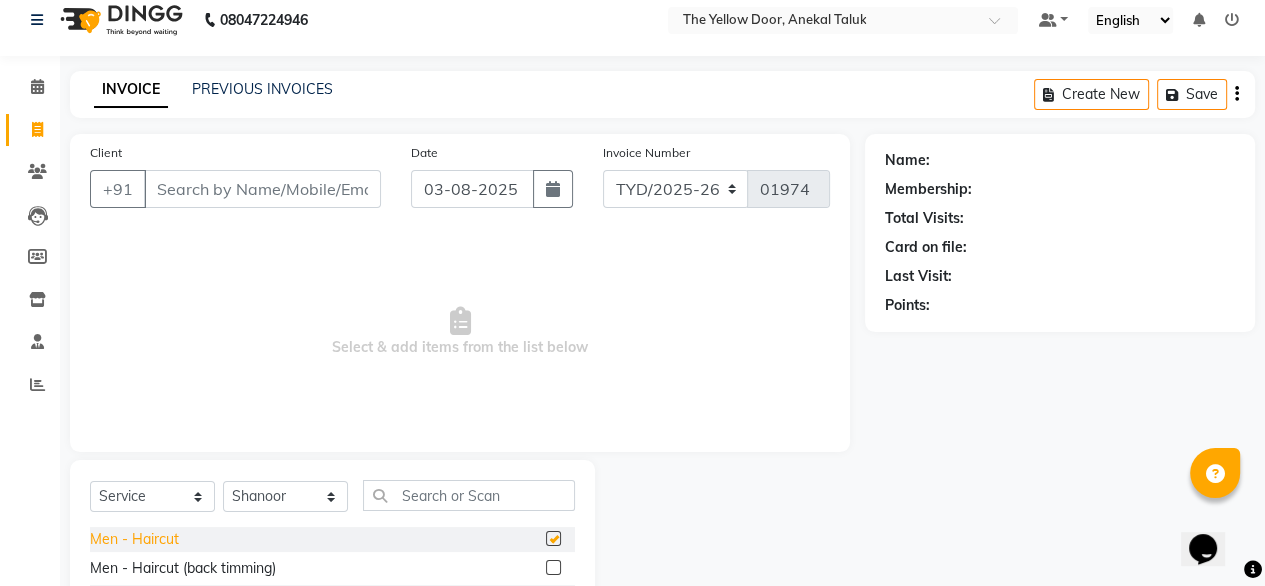 checkbox on "false" 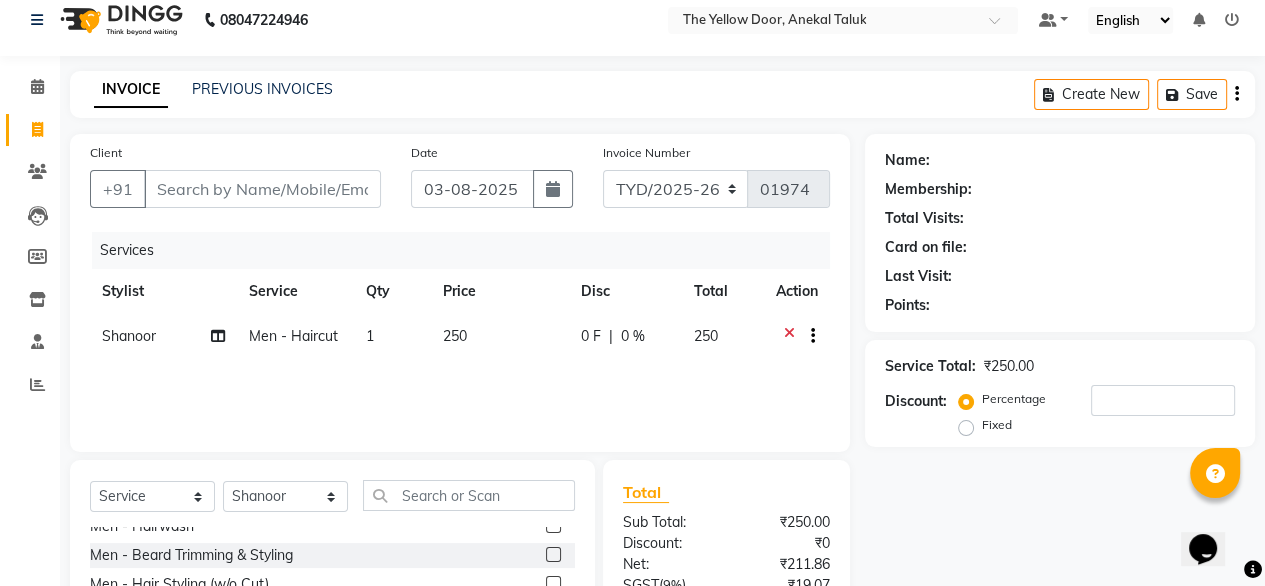 scroll, scrollTop: 222, scrollLeft: 0, axis: vertical 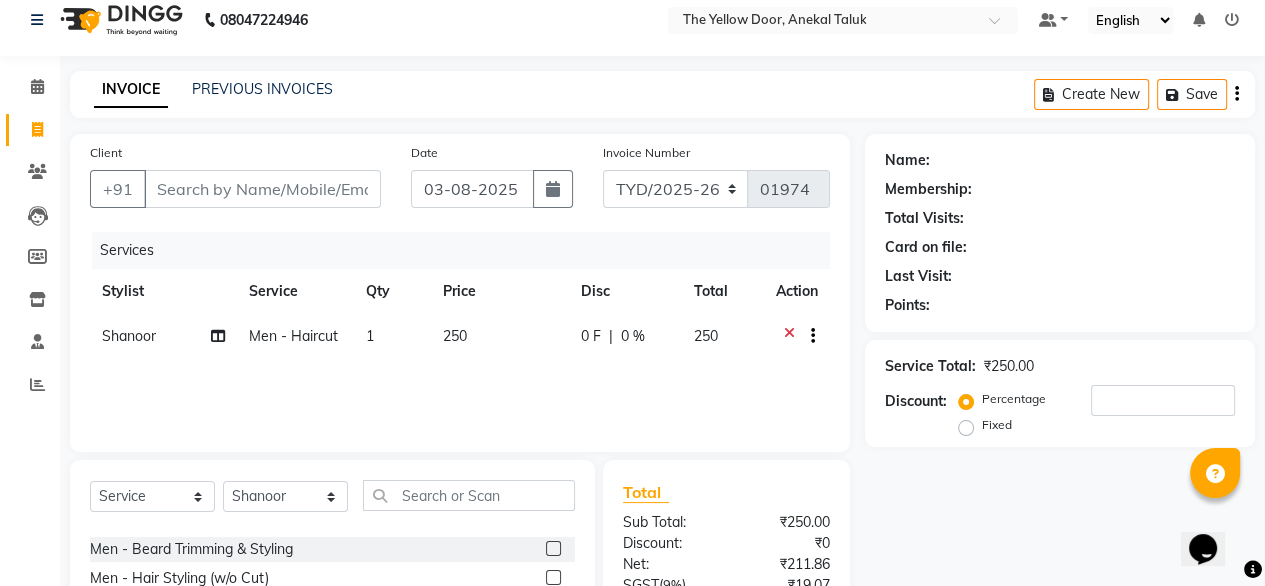 click on "Men - Beard Trimming & Styling" 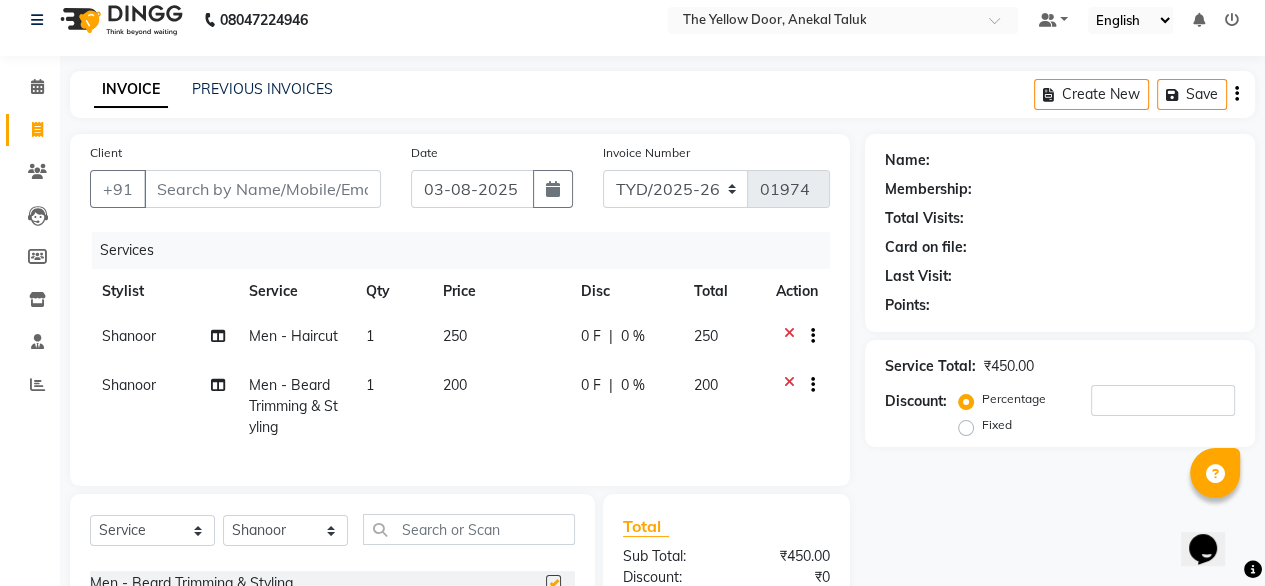 checkbox on "false" 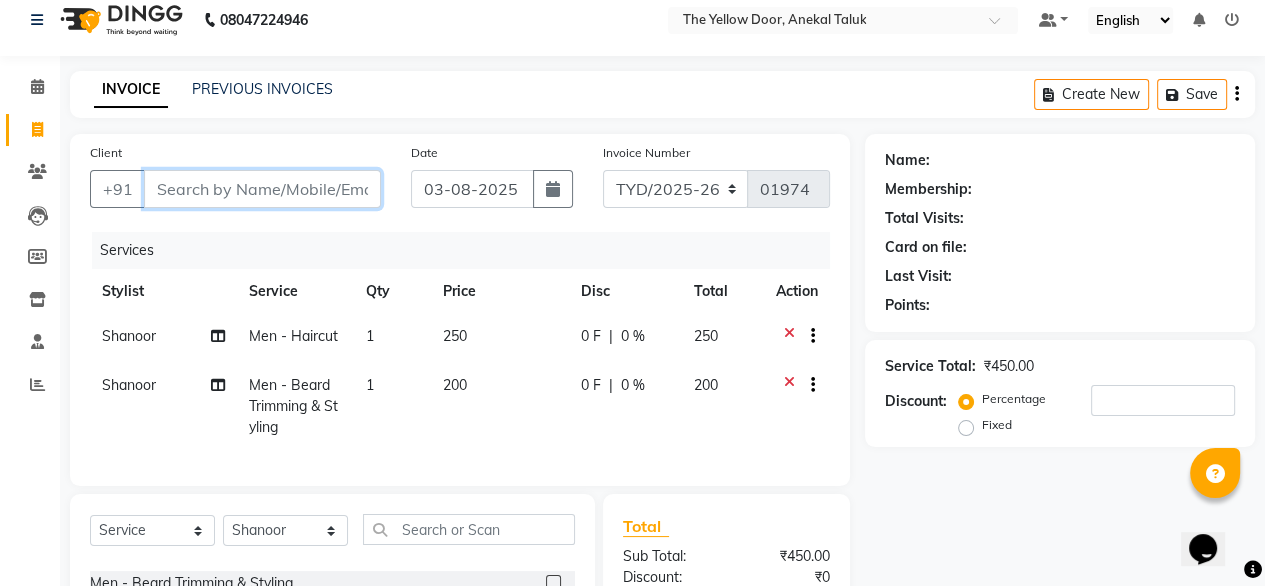 click on "Client" at bounding box center (262, 189) 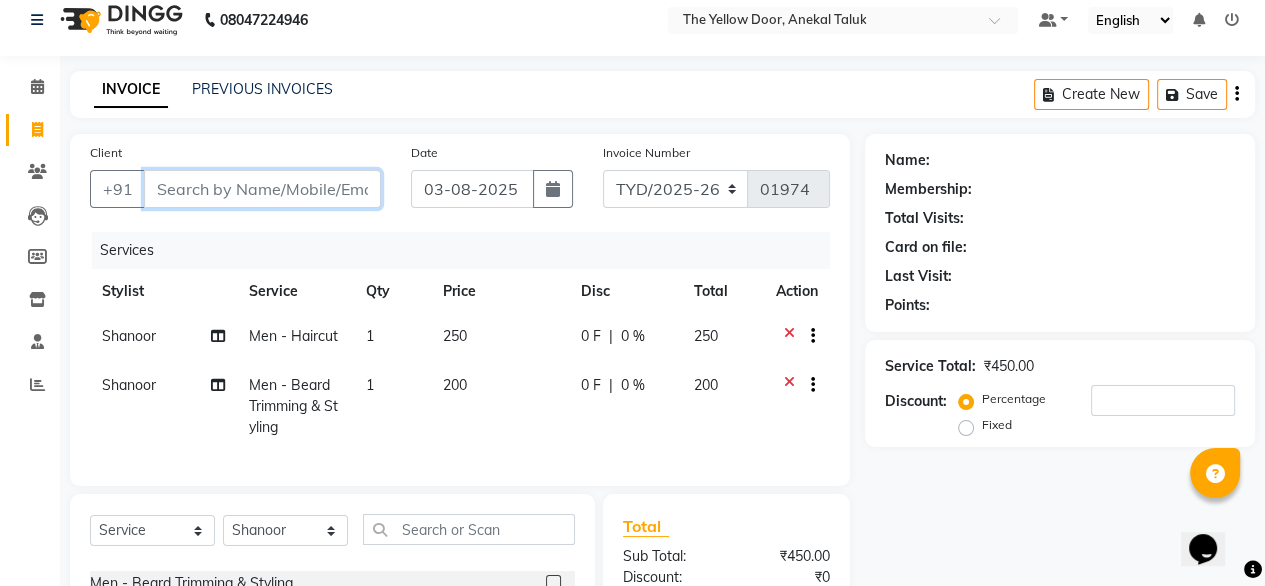 type on "7" 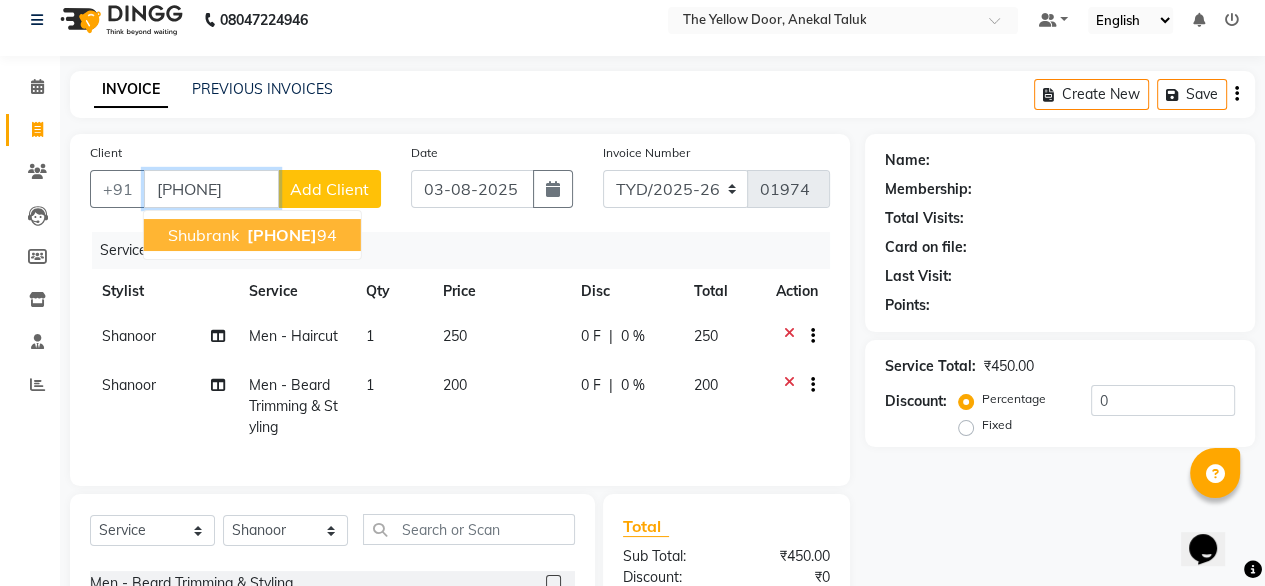click on "shubrank" at bounding box center (203, 235) 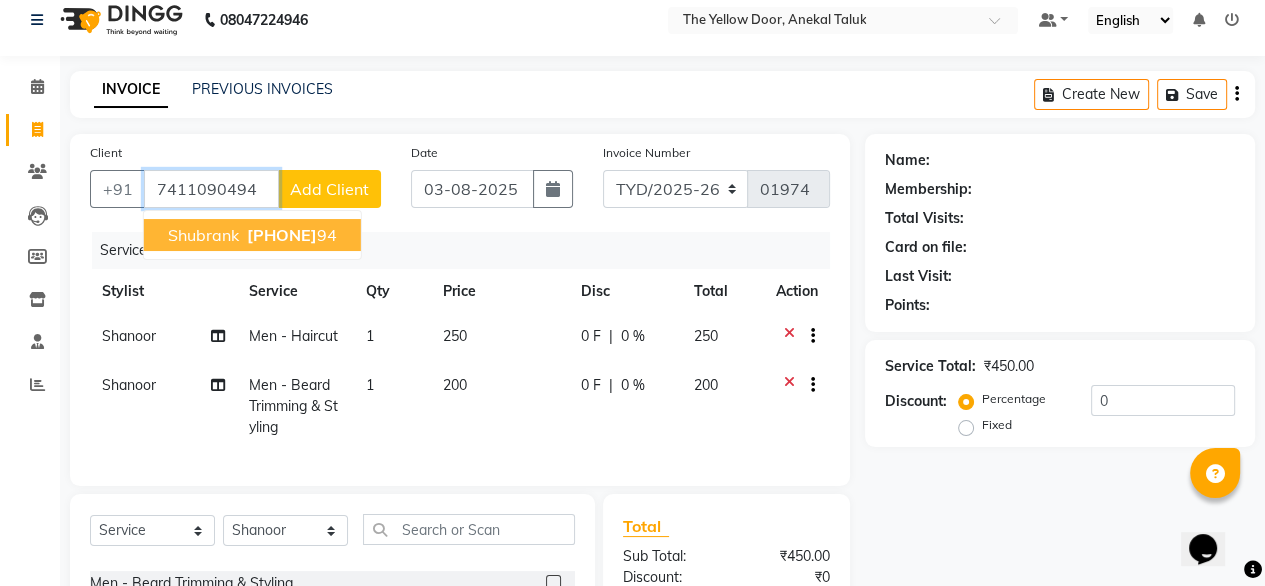 type on "7411090494" 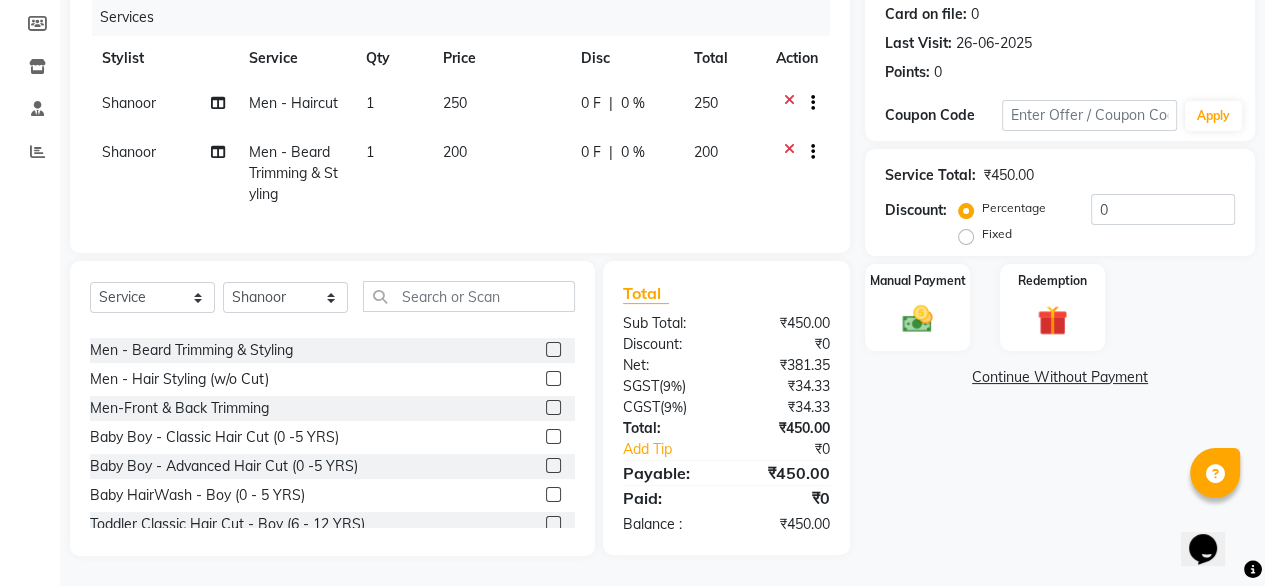 scroll, scrollTop: 265, scrollLeft: 0, axis: vertical 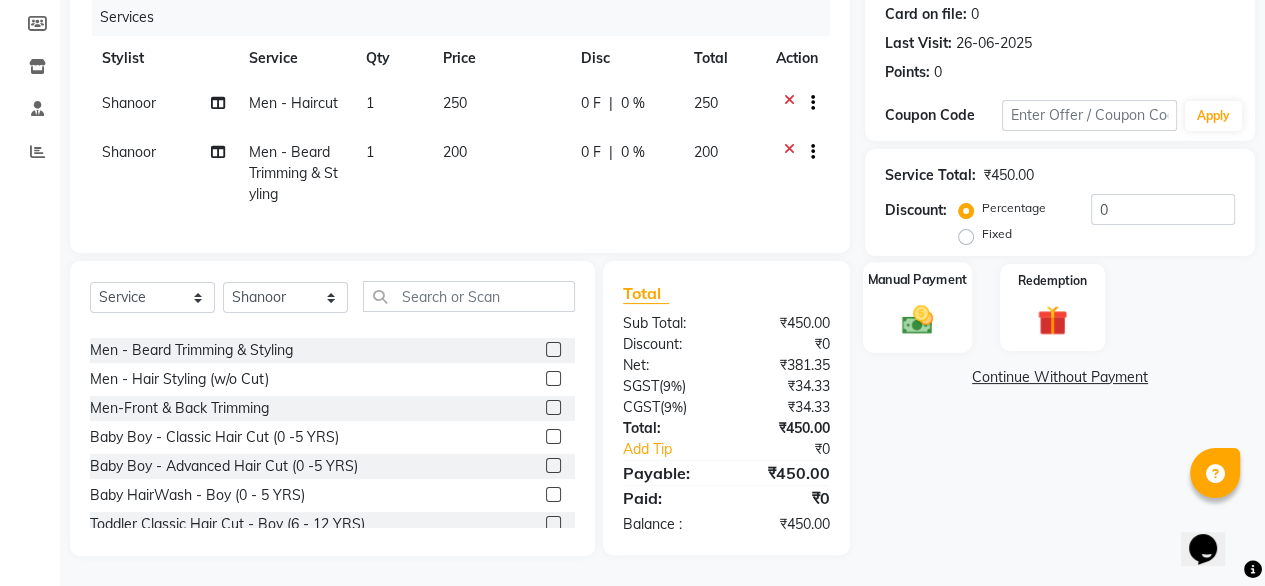click on "Manual Payment" 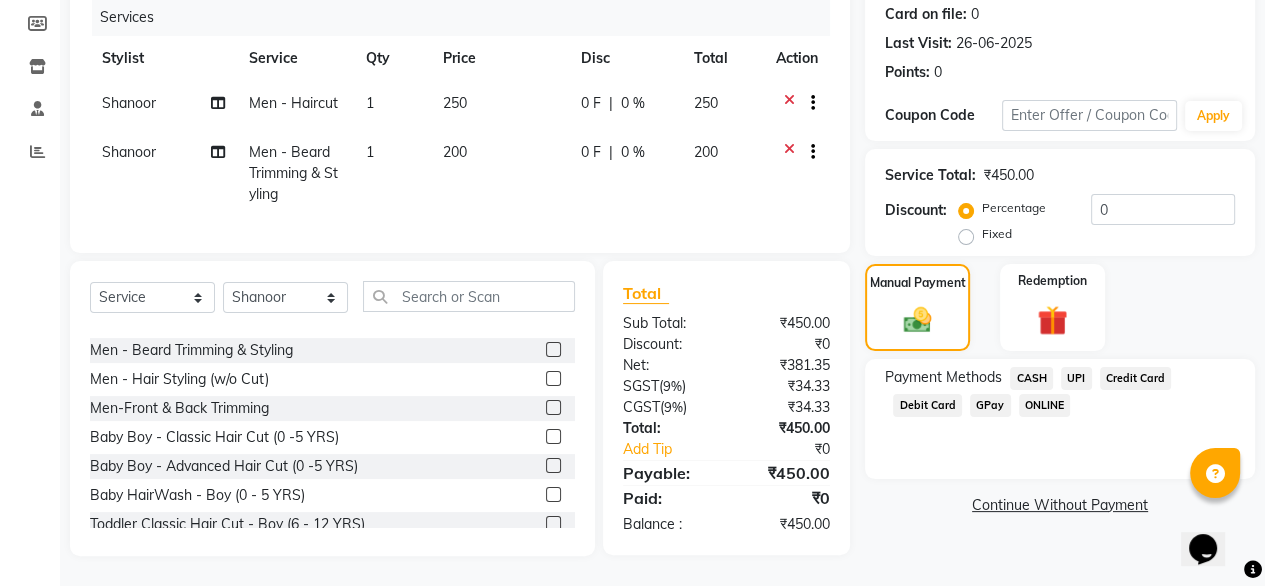click on "UPI" 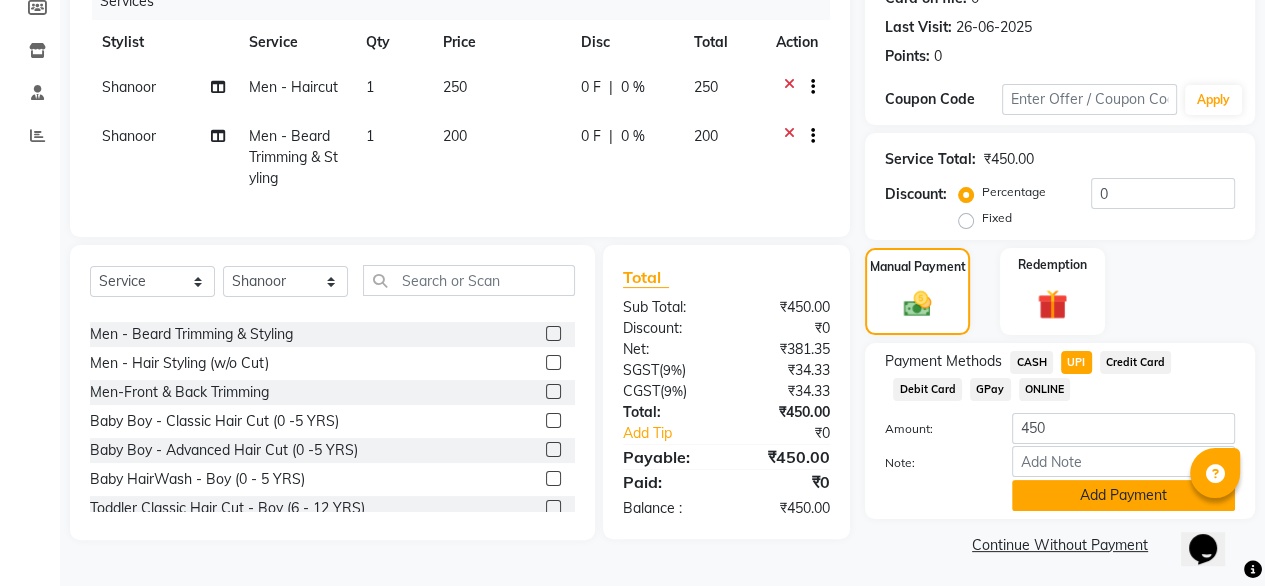 click on "Add Payment" 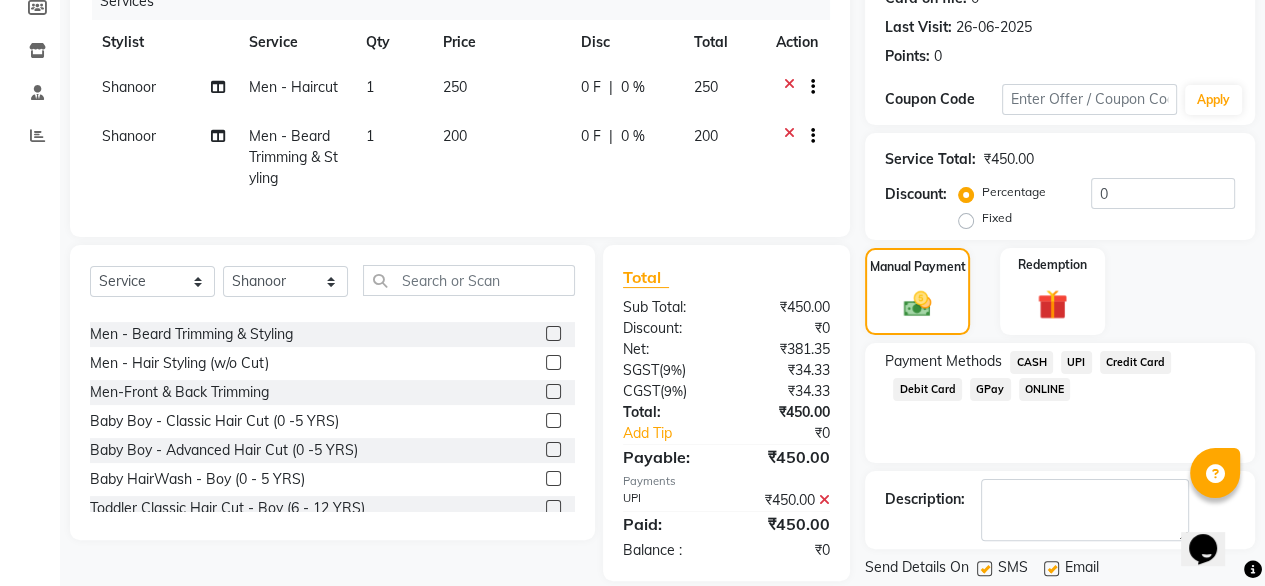 scroll, scrollTop: 325, scrollLeft: 0, axis: vertical 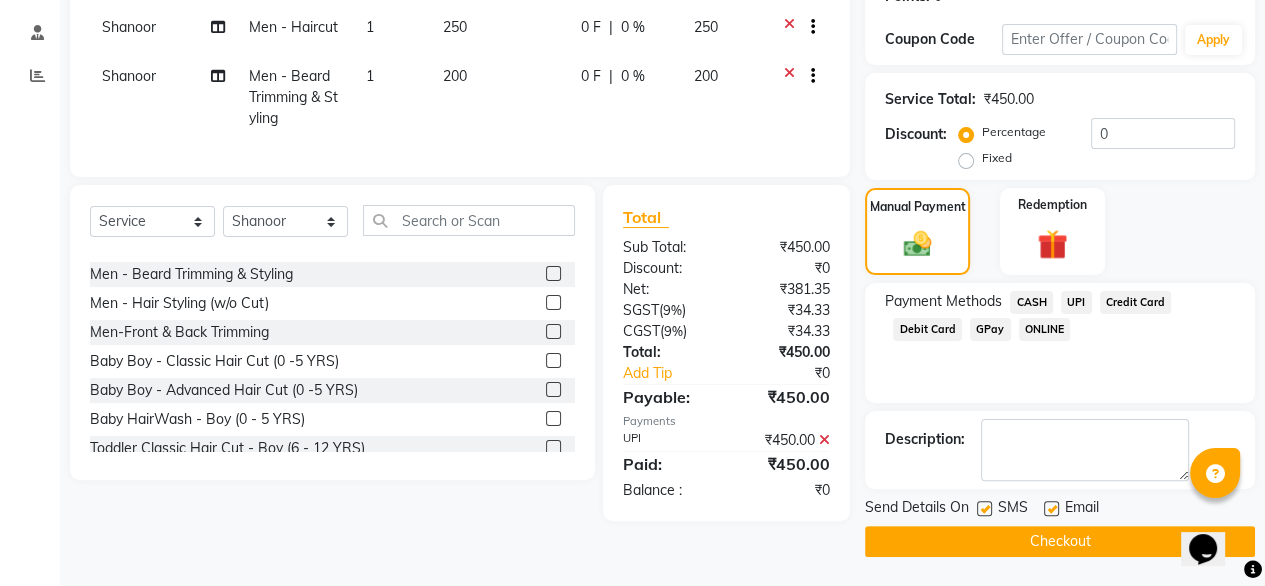 click on "Checkout" 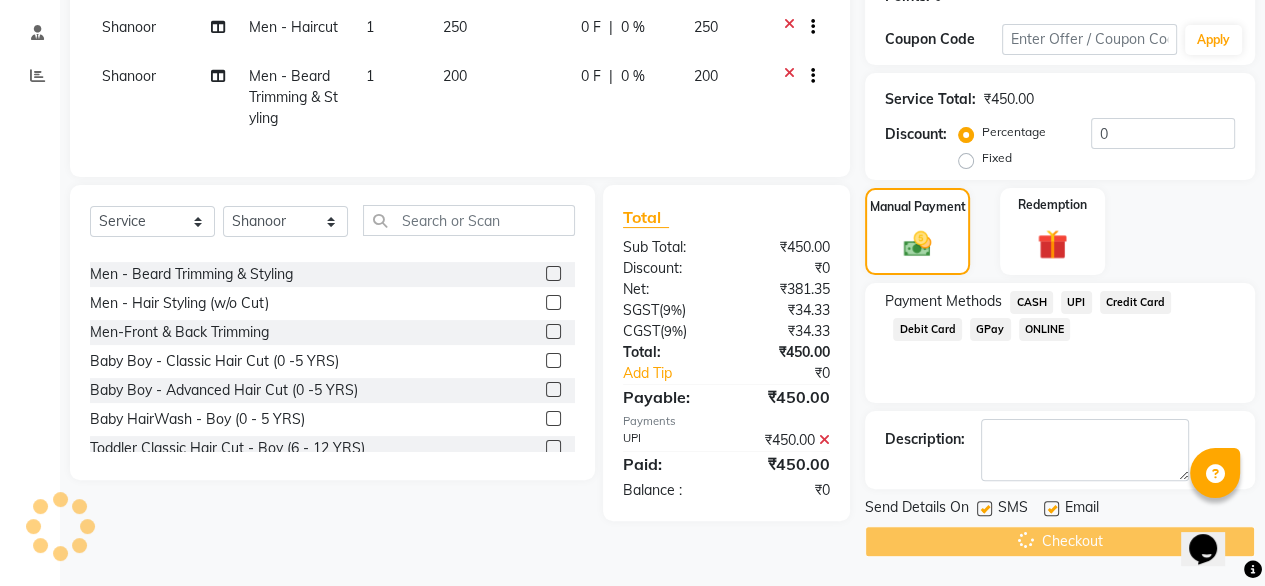 click on "Checkout" 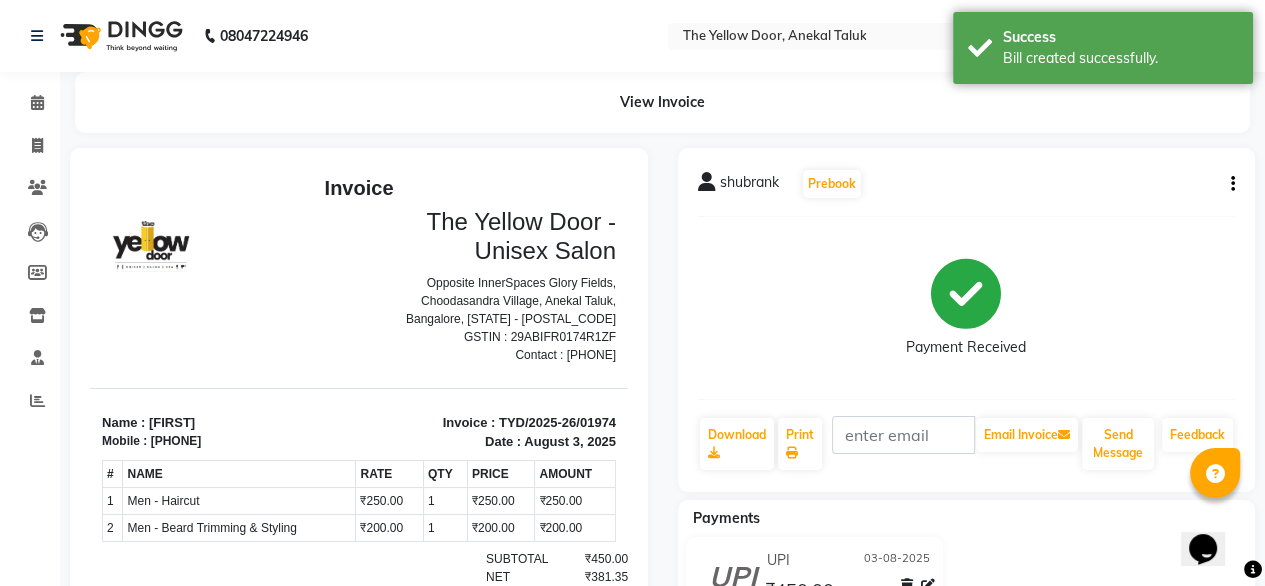 scroll, scrollTop: 0, scrollLeft: 0, axis: both 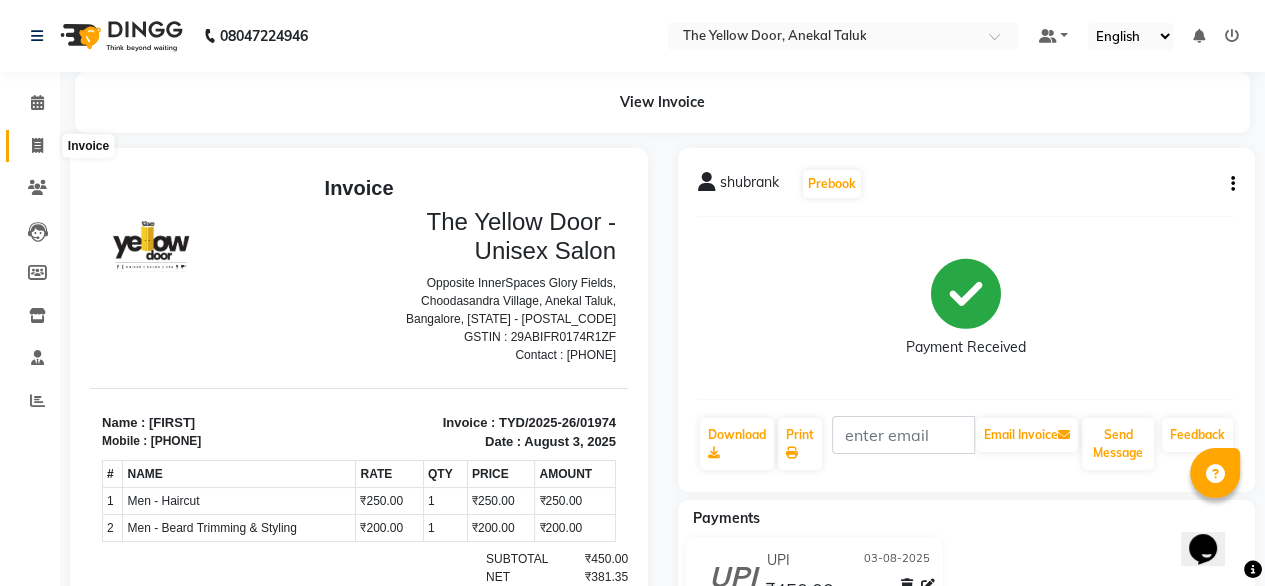 click 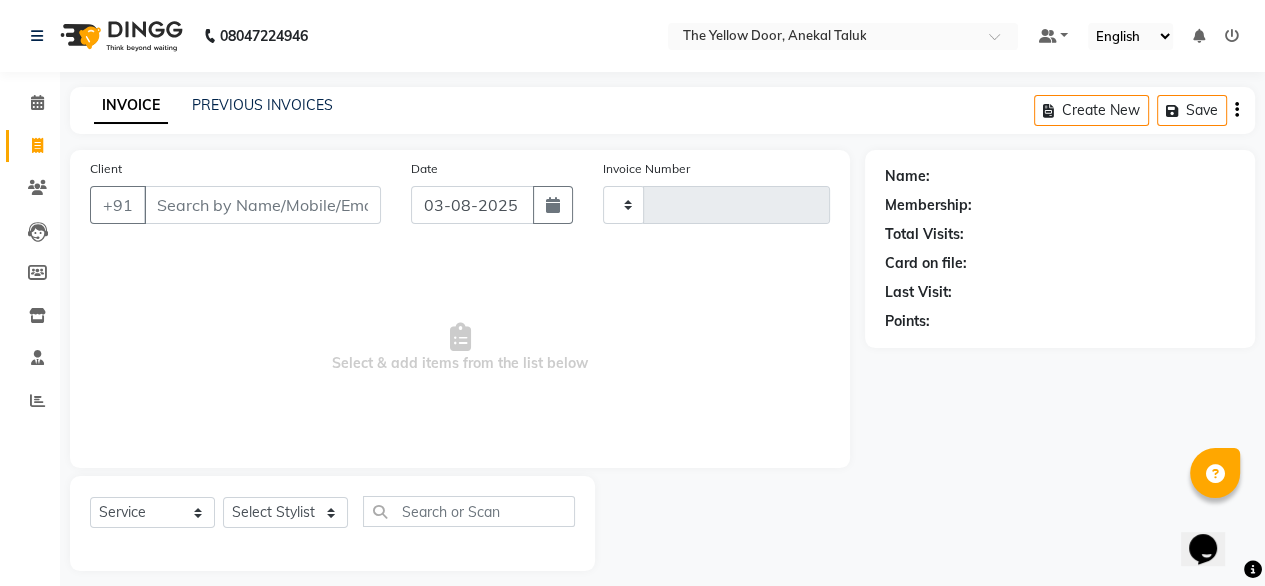 scroll, scrollTop: 16, scrollLeft: 0, axis: vertical 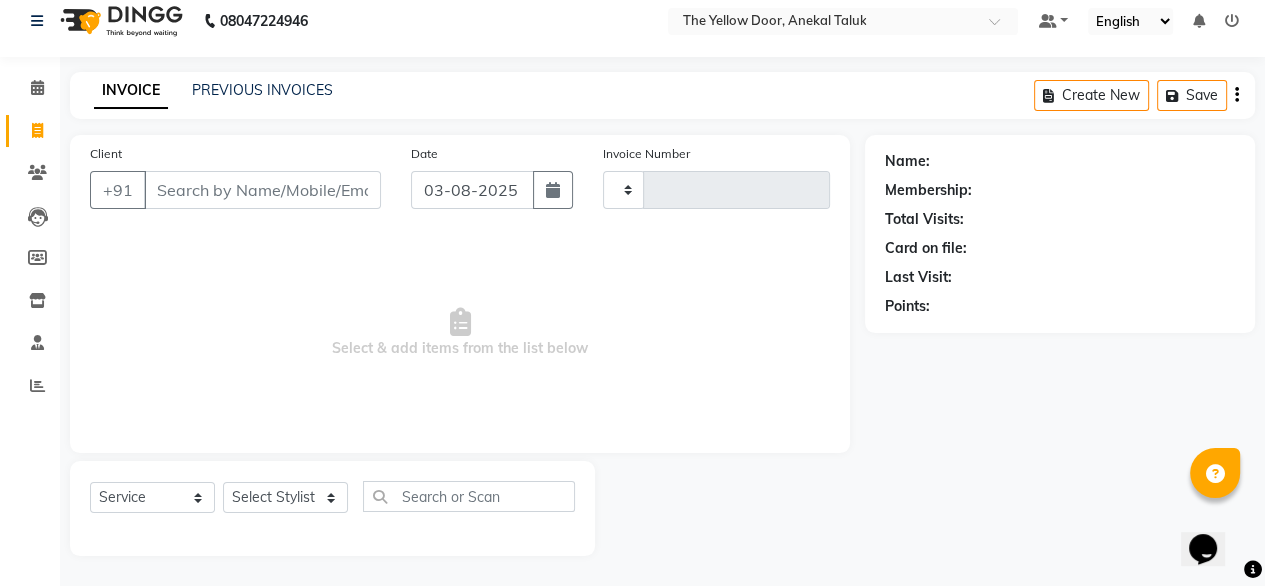 type on "01975" 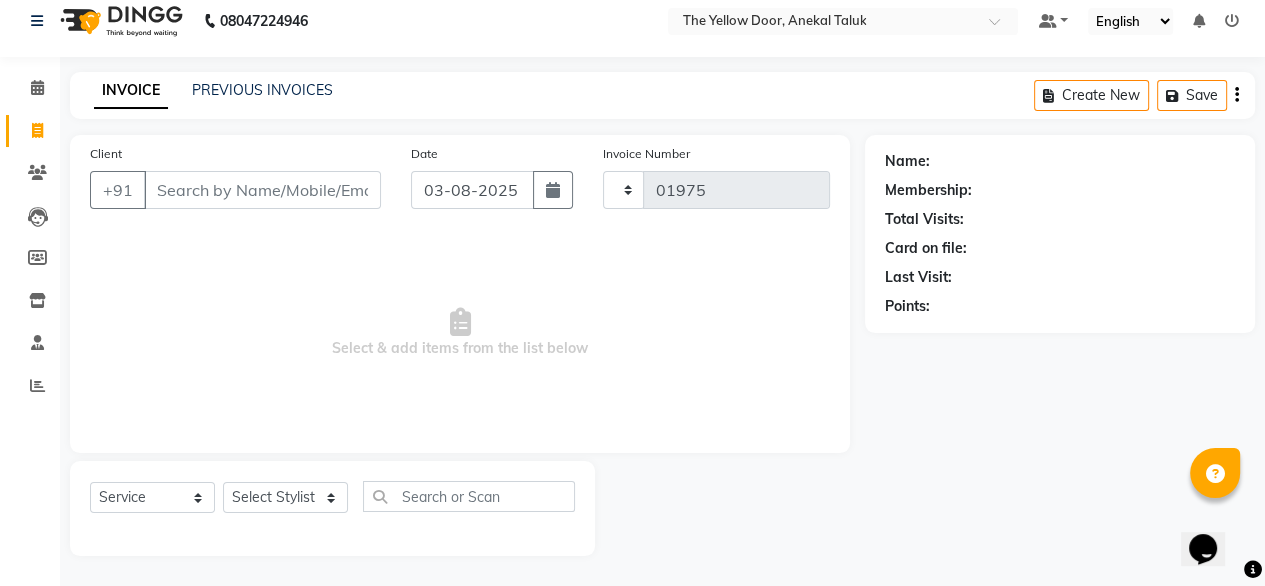select on "5650" 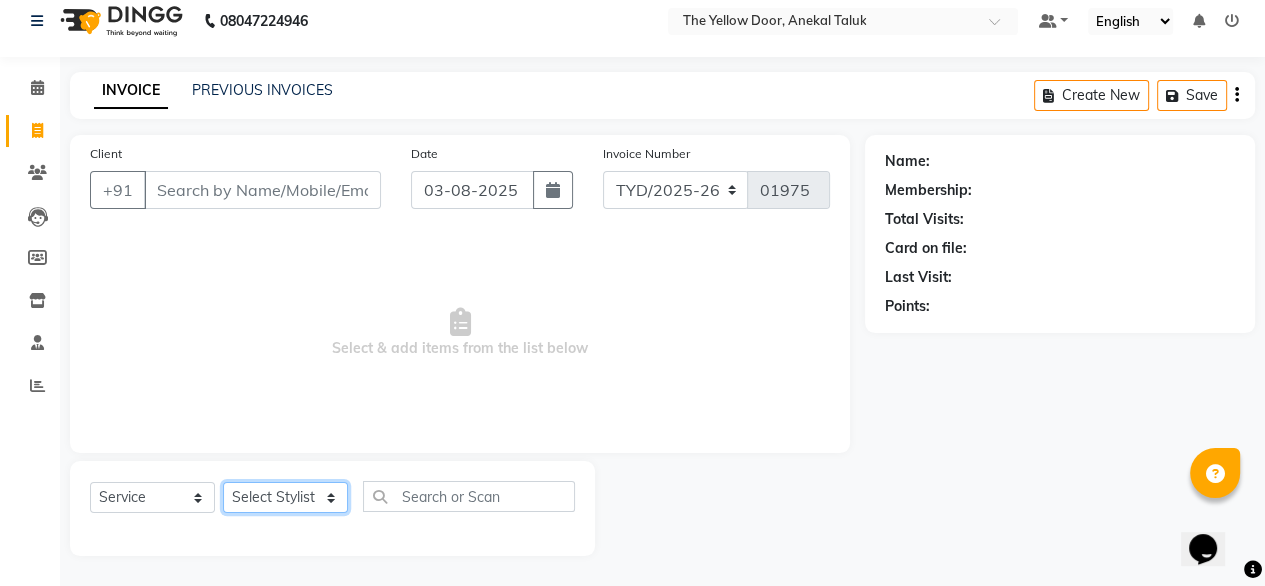 click on "Select Stylist Amit Roy Bina Deena Jena Housekeeping Manager Sajiya Shefi Shanoor Shri" 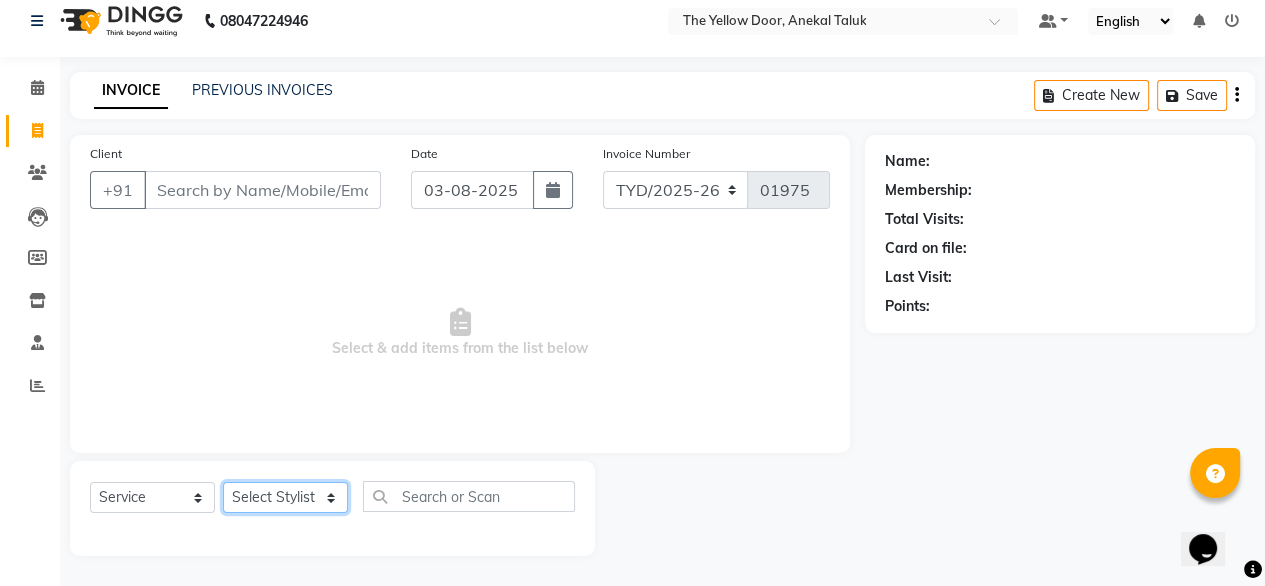 select on "71545" 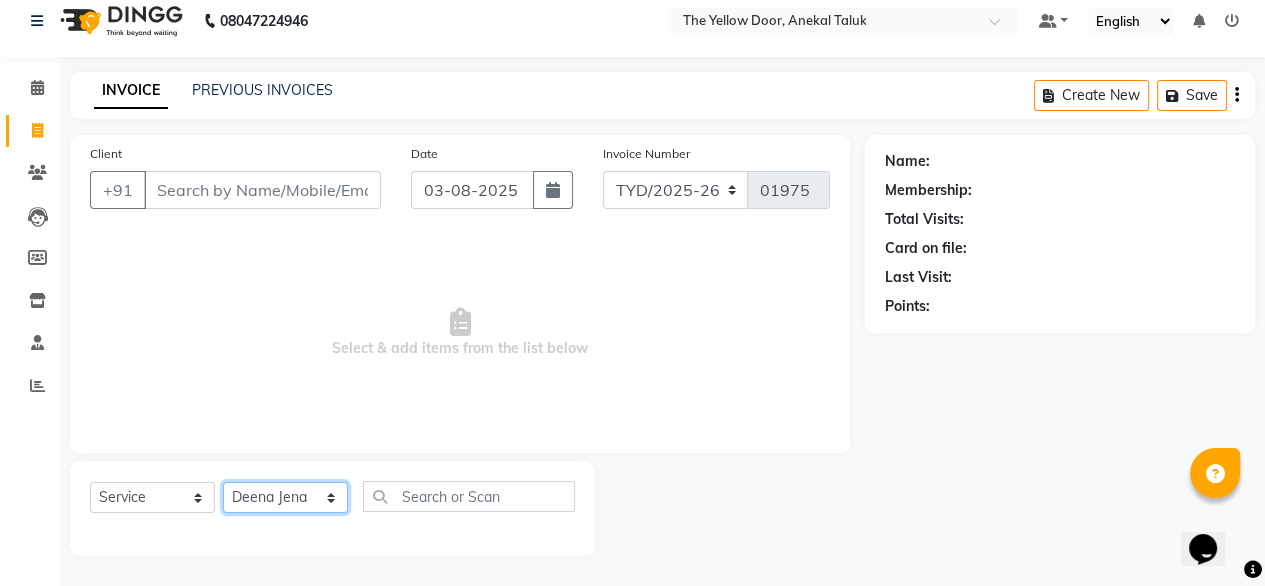 click on "Select Stylist Amit Roy Bina Deena Jena Housekeeping Manager Sajiya Shefi Shanoor Shri" 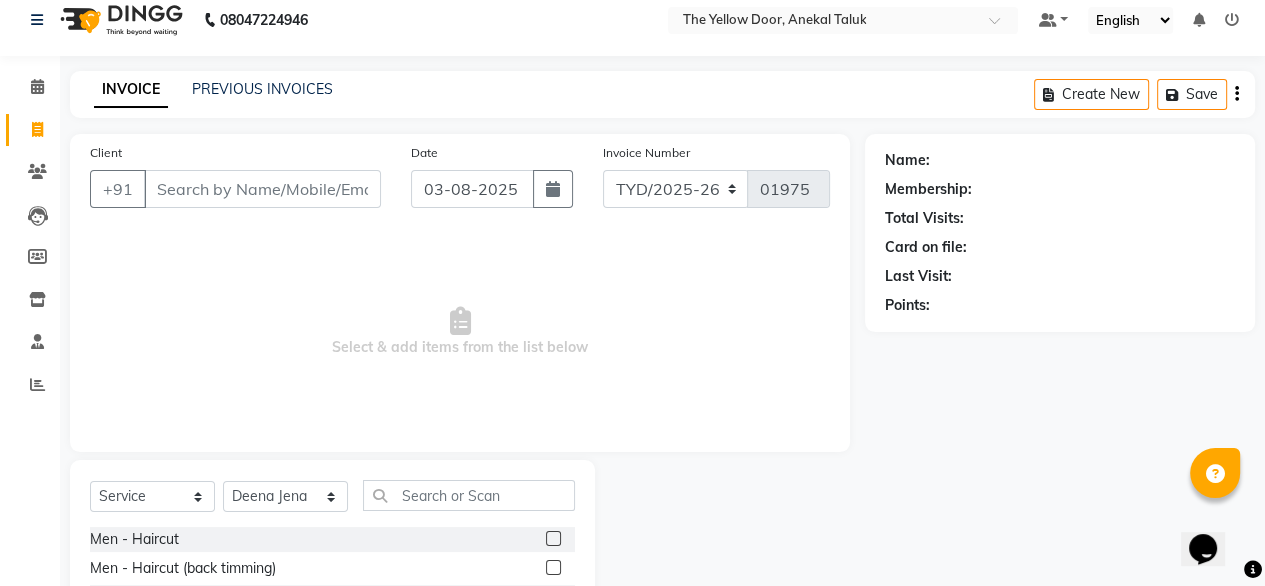 click 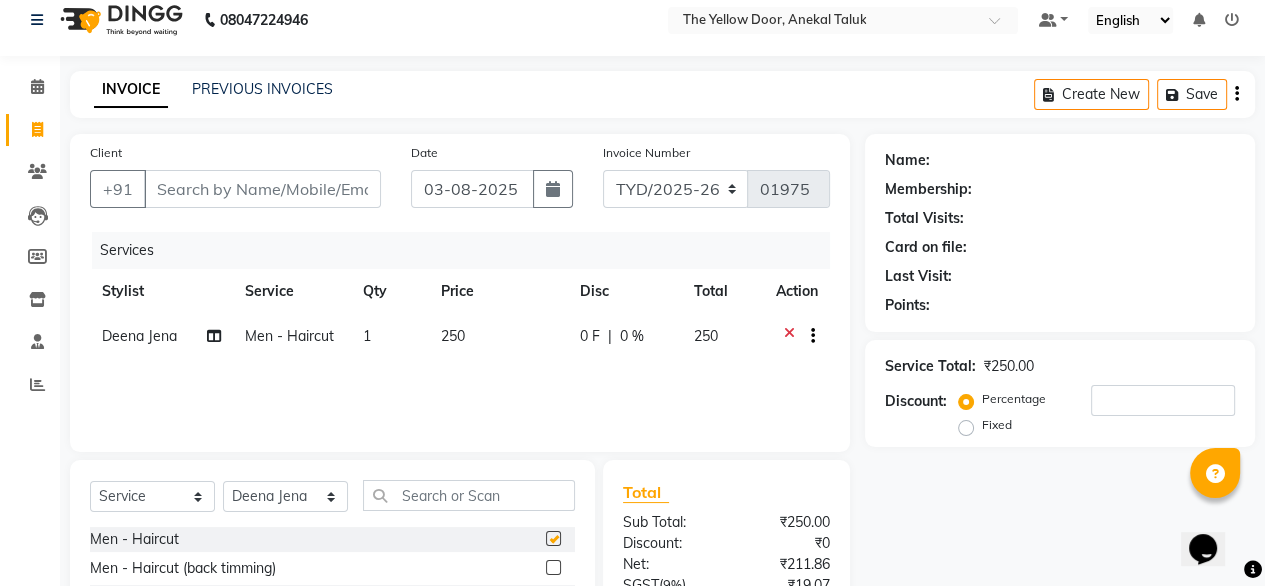 checkbox on "false" 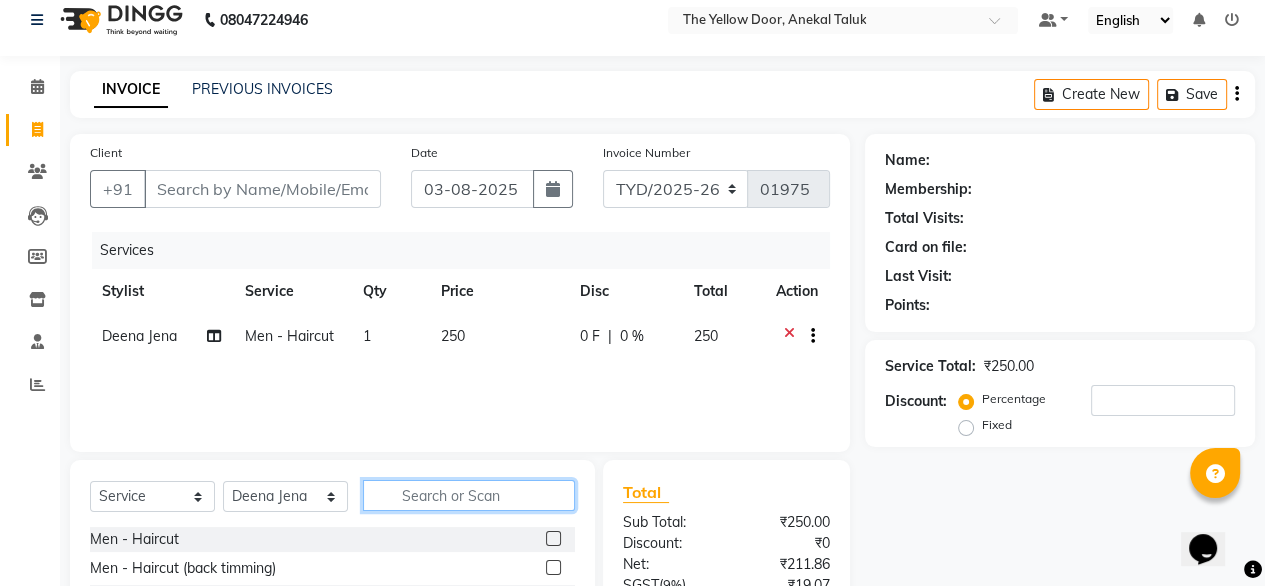 click 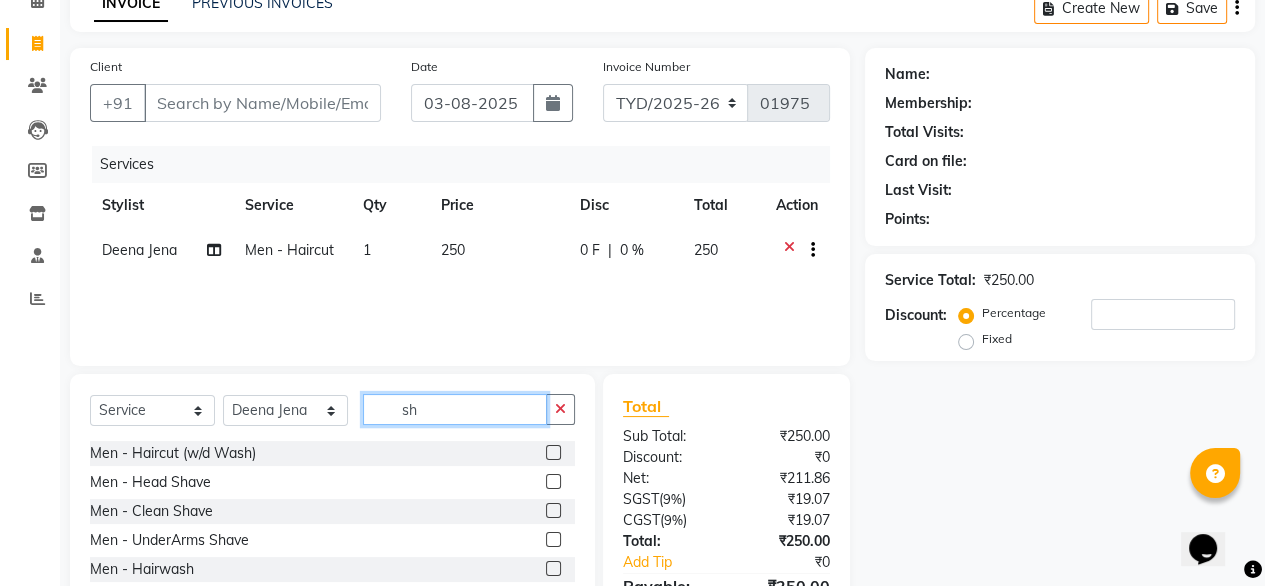 scroll, scrollTop: 103, scrollLeft: 0, axis: vertical 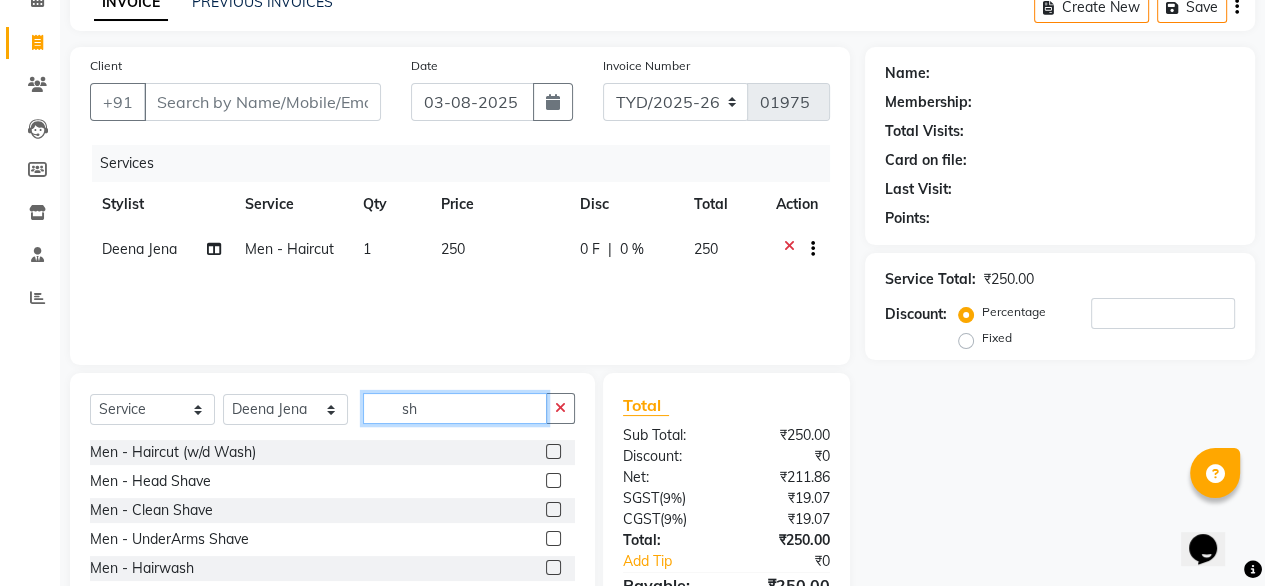 type on "sh" 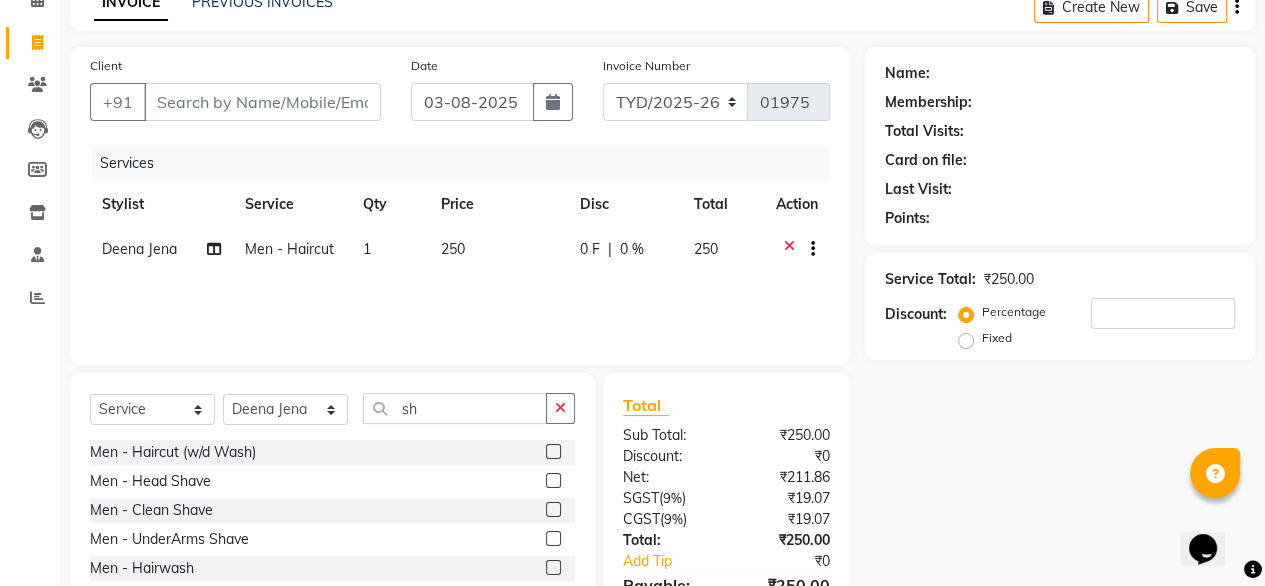 click 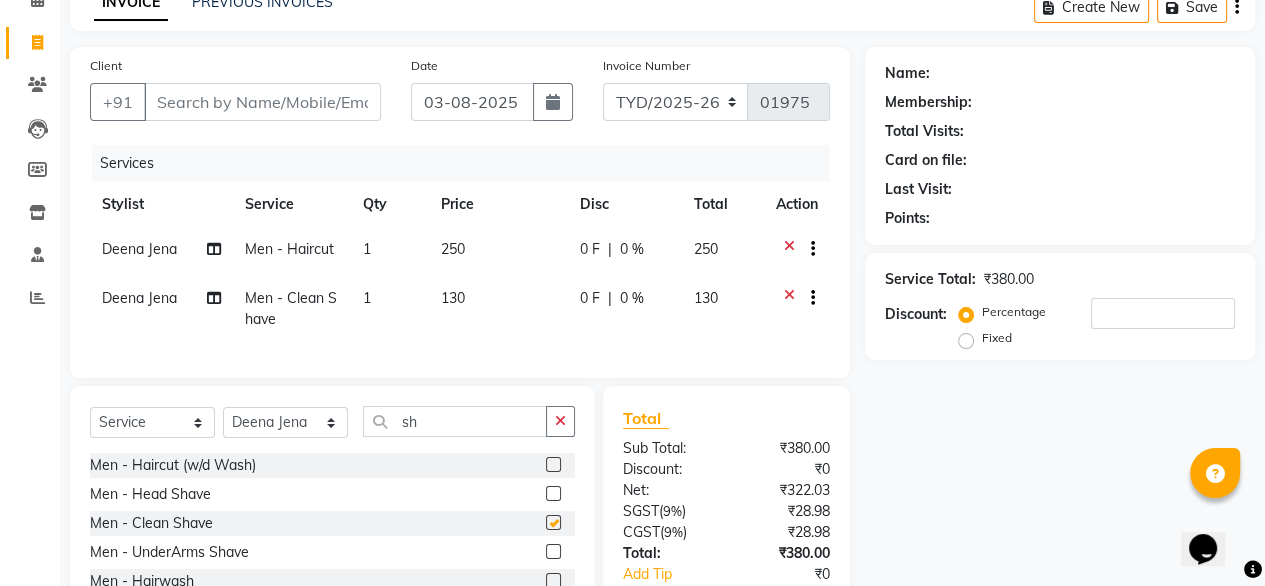 checkbox on "false" 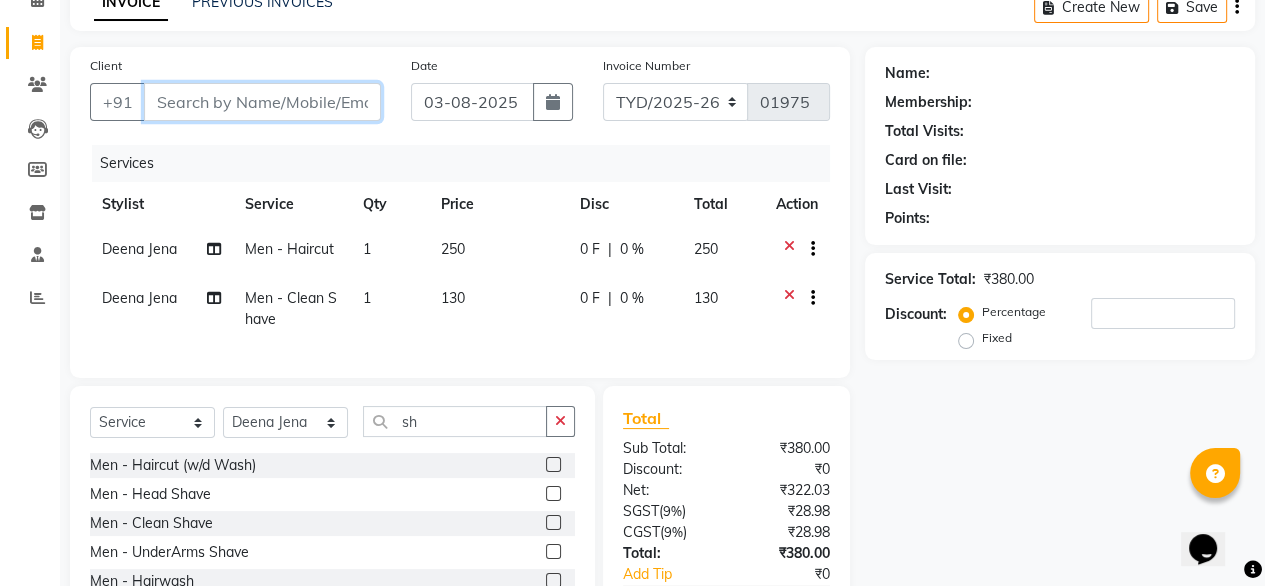 click on "Client" at bounding box center [262, 102] 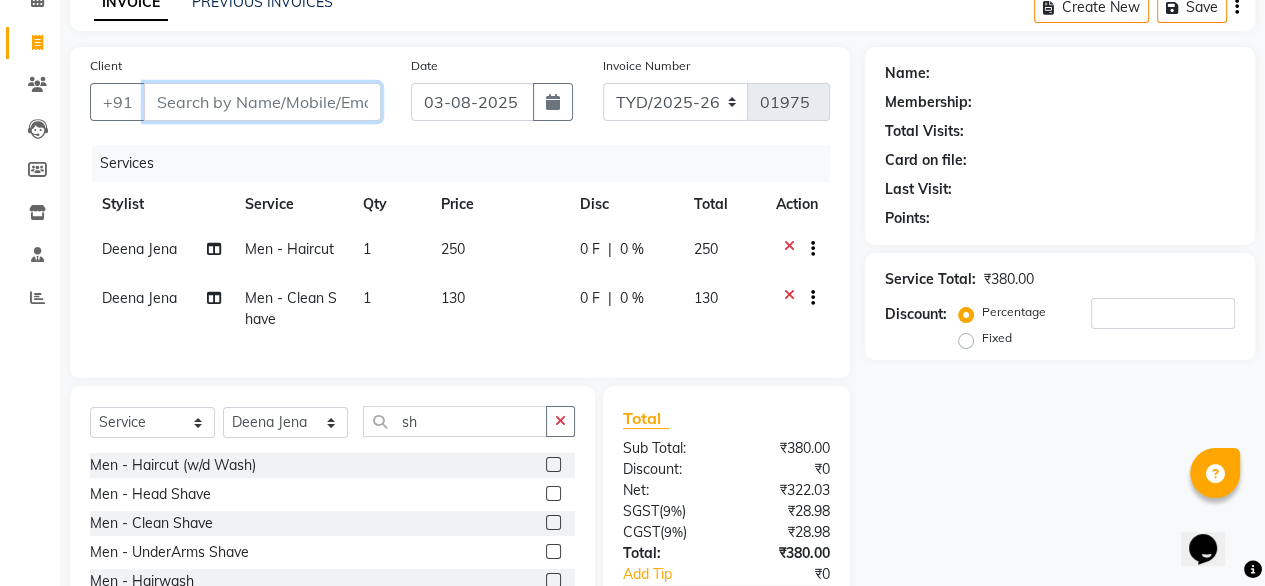 type on "9" 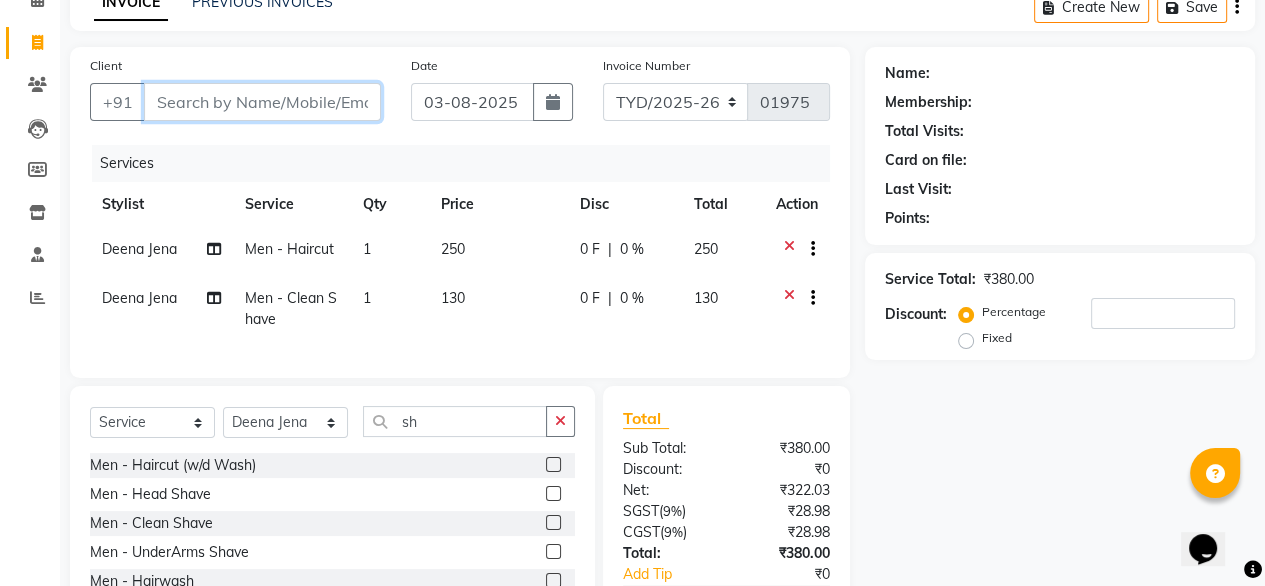 type on "0" 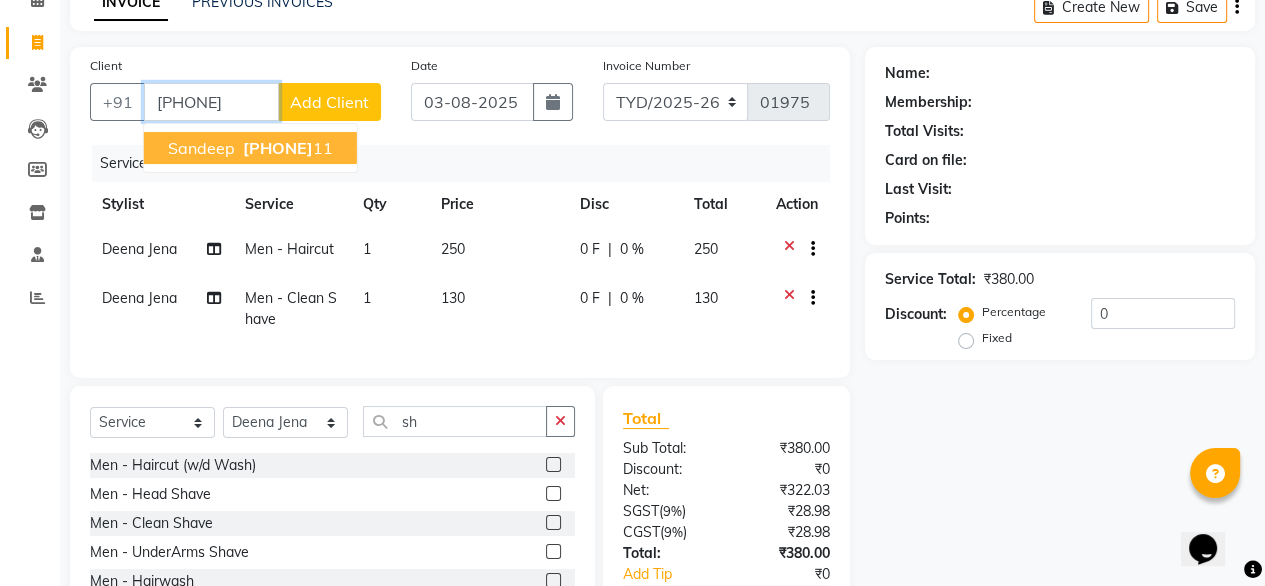 click on "[PHONE]" at bounding box center [278, 148] 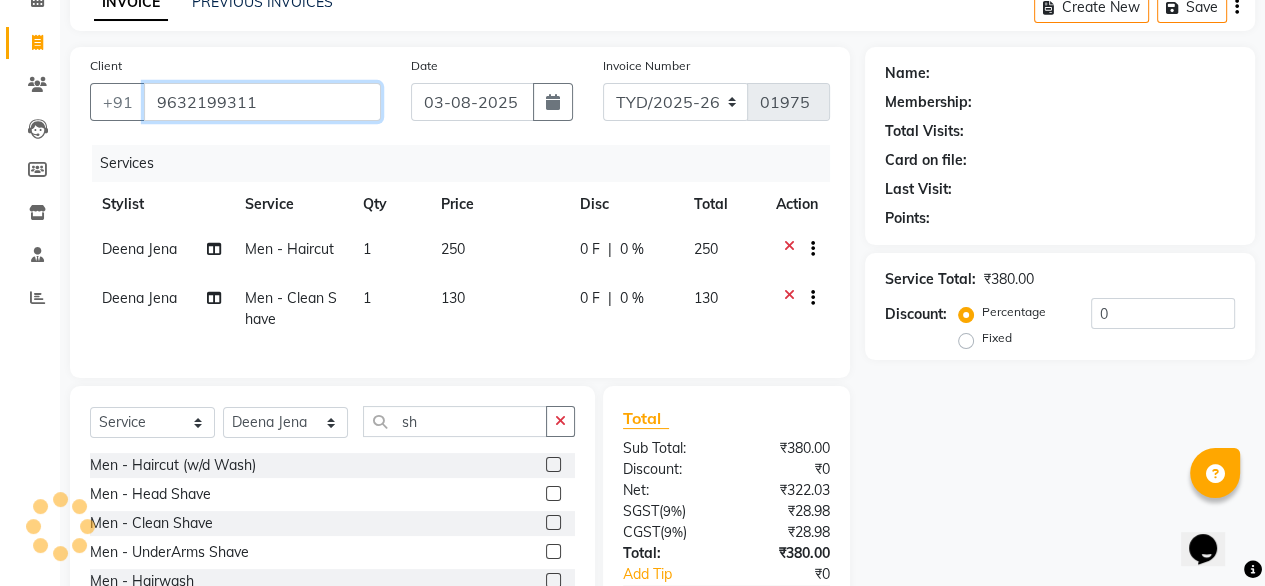 type on "9632199311" 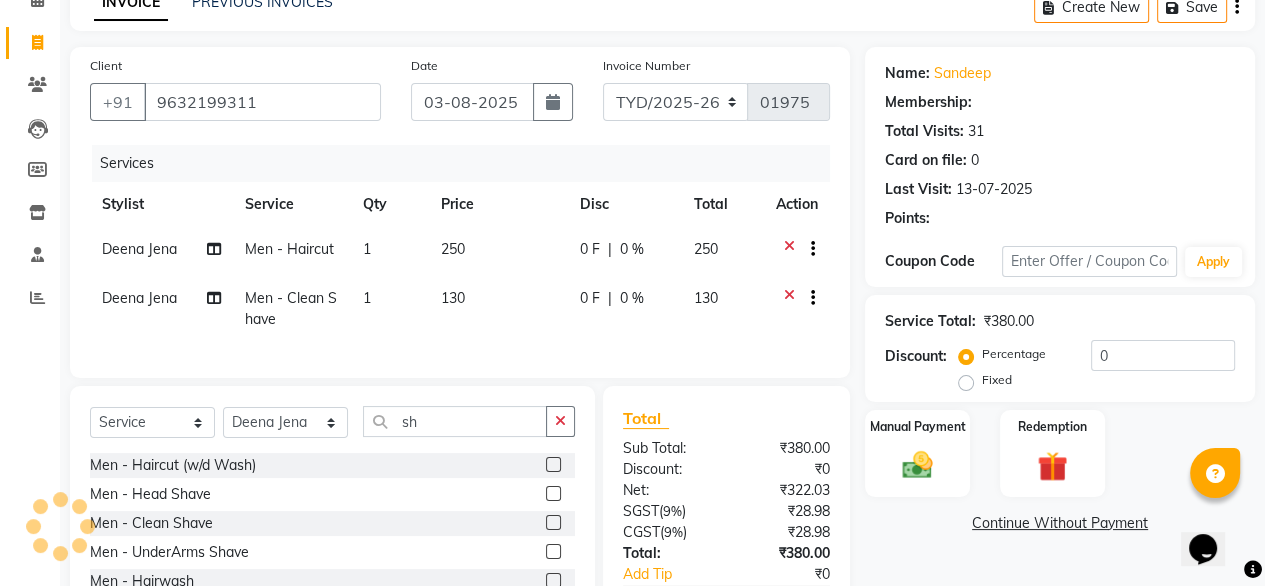 select on "1: Object" 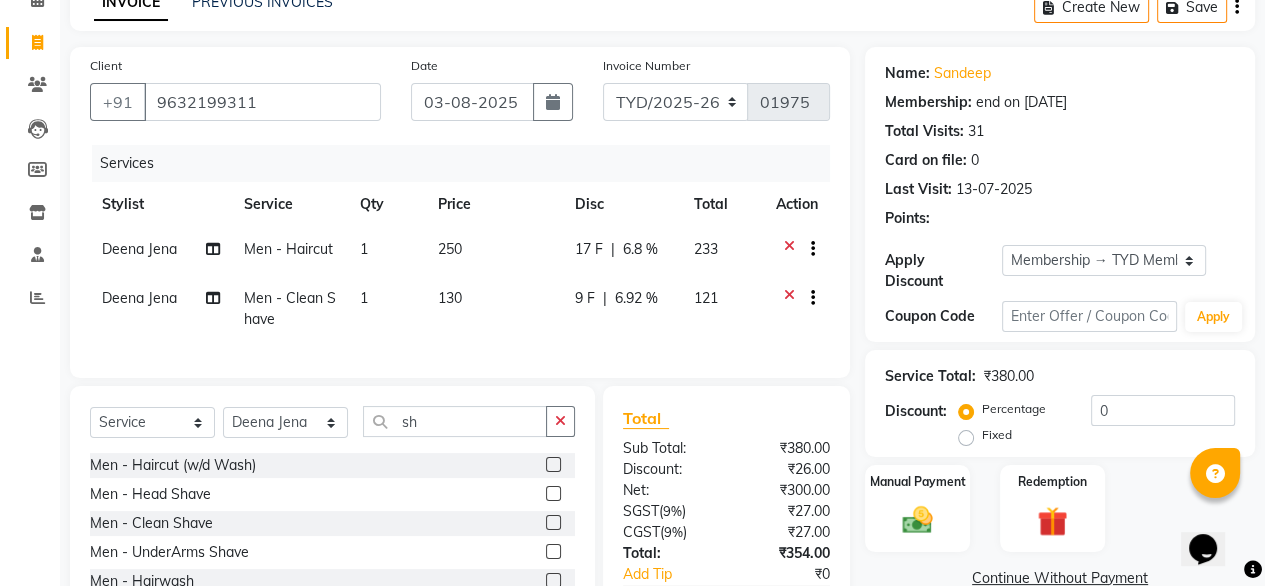 radio on "false" 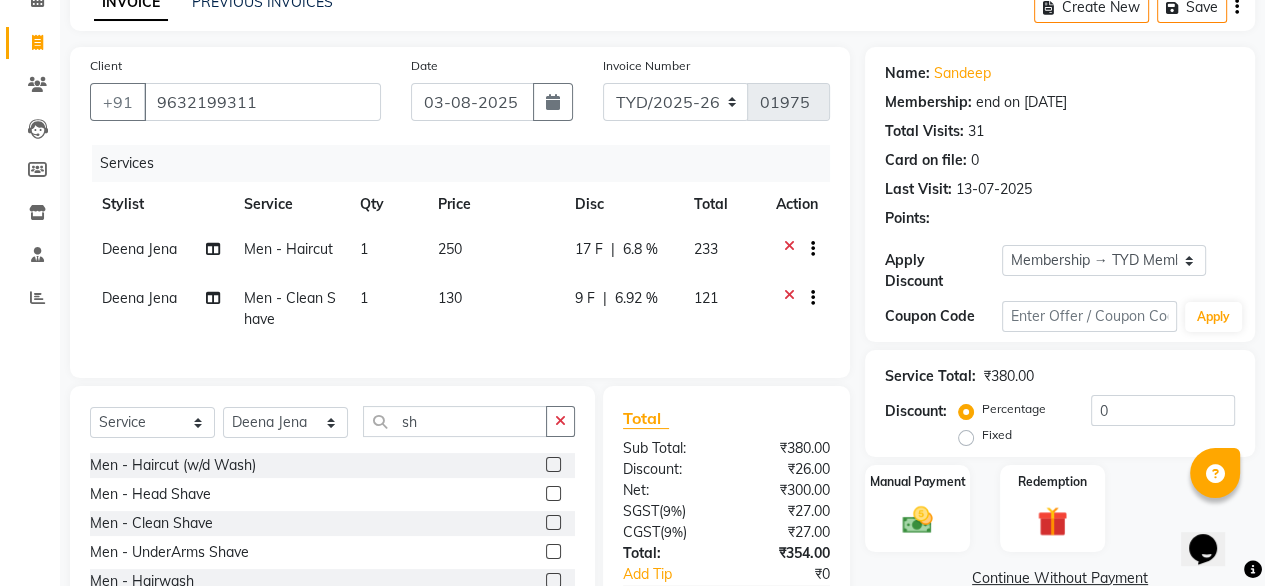 radio on "true" 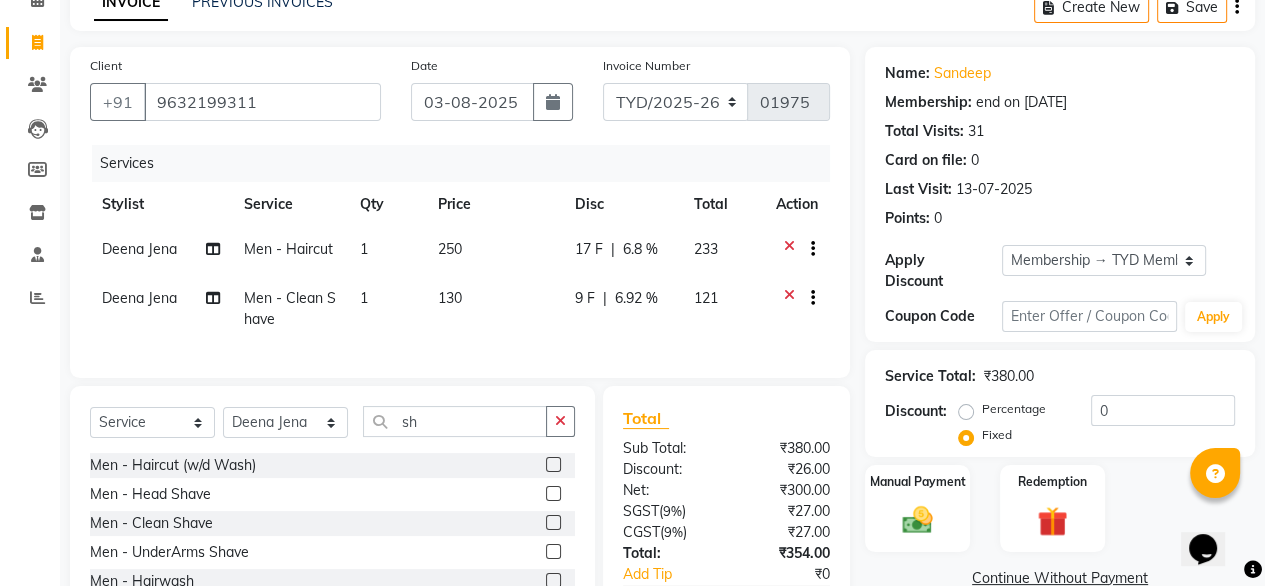 scroll, scrollTop: 244, scrollLeft: 0, axis: vertical 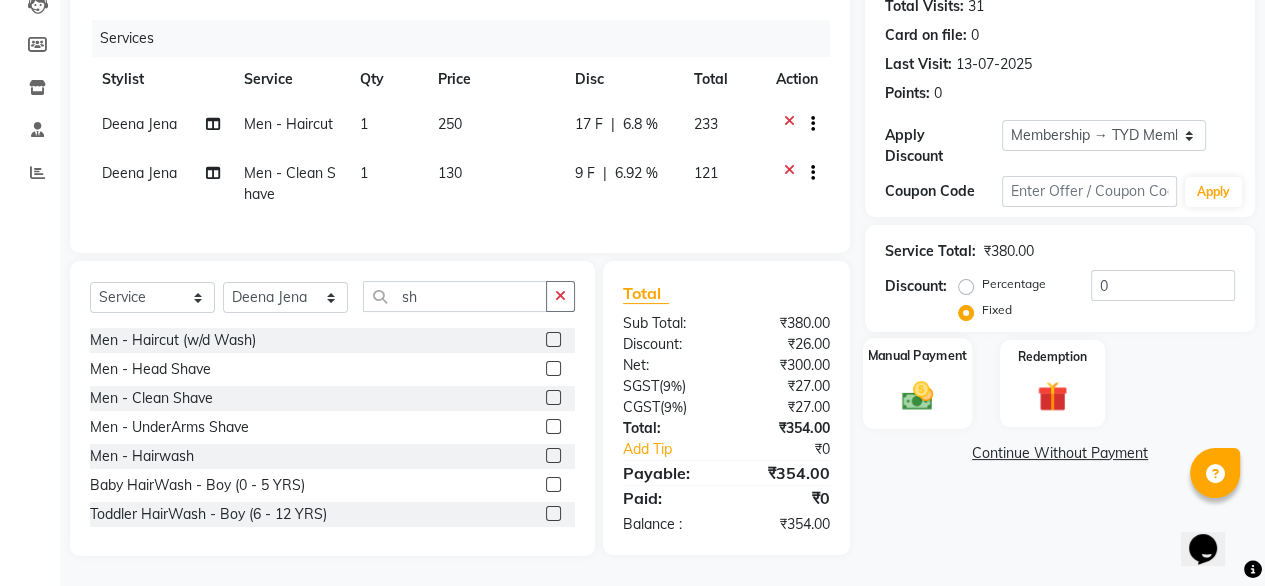 click 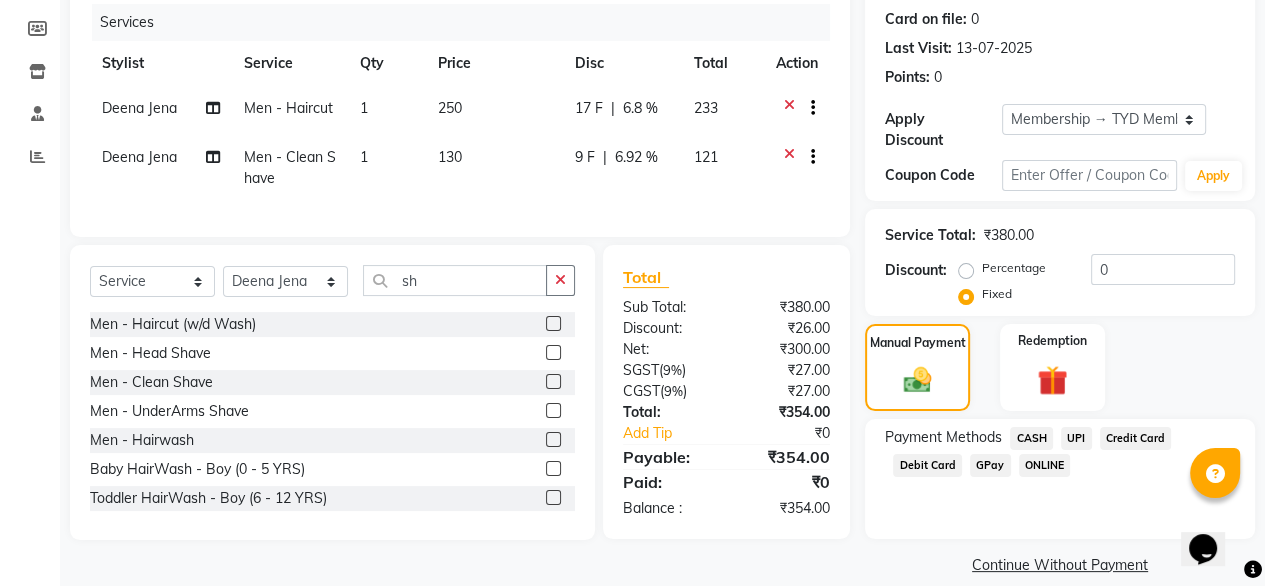 click on "UPI" 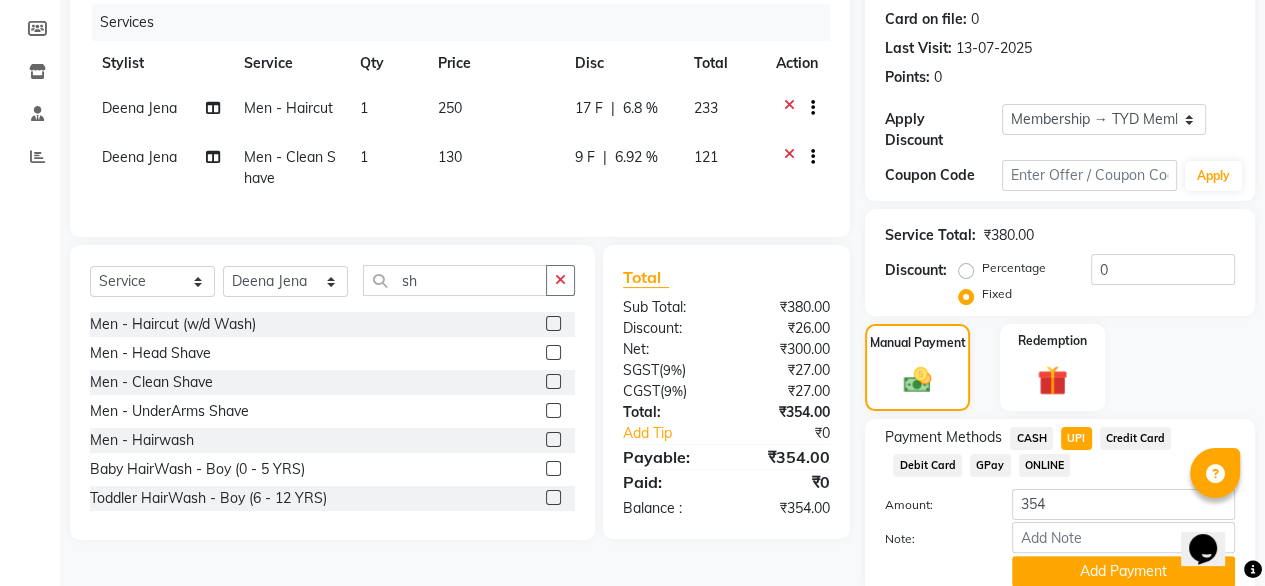 scroll, scrollTop: 311, scrollLeft: 0, axis: vertical 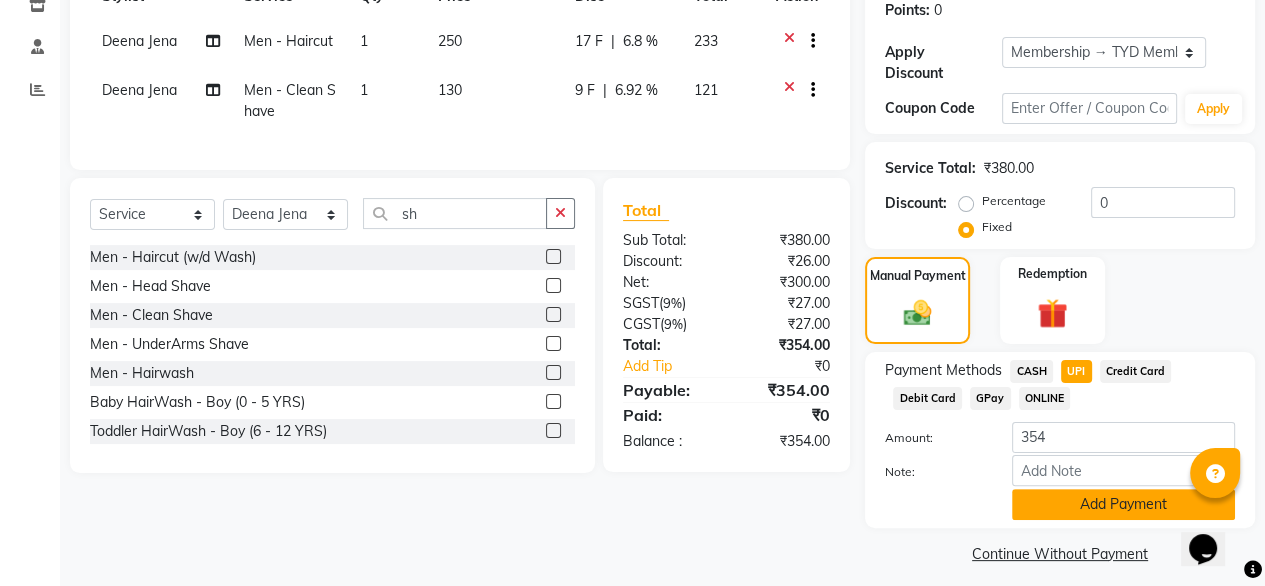 click on "Add Payment" 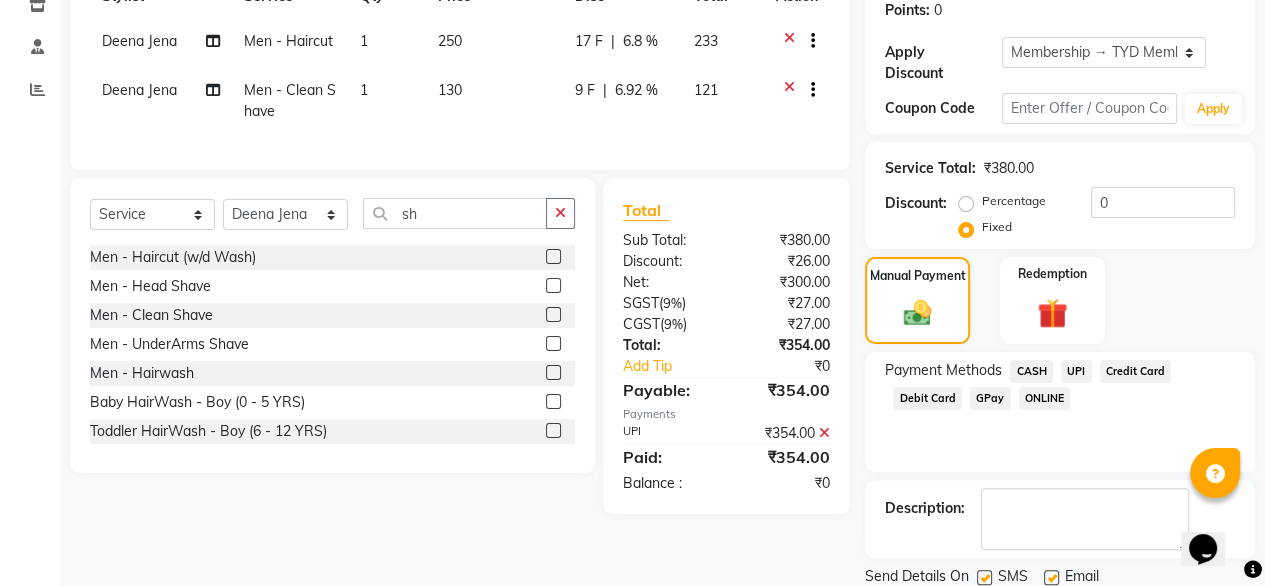 scroll, scrollTop: 364, scrollLeft: 0, axis: vertical 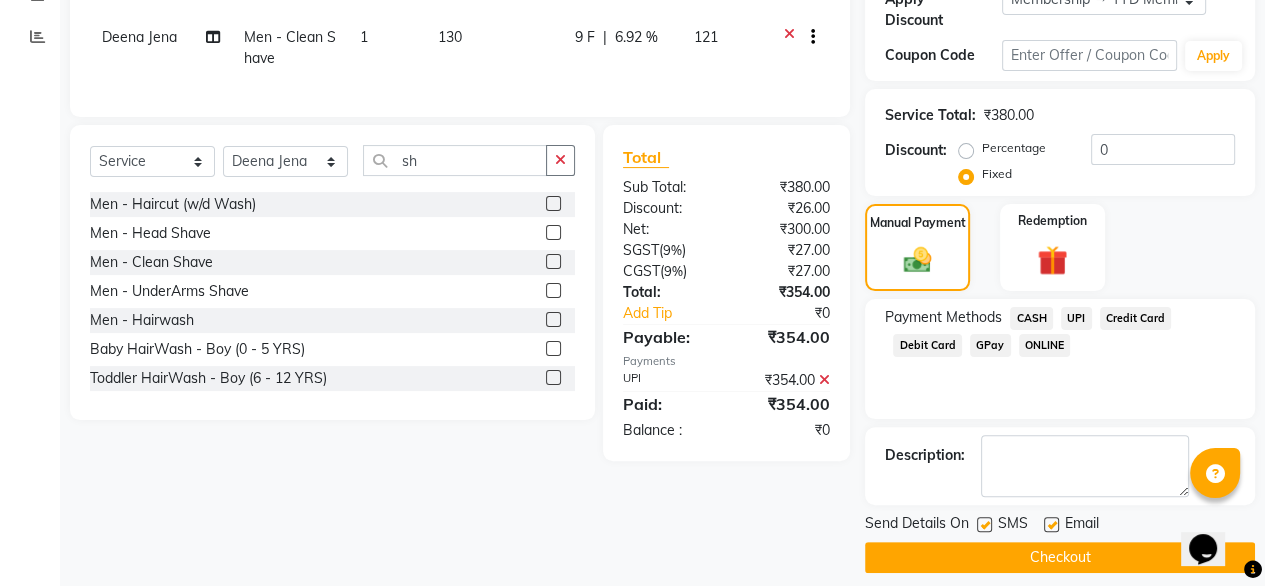 click on "Checkout" 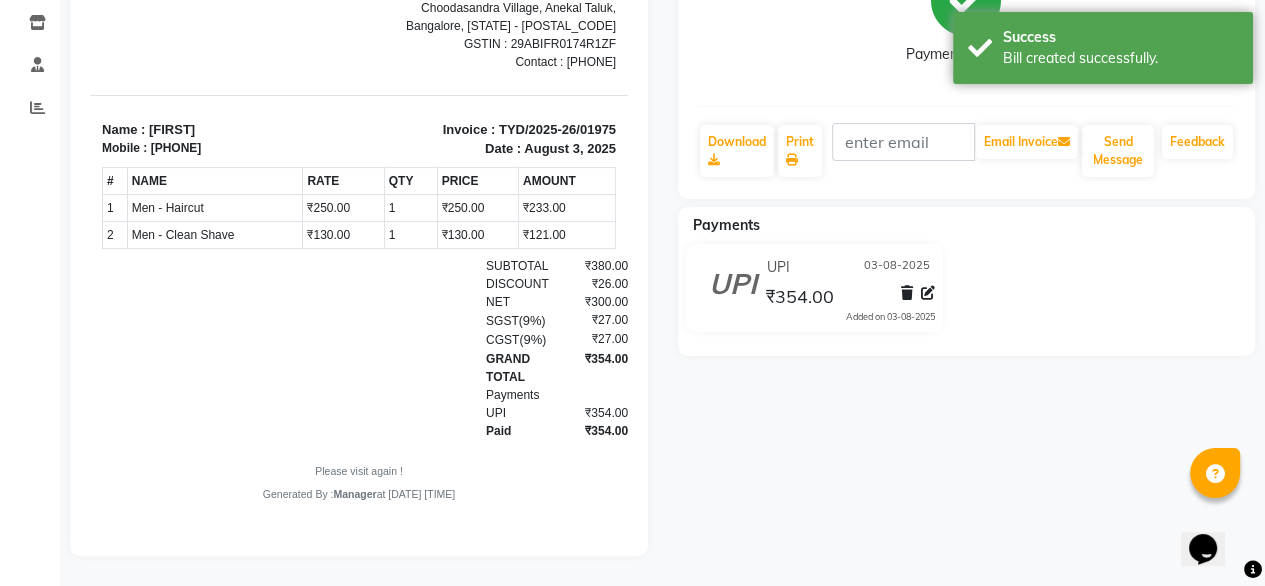 scroll, scrollTop: 0, scrollLeft: 0, axis: both 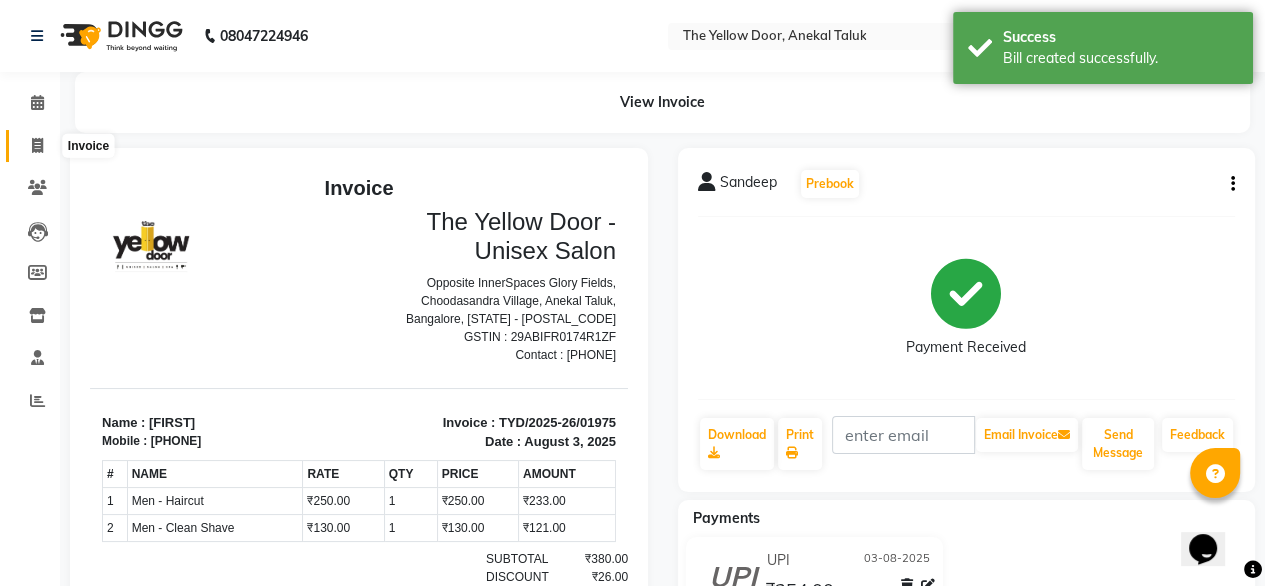 click 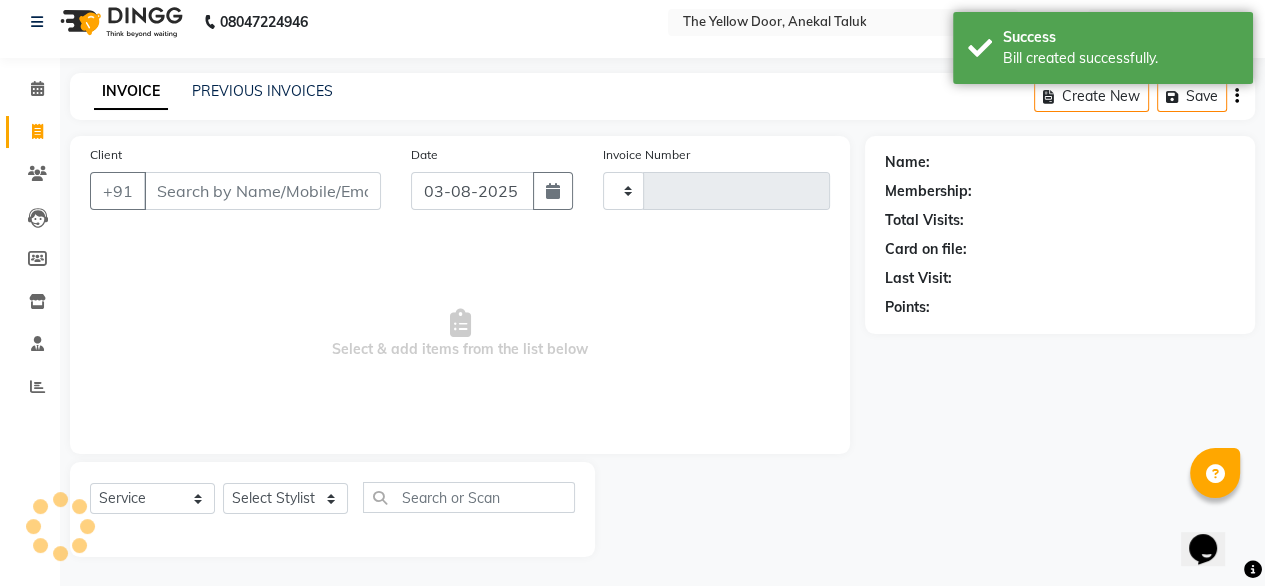 scroll, scrollTop: 16, scrollLeft: 0, axis: vertical 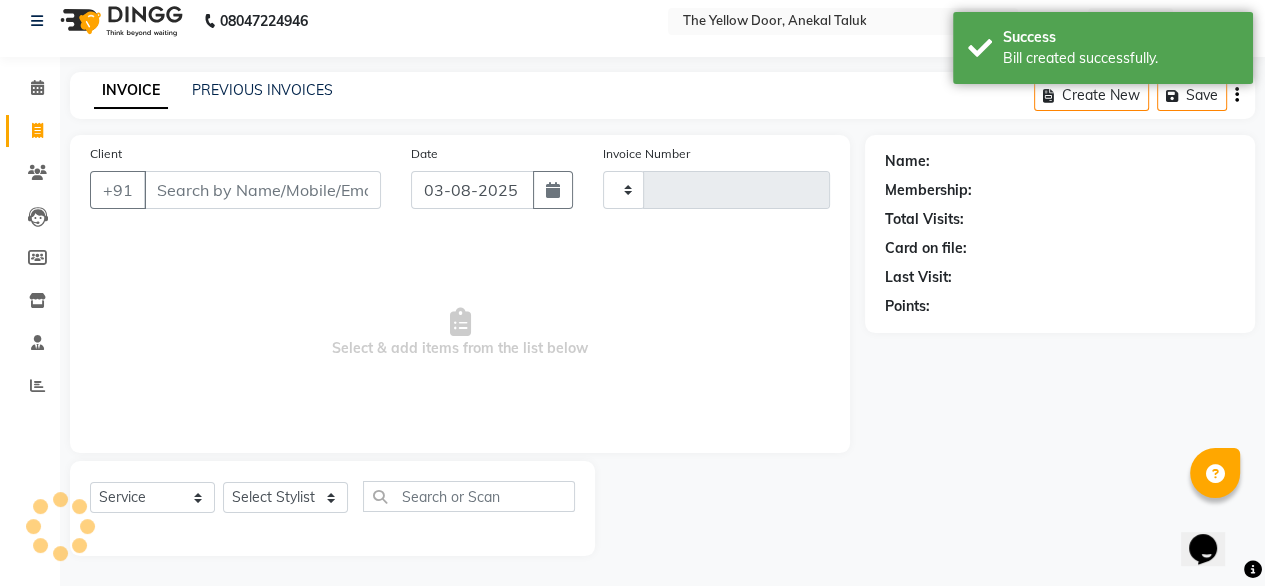 type on "[NUMBER]" 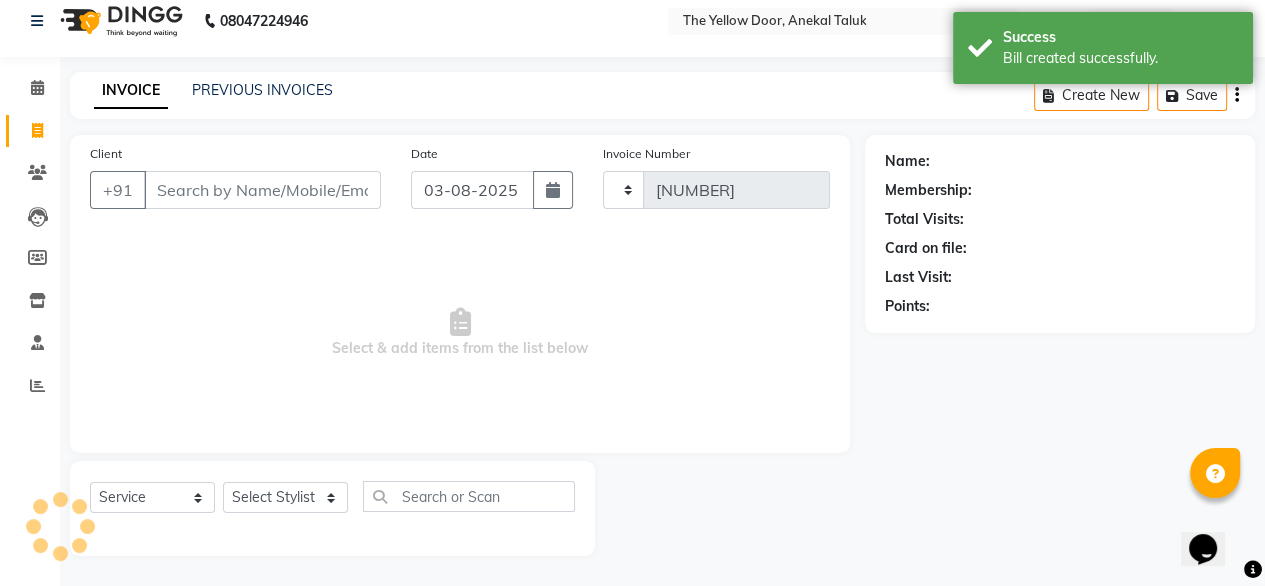 select on "5650" 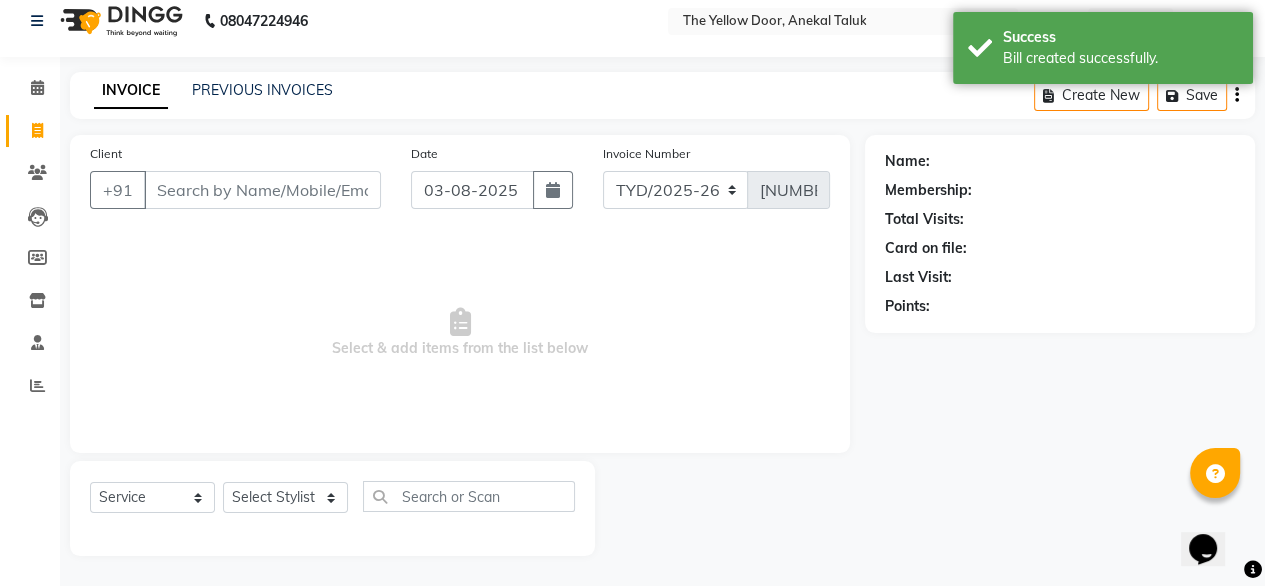 scroll, scrollTop: 0, scrollLeft: 0, axis: both 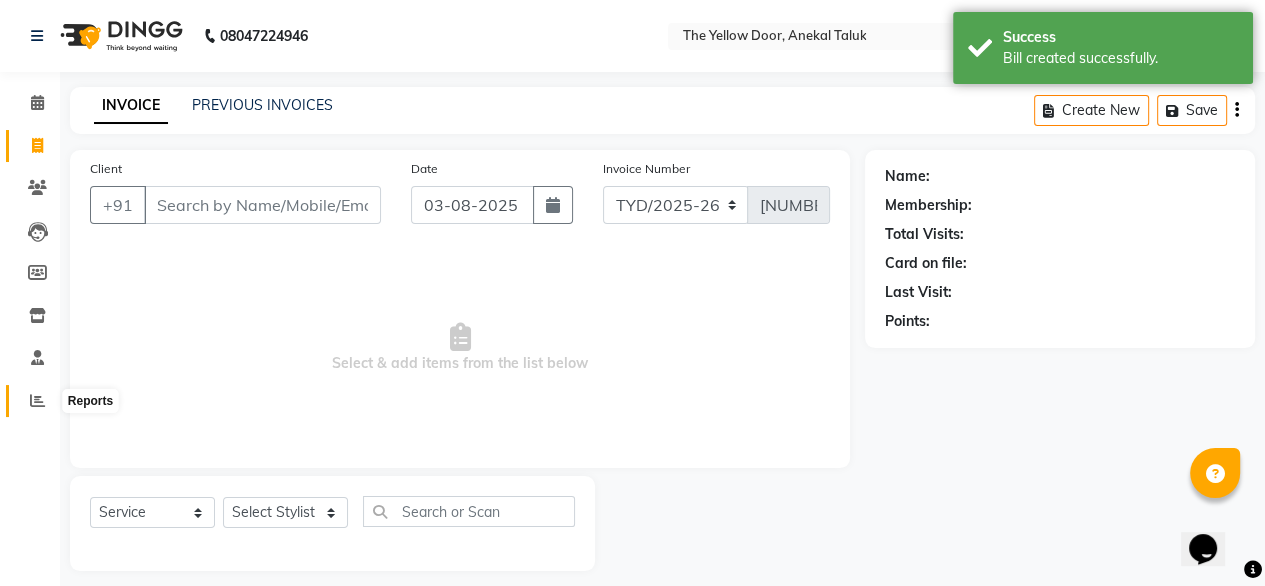 click 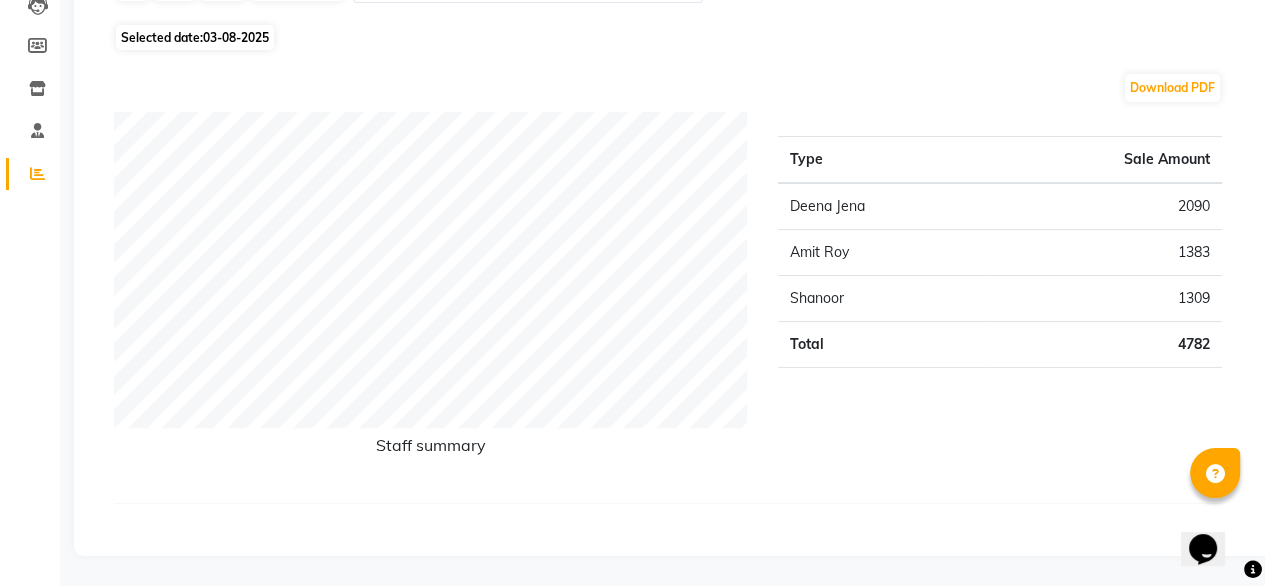 scroll, scrollTop: 0, scrollLeft: 0, axis: both 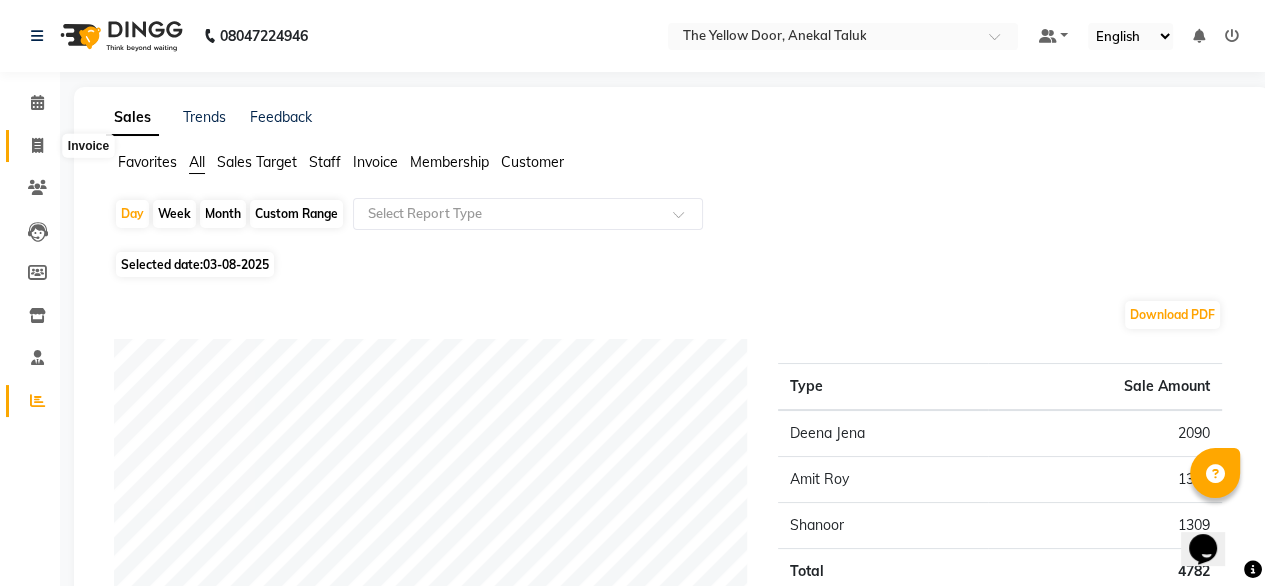 click 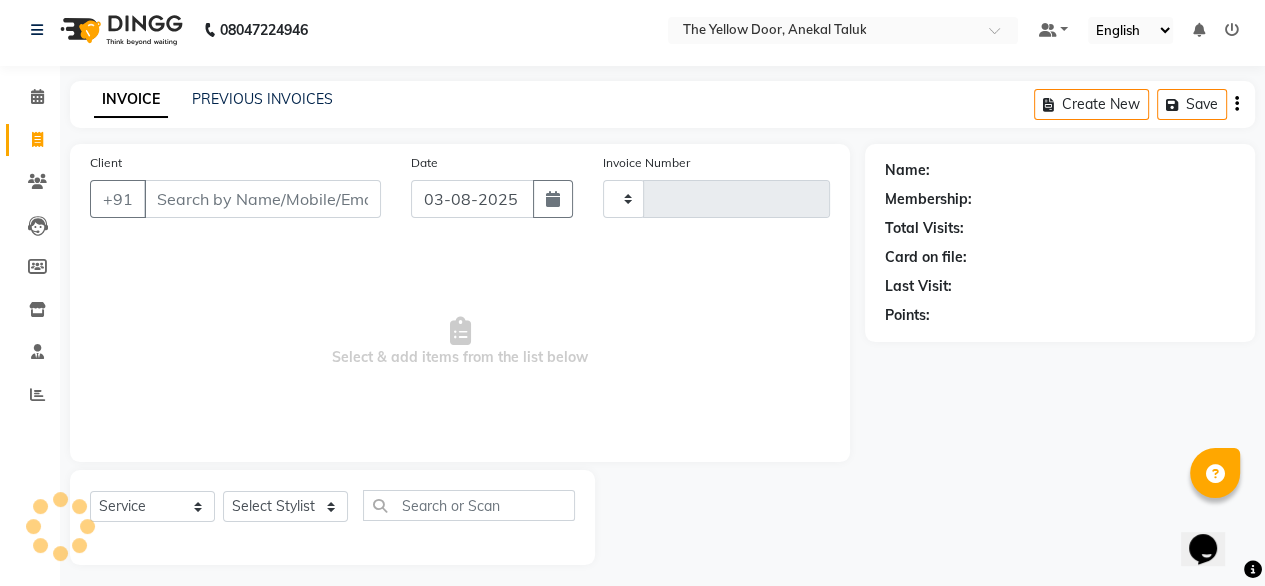 type on "[NUMBER]" 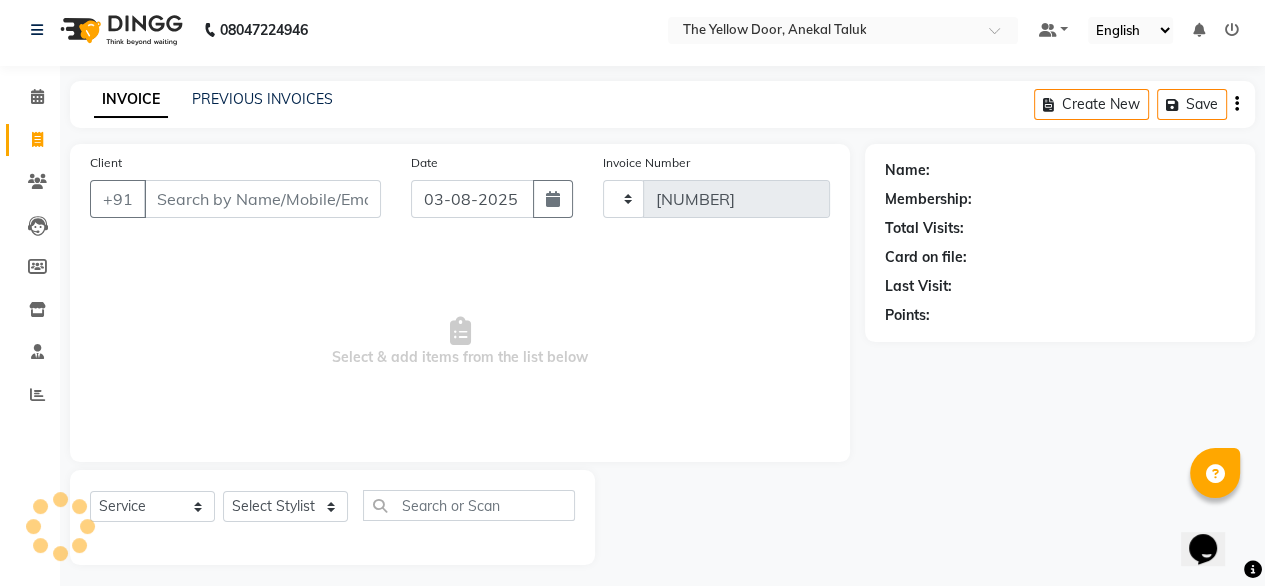 select on "5650" 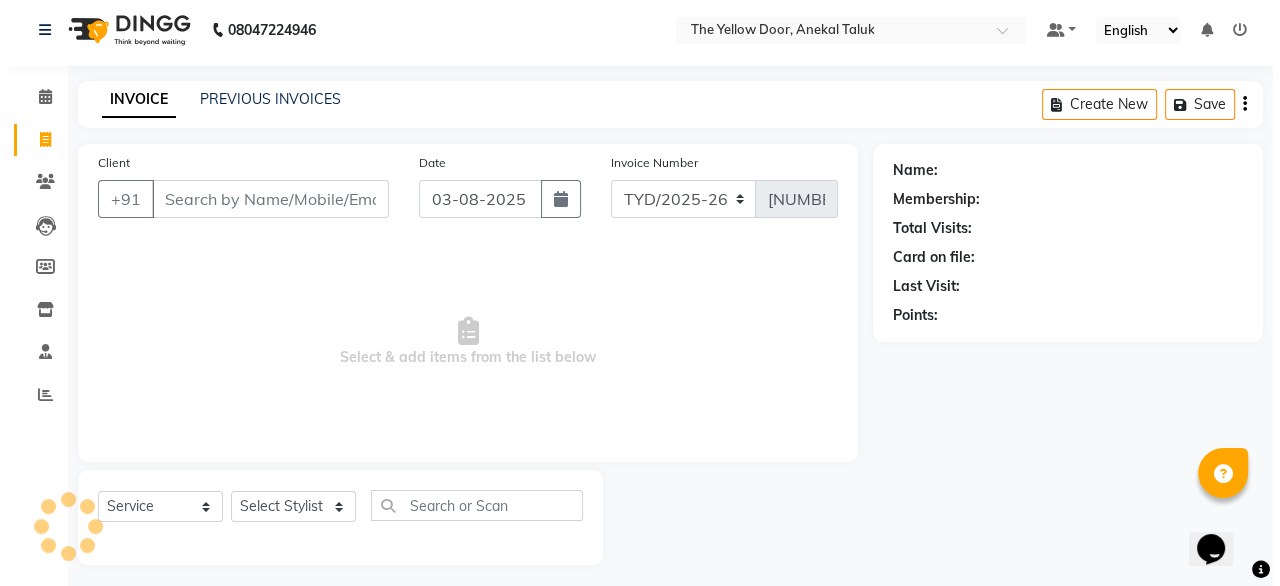 scroll, scrollTop: 16, scrollLeft: 0, axis: vertical 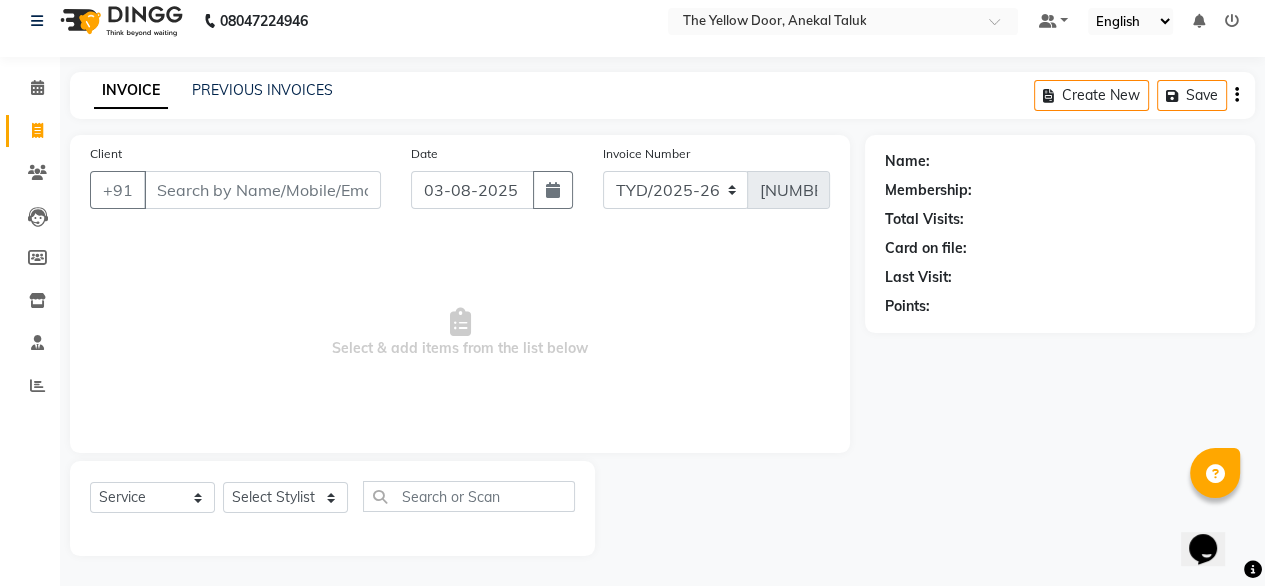 click on "Client" at bounding box center [262, 190] 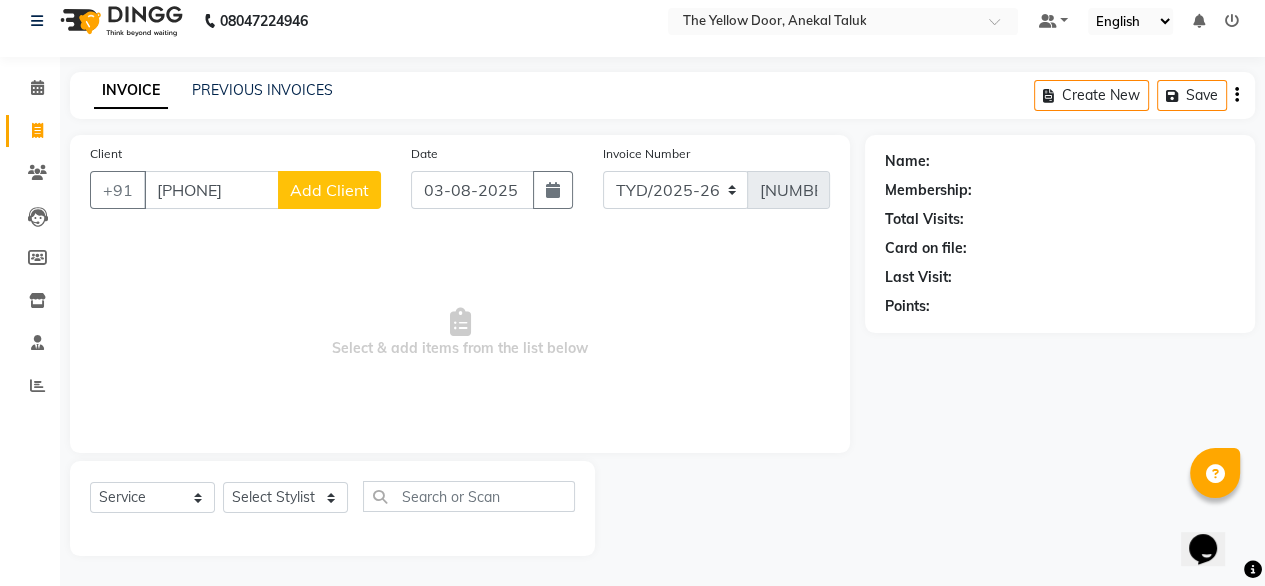 type on "[PHONE]" 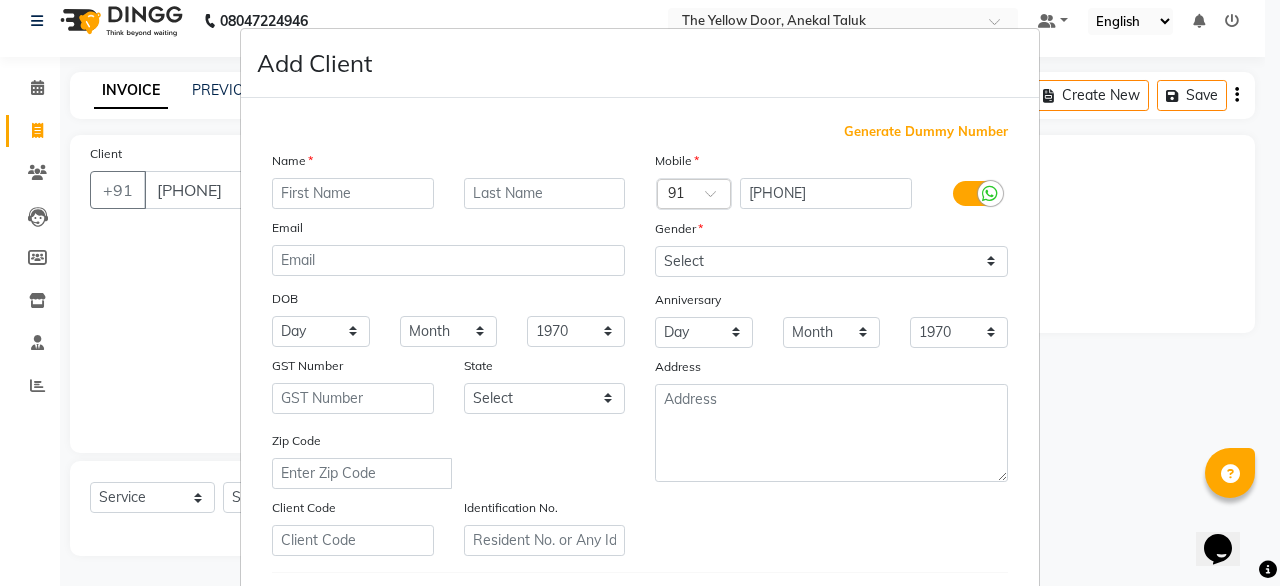 click at bounding box center [353, 193] 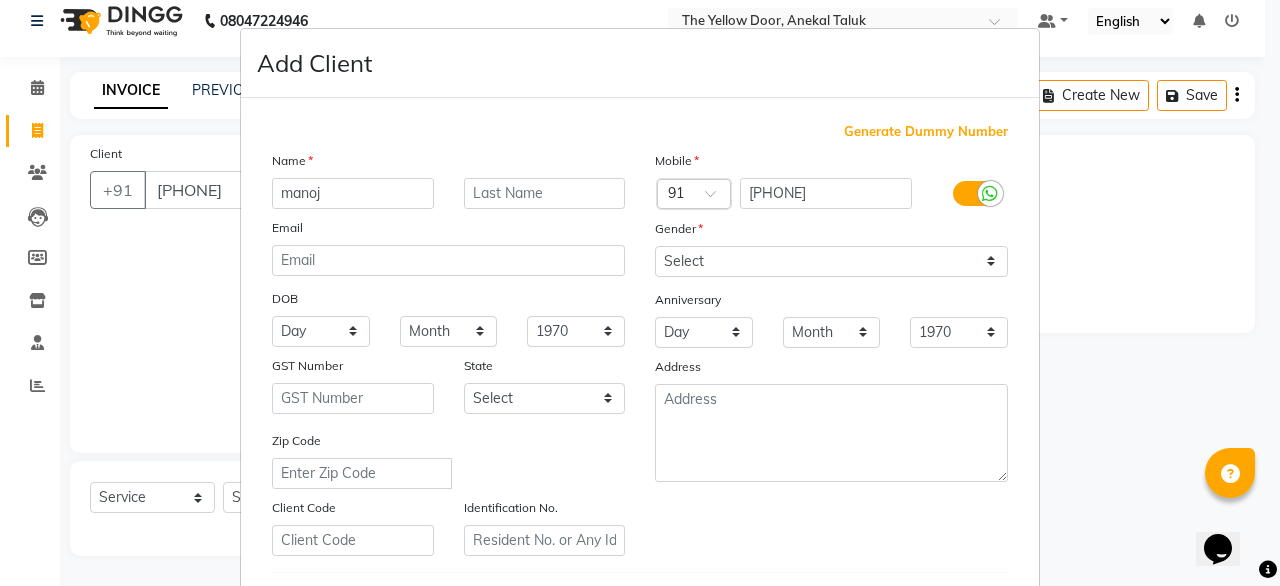 type on "manoj" 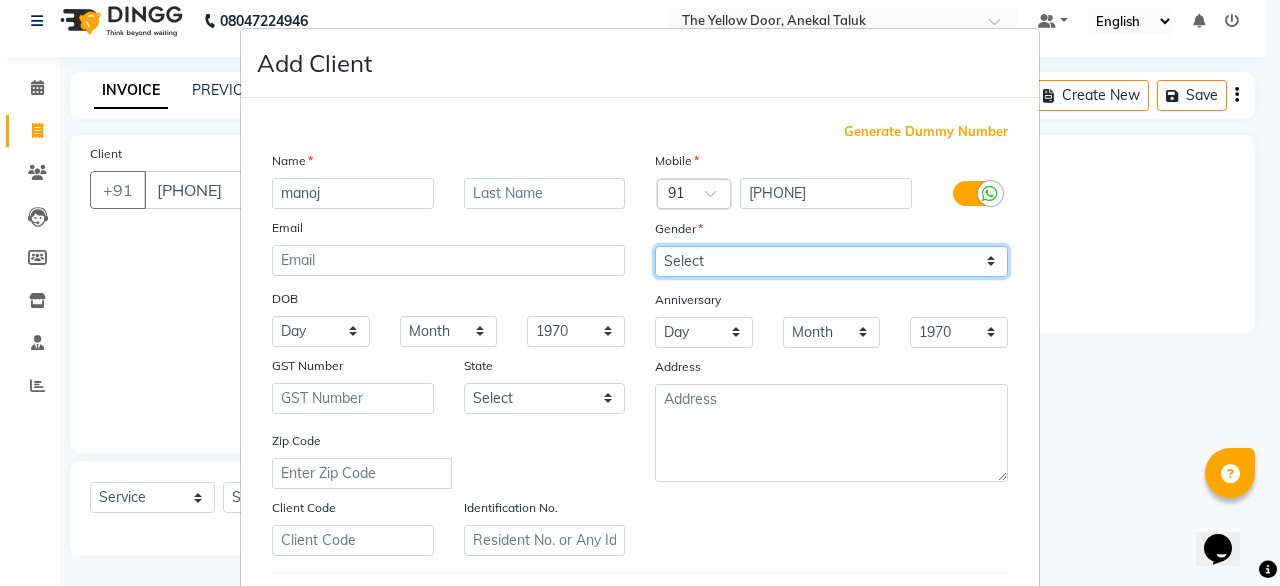 click on "Select Male Female Other Prefer Not To Say" at bounding box center (831, 261) 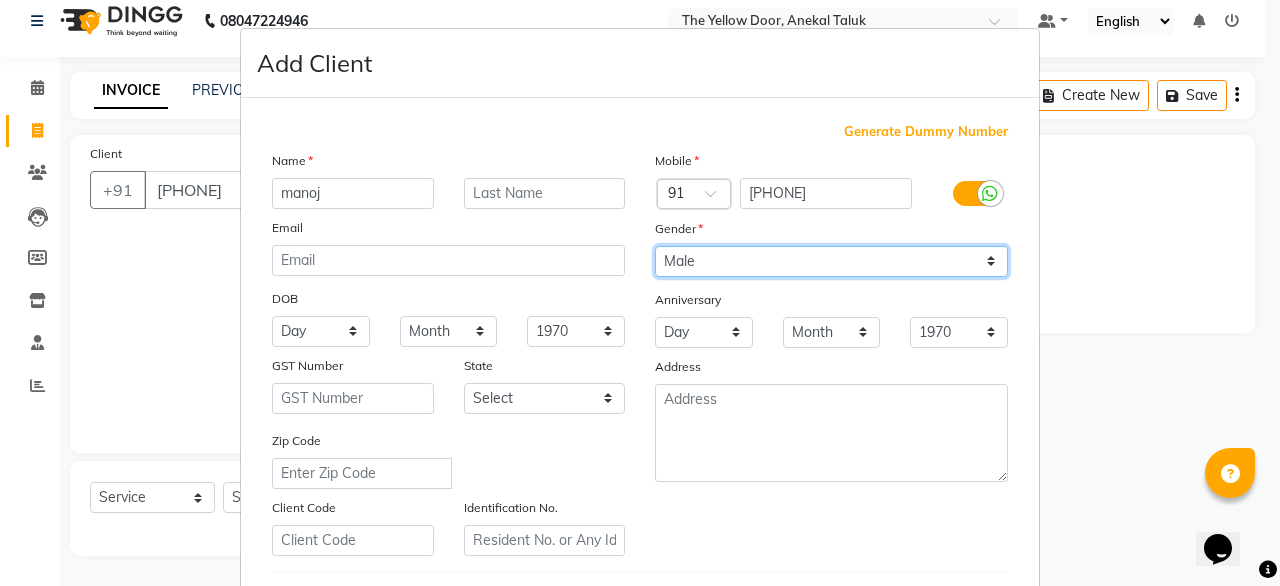 click on "Select Male Female Other Prefer Not To Say" at bounding box center (831, 261) 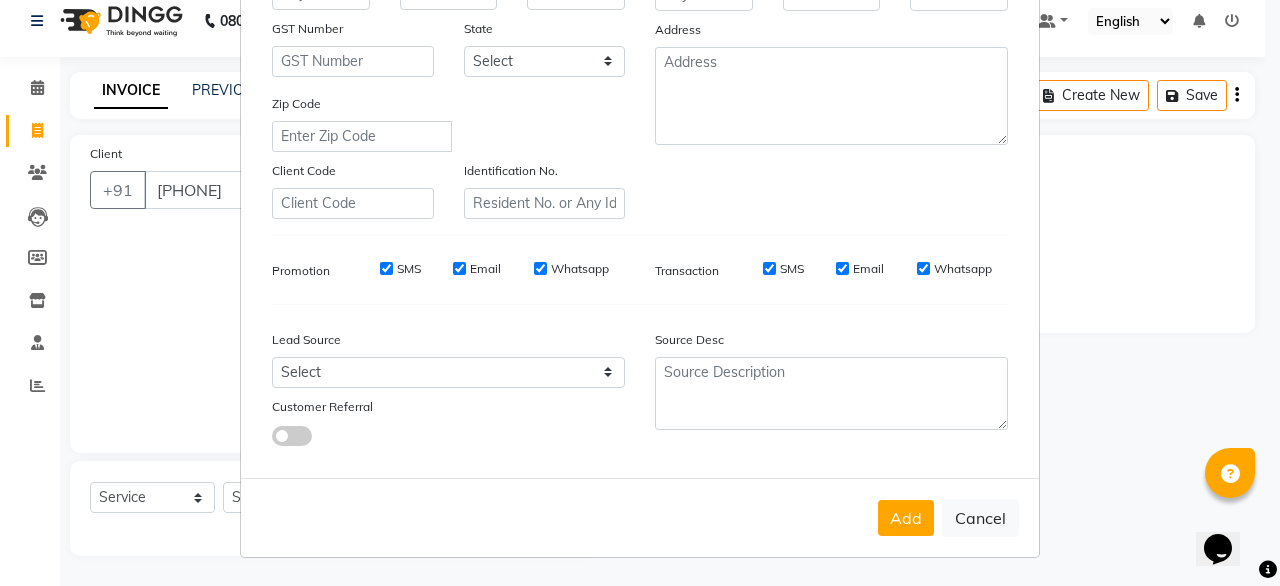 scroll, scrollTop: 0, scrollLeft: 0, axis: both 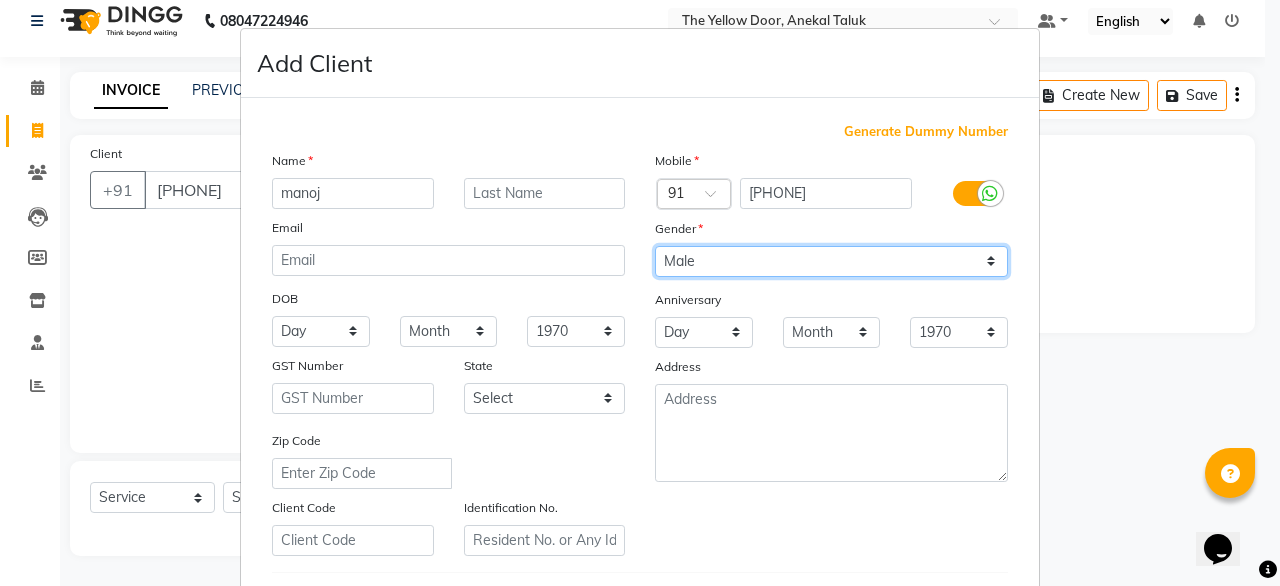 click on "Select Male Female Other Prefer Not To Say" at bounding box center [831, 261] 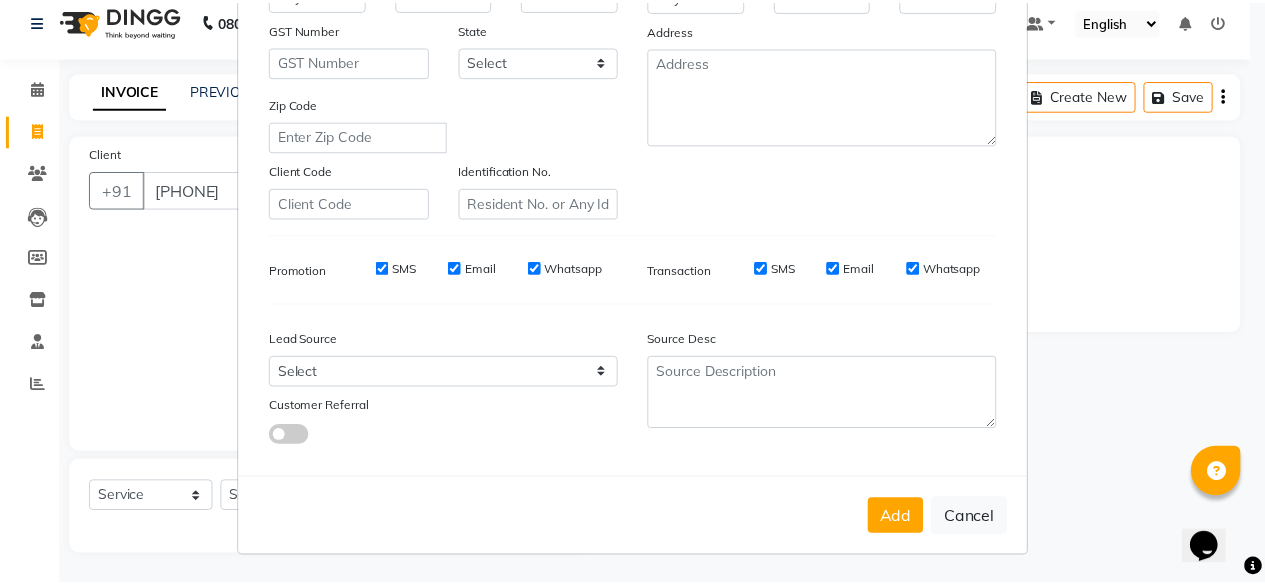 scroll, scrollTop: 347, scrollLeft: 0, axis: vertical 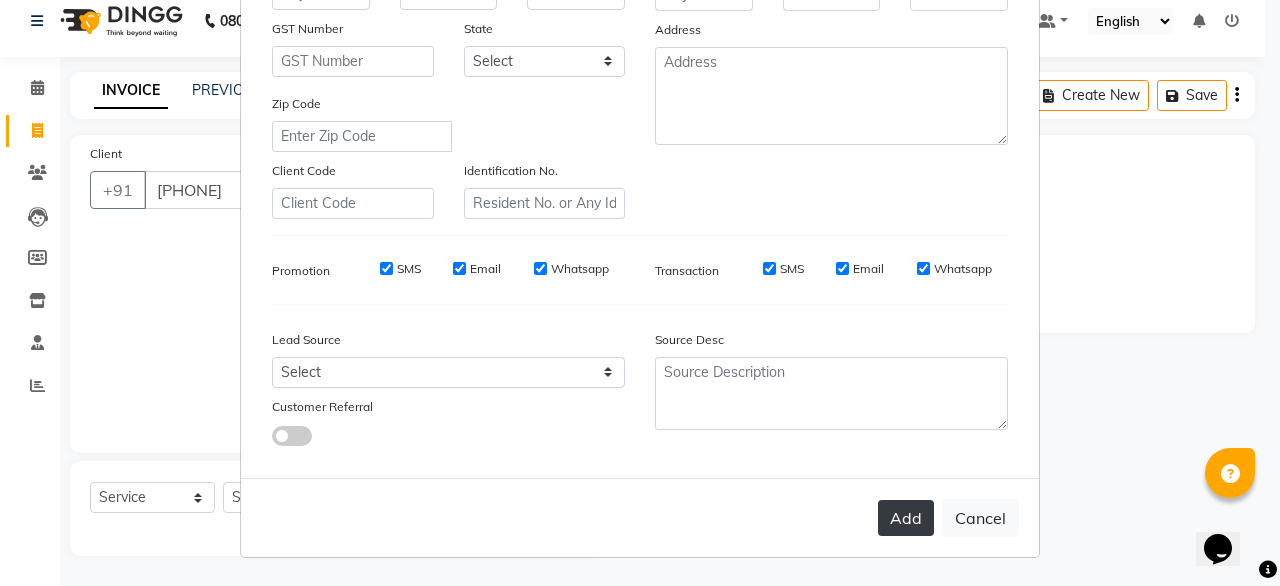 click on "Add" at bounding box center (906, 518) 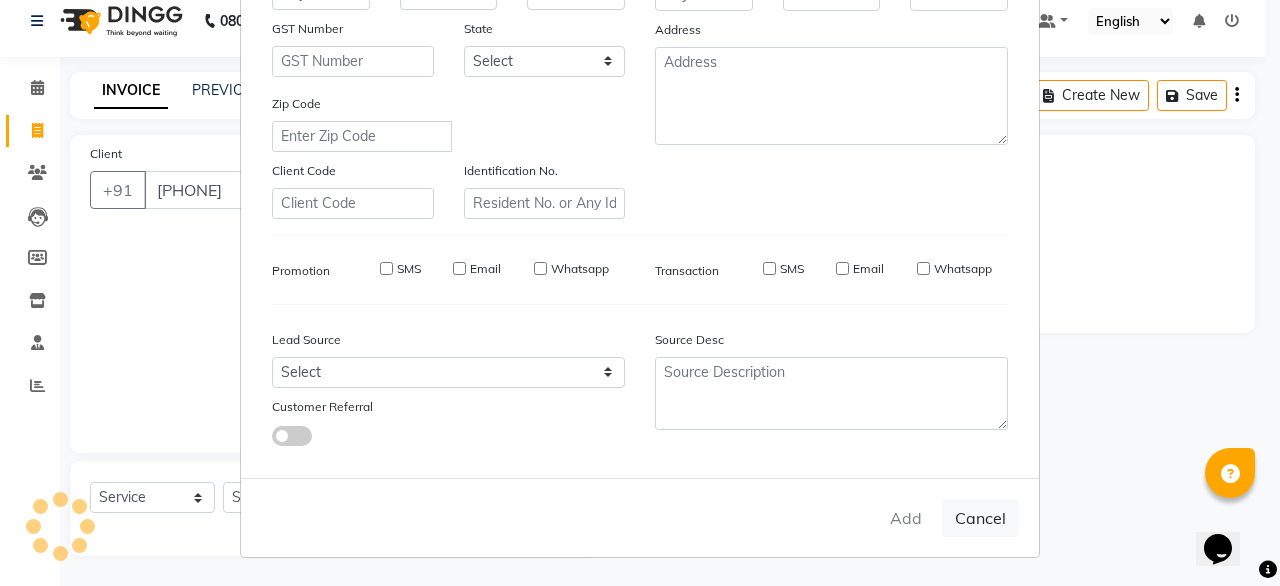 type 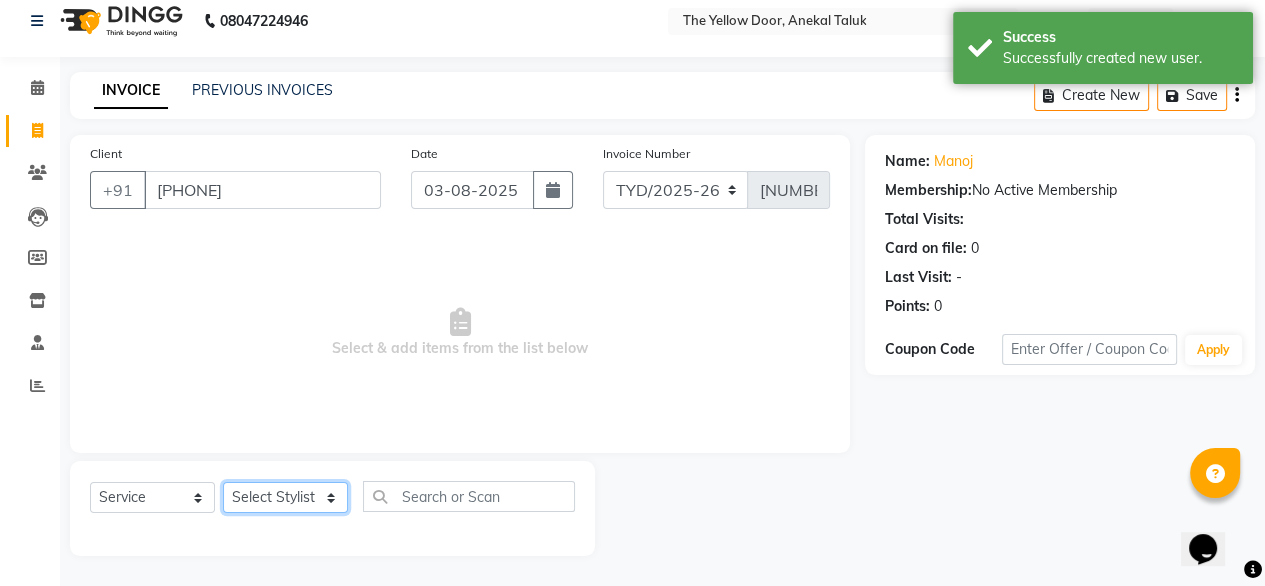 click on "Select Stylist Amit Roy Bina Deena Jena Housekeeping Manager Sajiya Shefi Shanoor Shri" 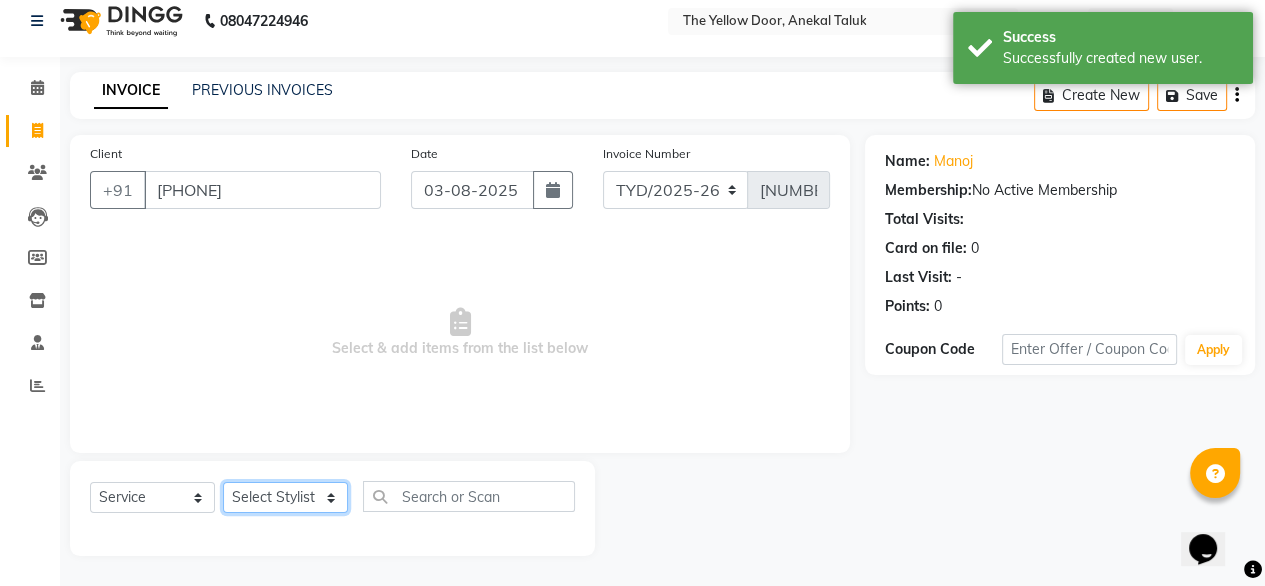 select on "41281" 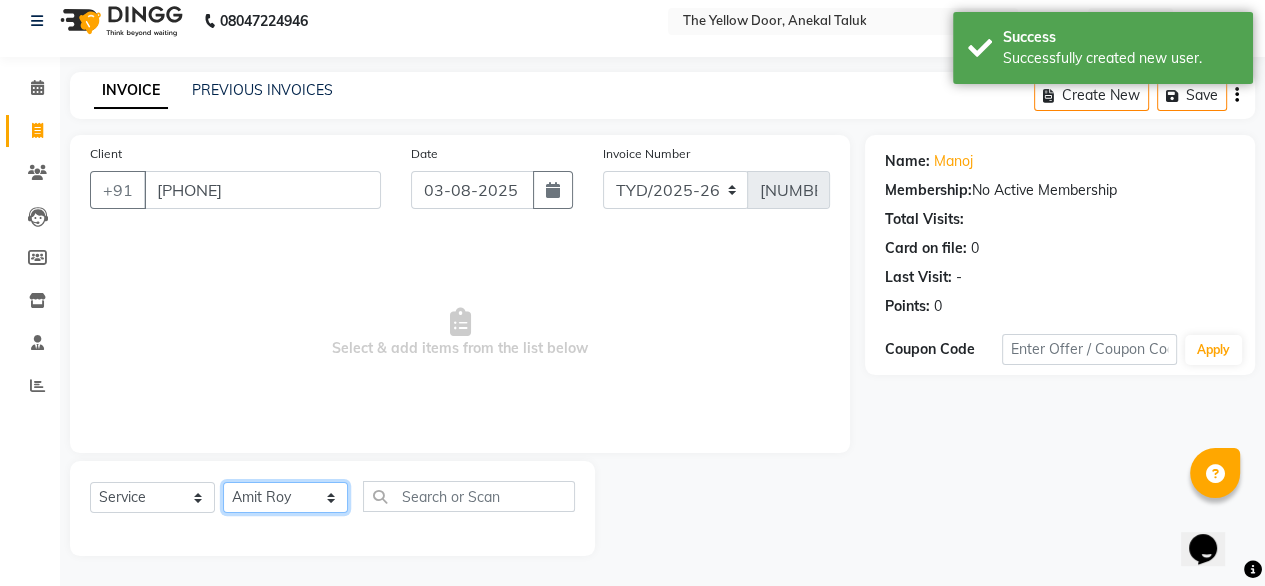 click on "Select Stylist Amit Roy Bina Deena Jena Housekeeping Manager Sajiya Shefi Shanoor Shri" 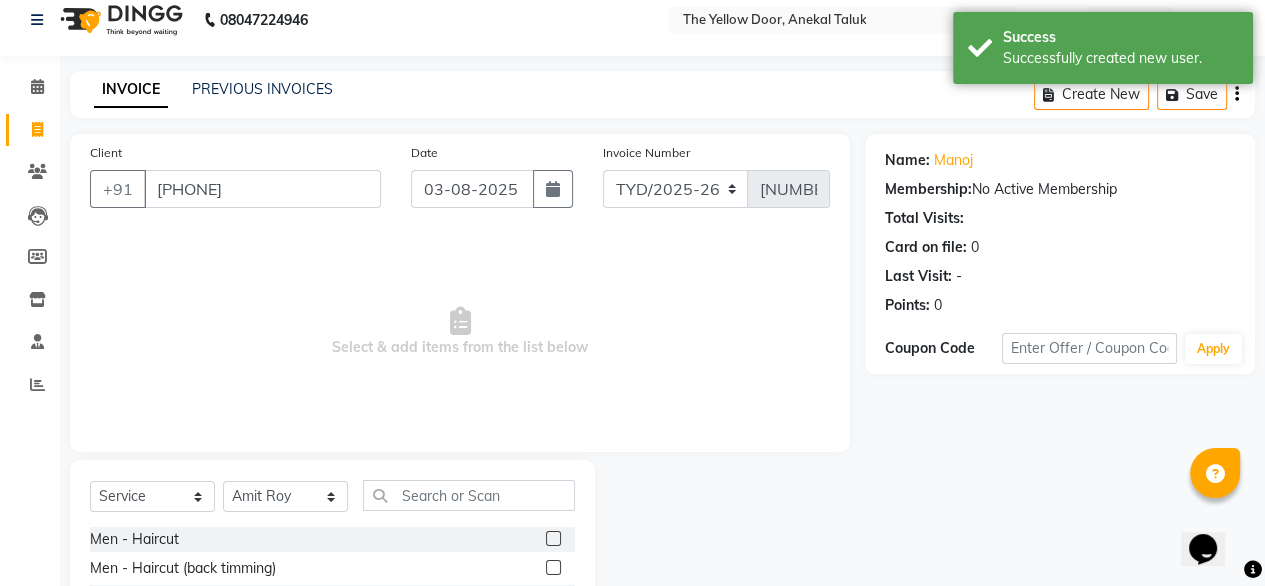 click 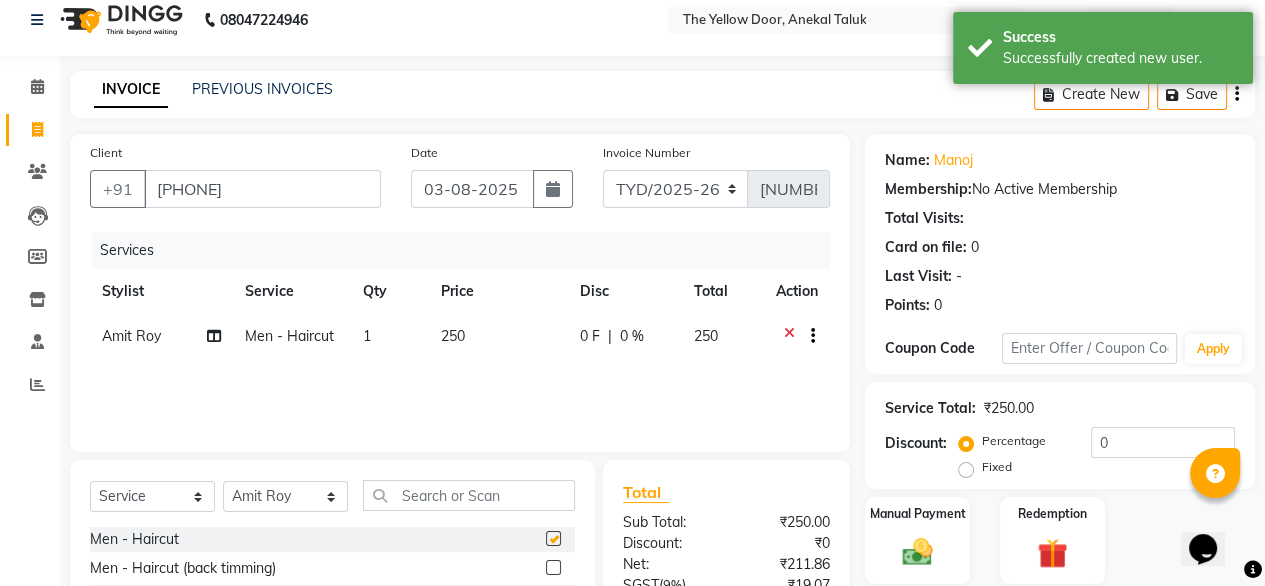 checkbox on "false" 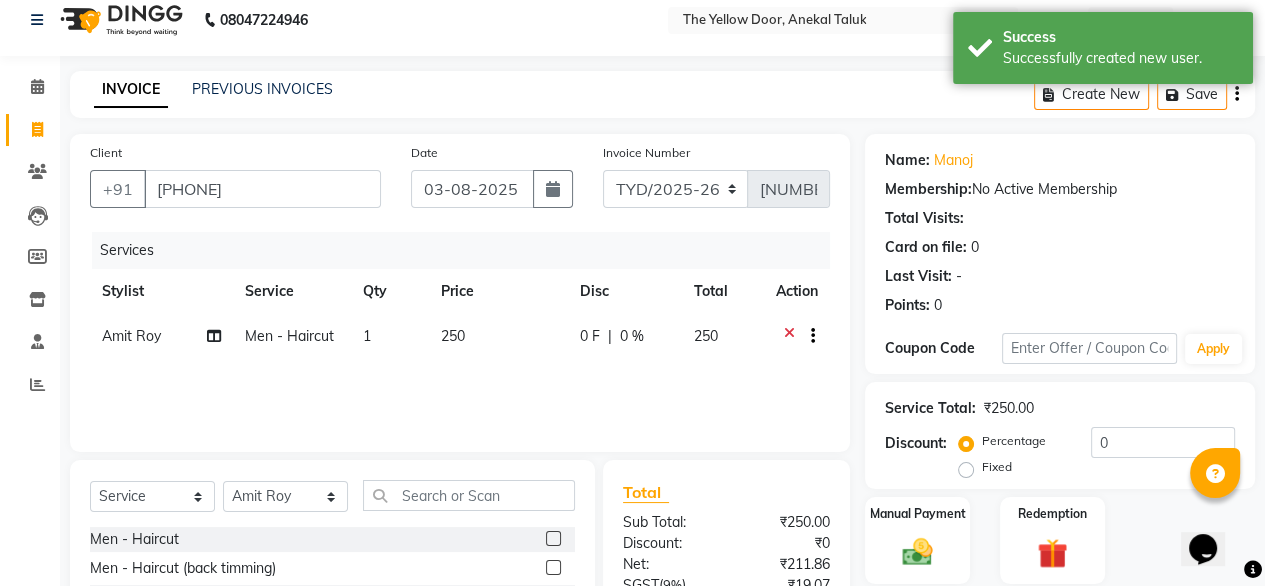 scroll, scrollTop: 216, scrollLeft: 0, axis: vertical 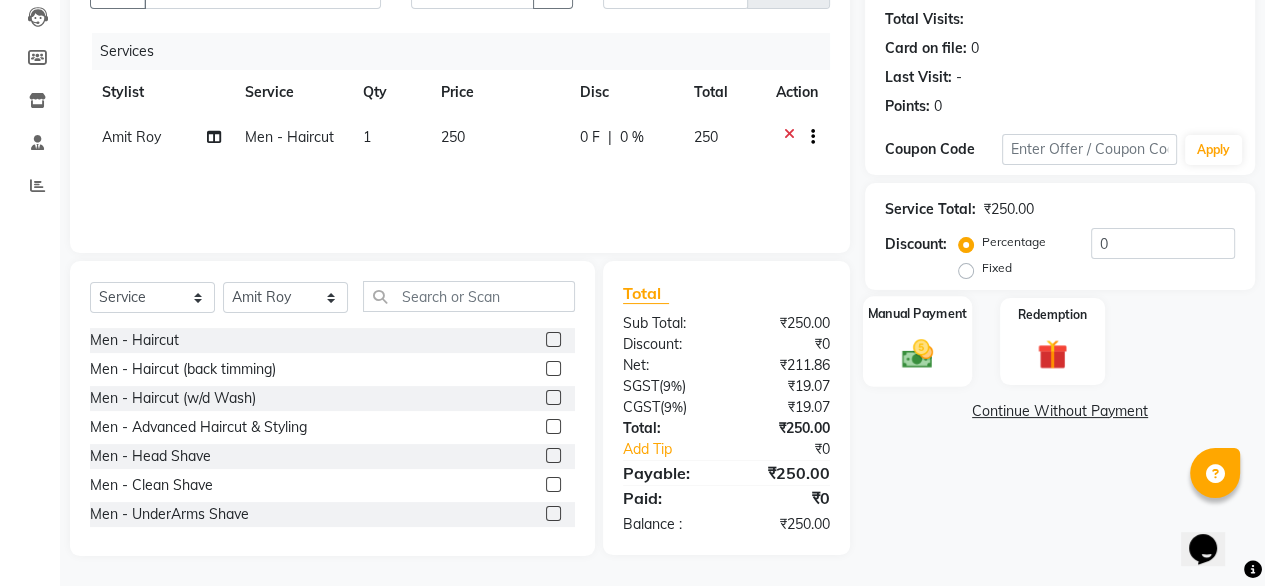 click 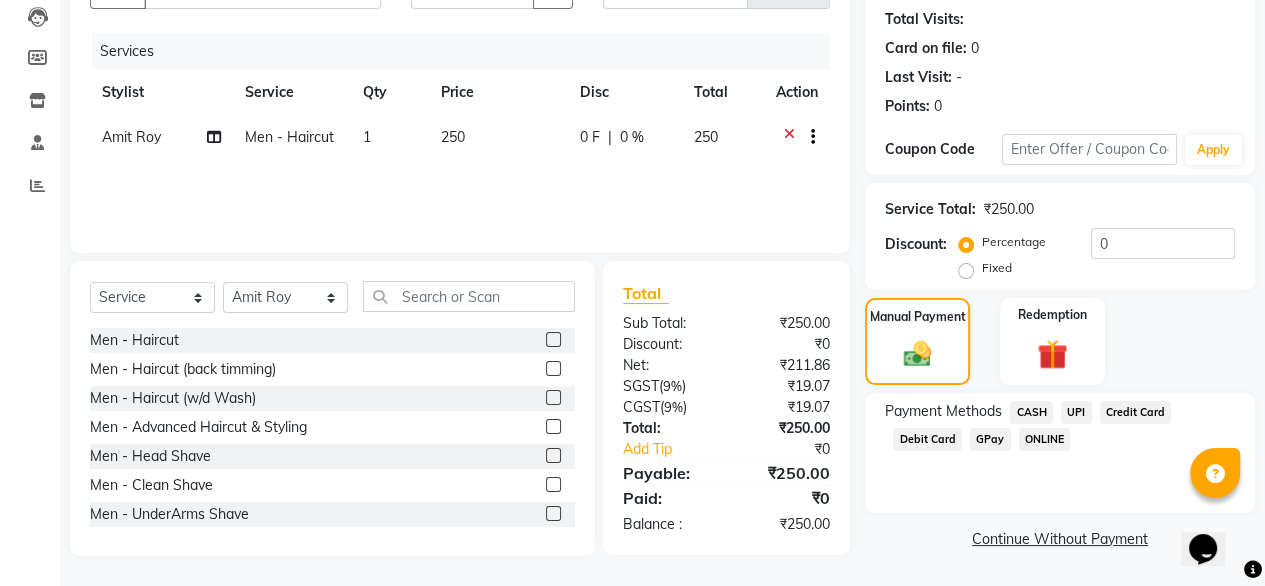 click on "UPI" 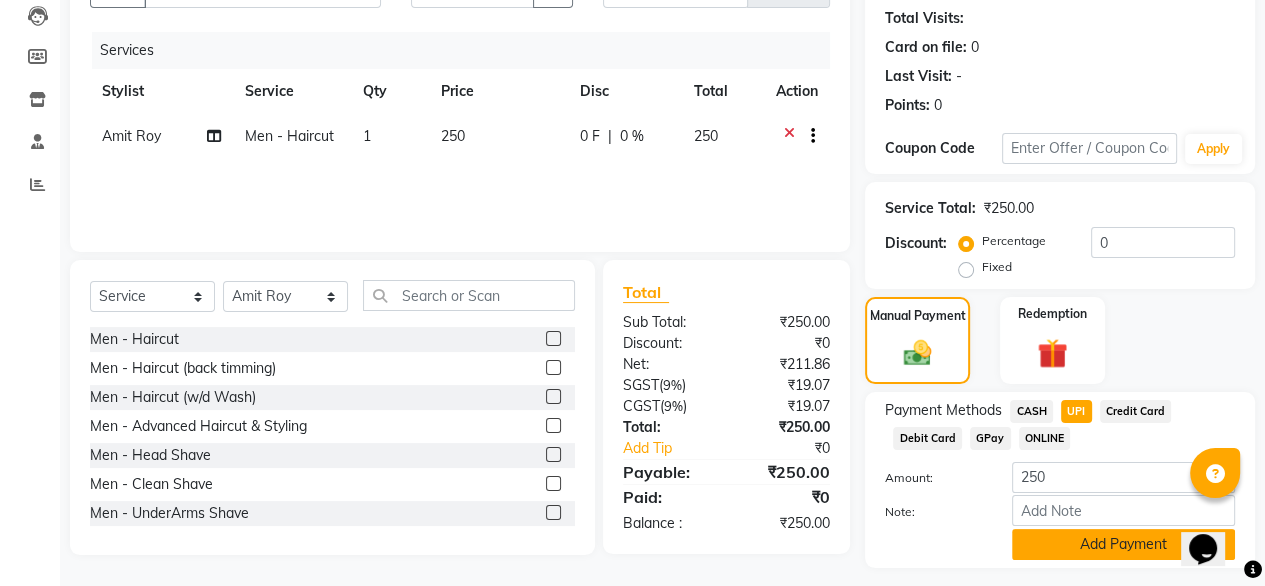 click on "Add Payment" 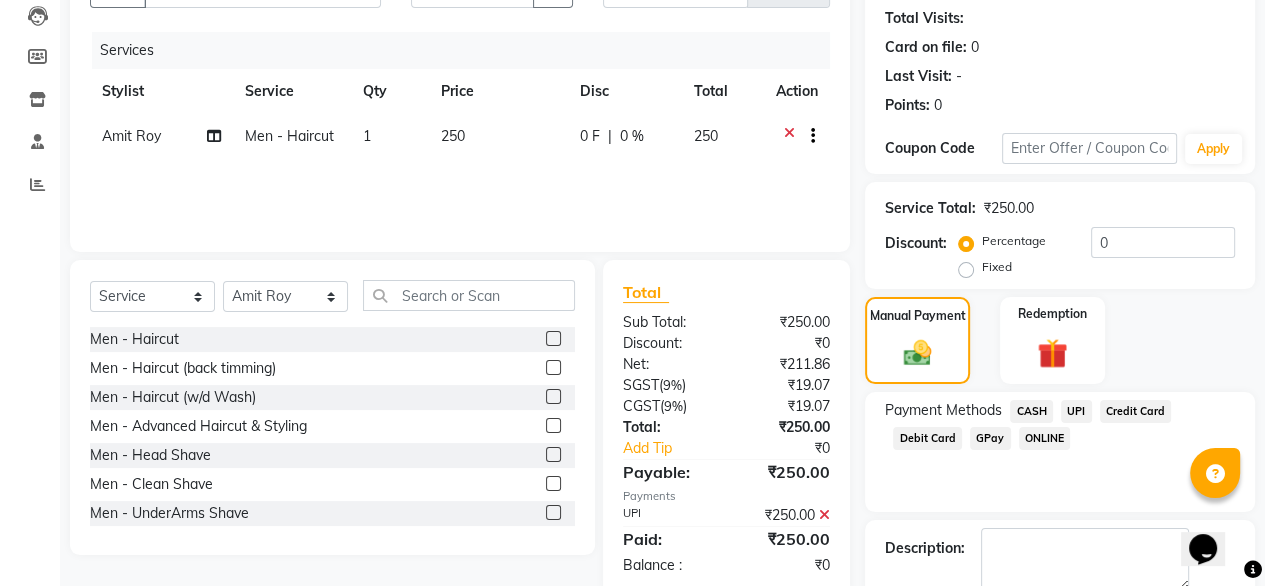 scroll, scrollTop: 325, scrollLeft: 0, axis: vertical 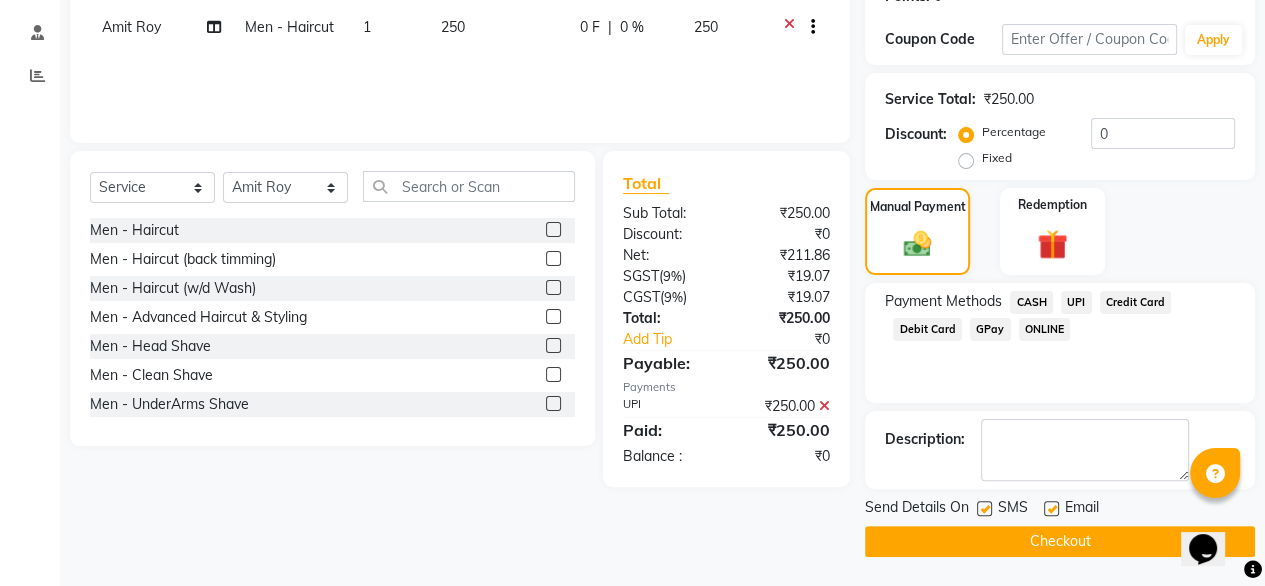 click 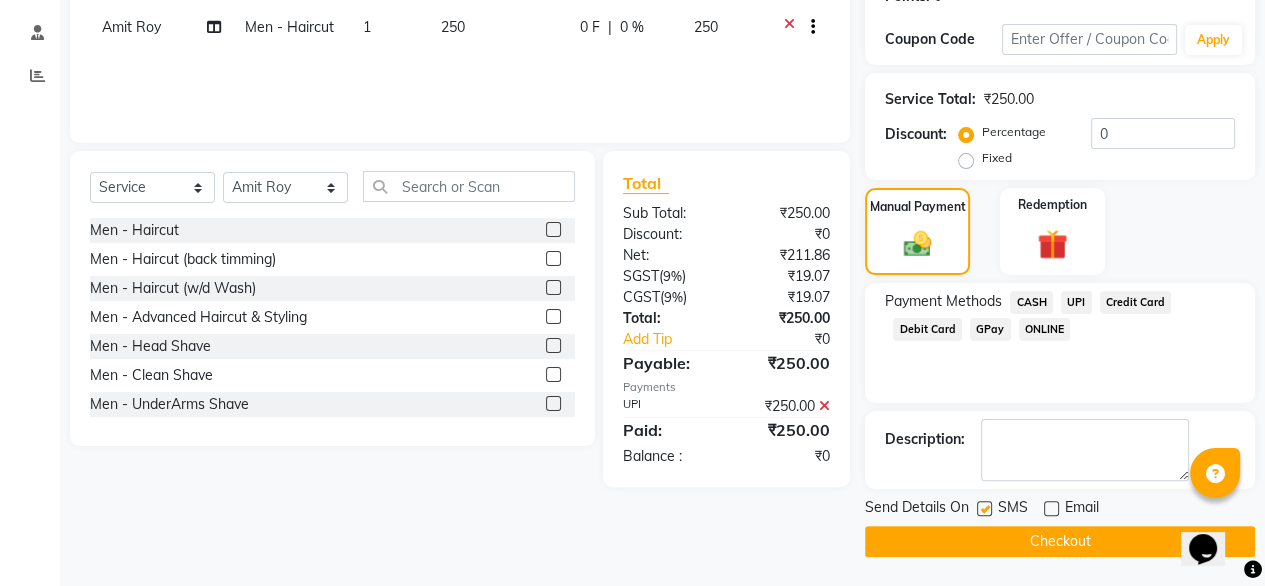 click on "Checkout" 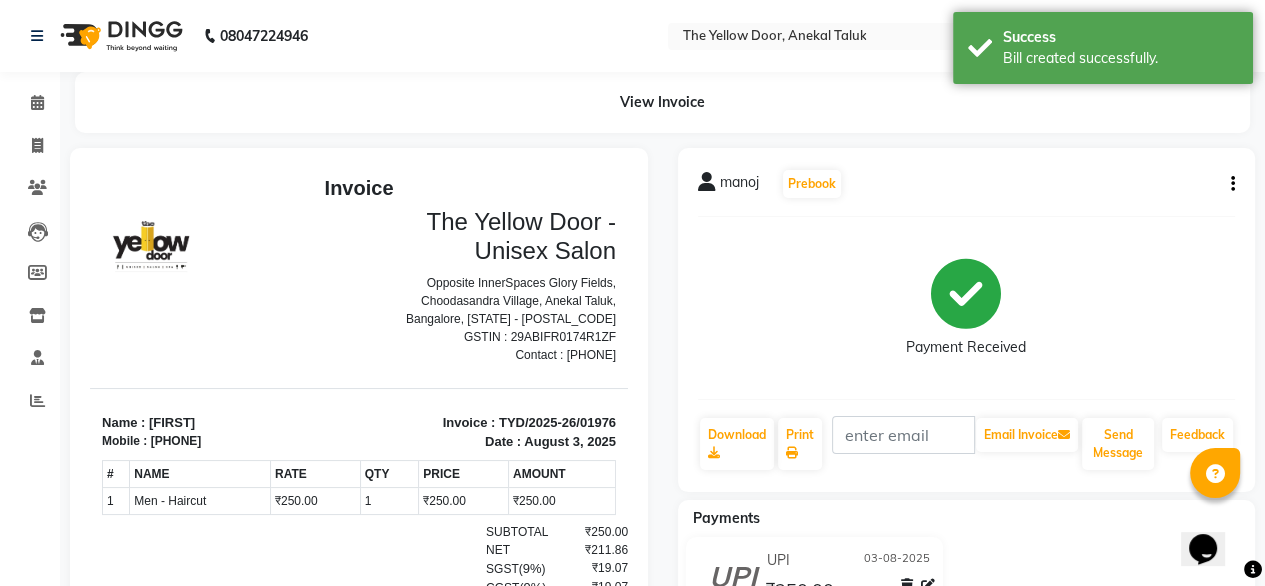 scroll, scrollTop: 0, scrollLeft: 0, axis: both 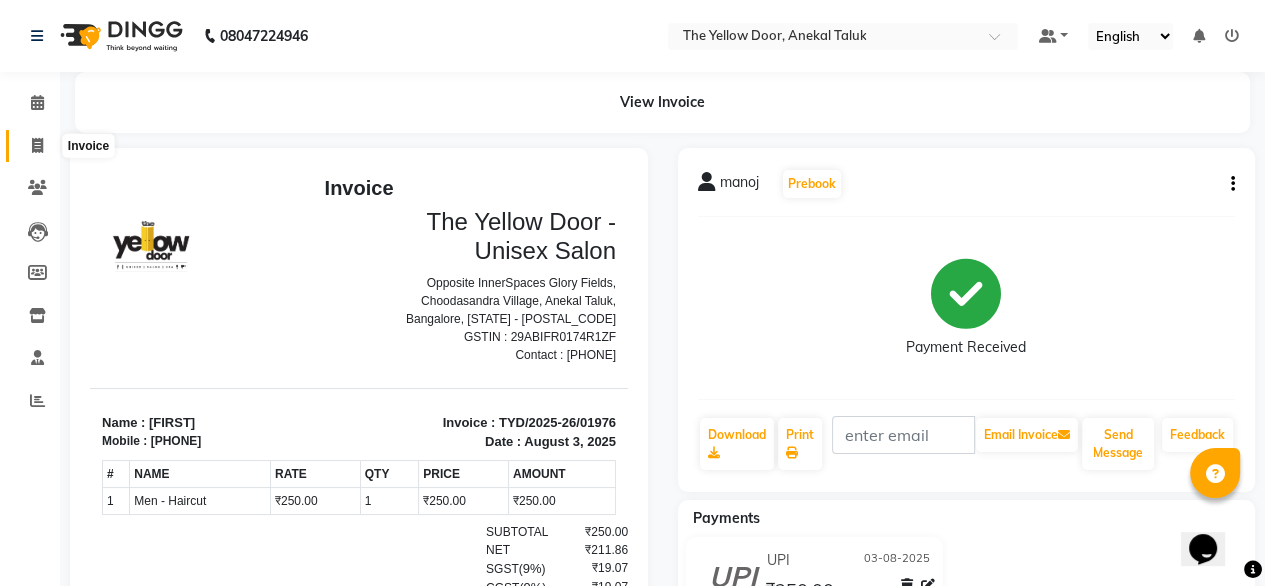 click 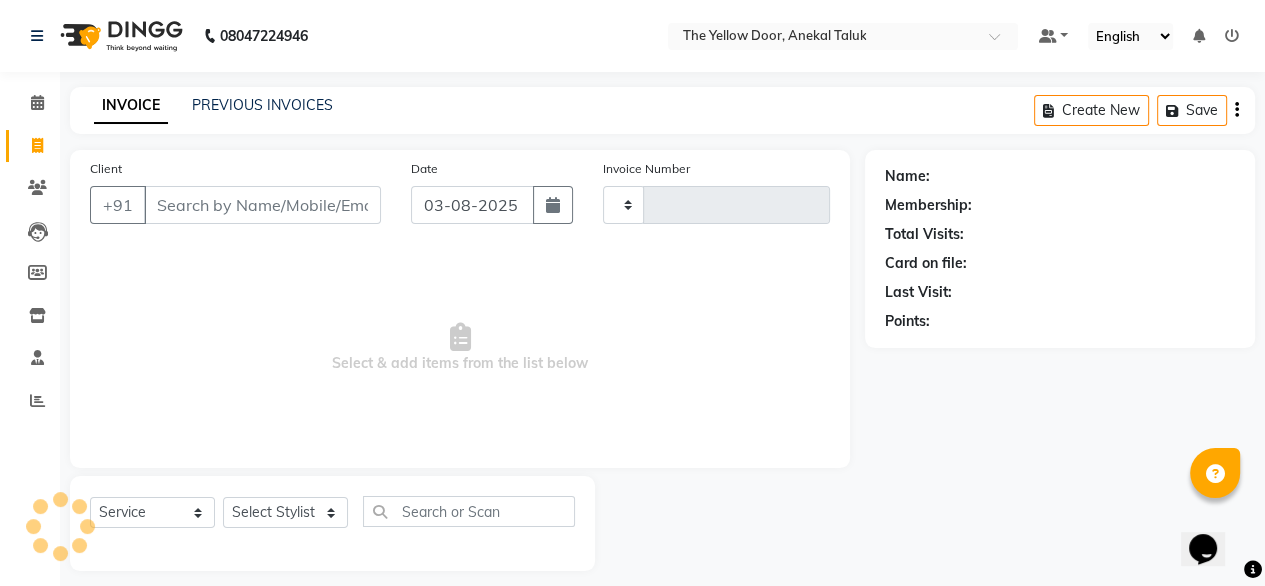 scroll, scrollTop: 16, scrollLeft: 0, axis: vertical 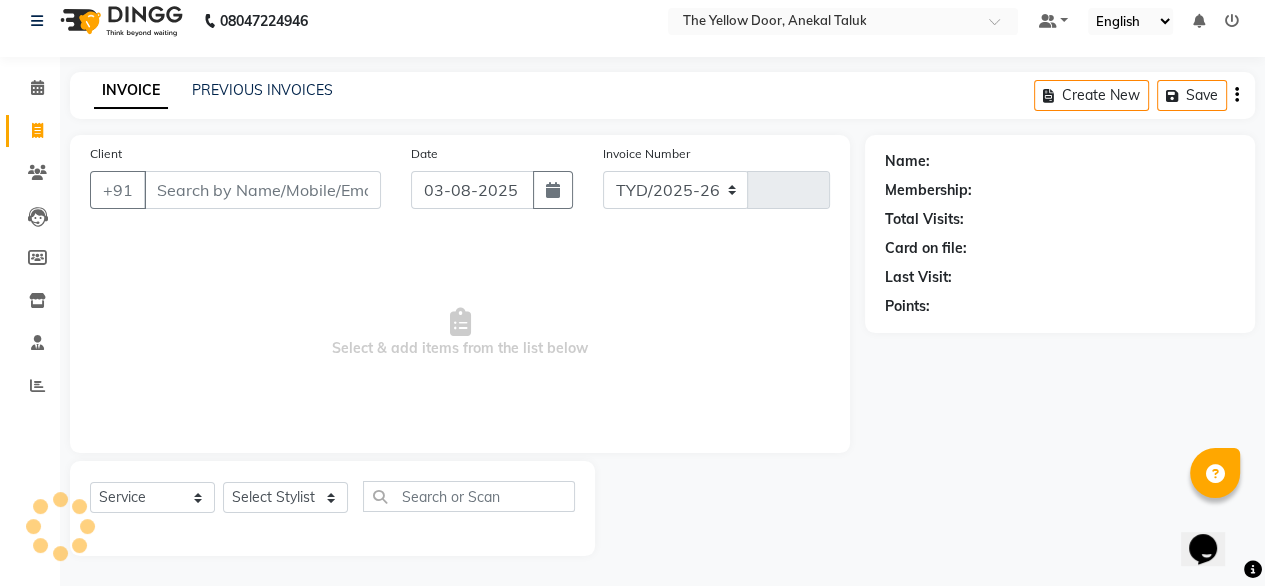 select on "5650" 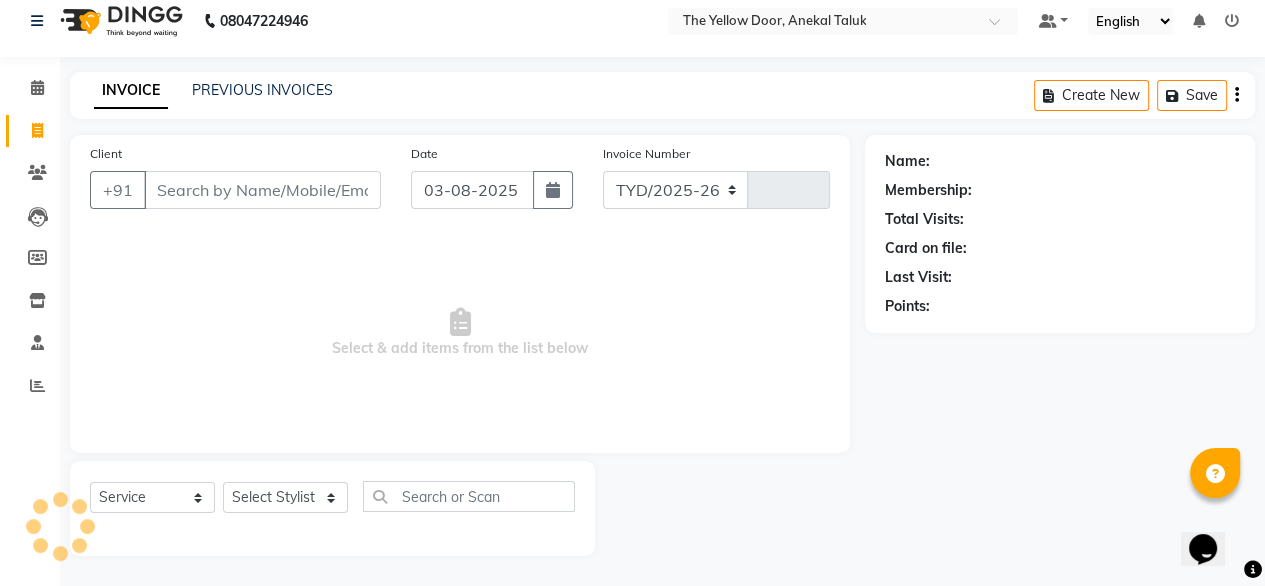 type on "[NUMBER]" 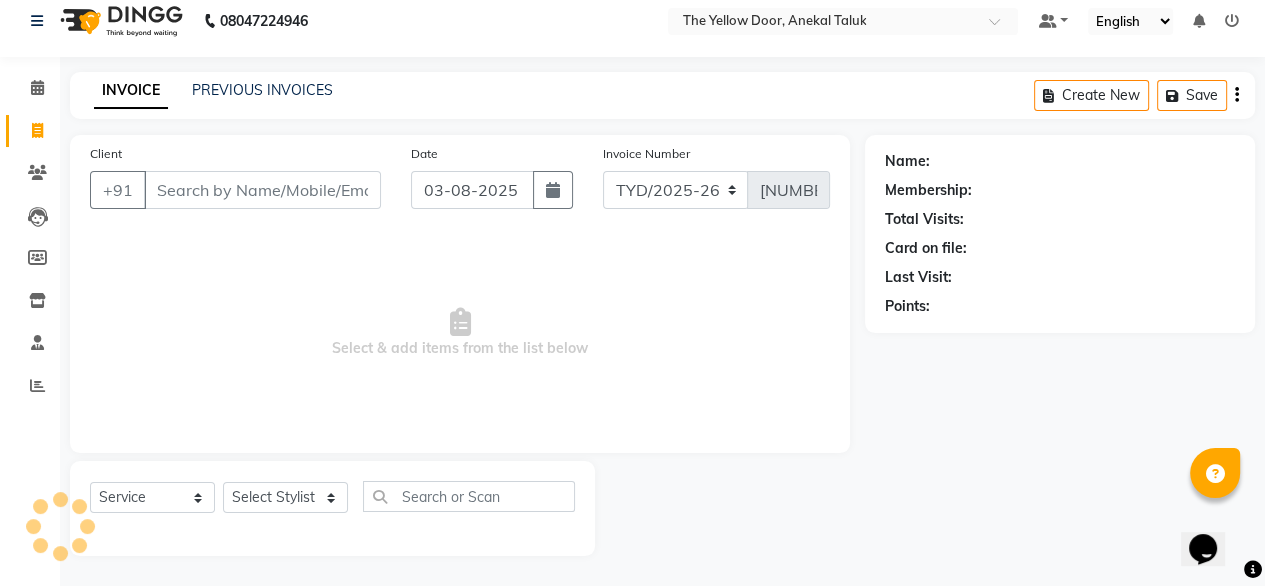 click on "Client" at bounding box center [262, 190] 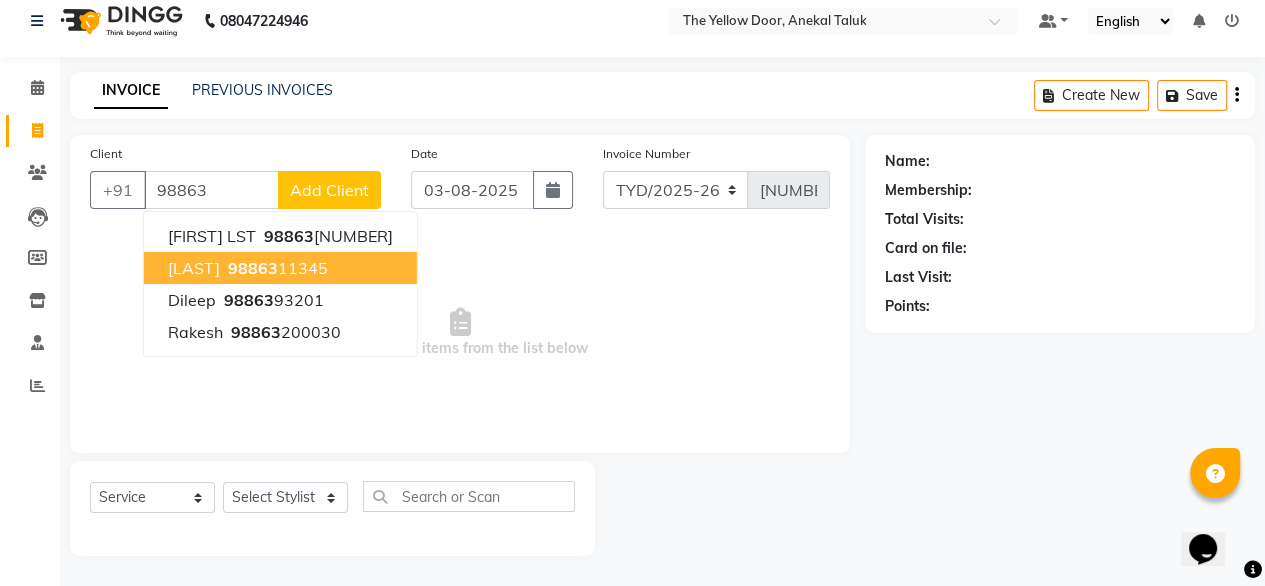 click on "[LAST]" at bounding box center (194, 268) 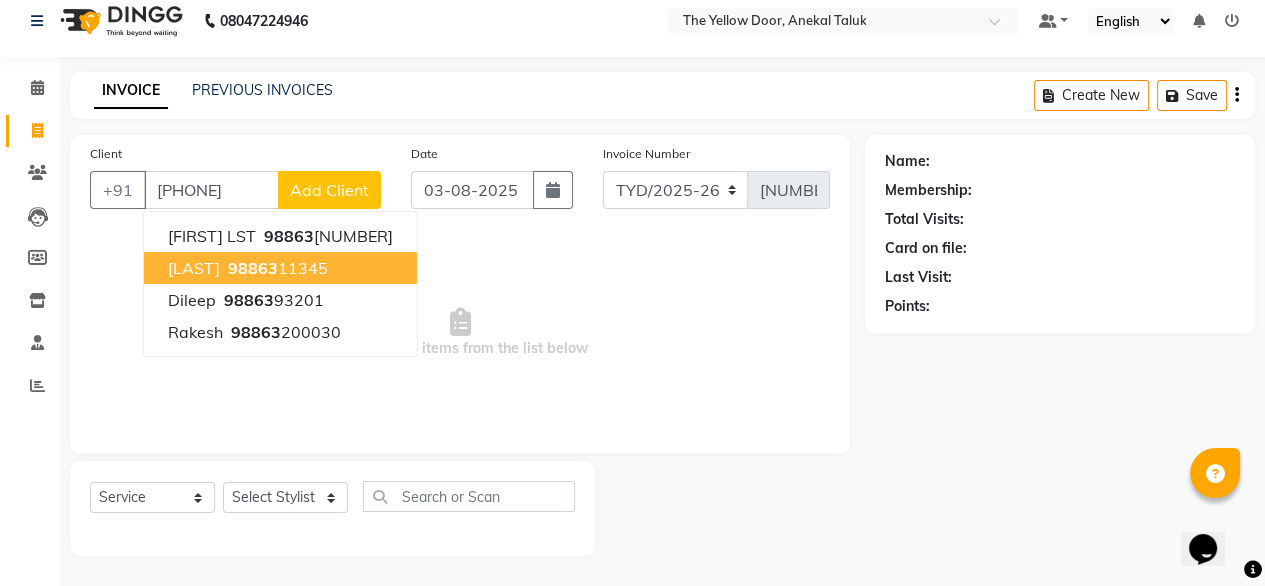 type on "[PHONE]" 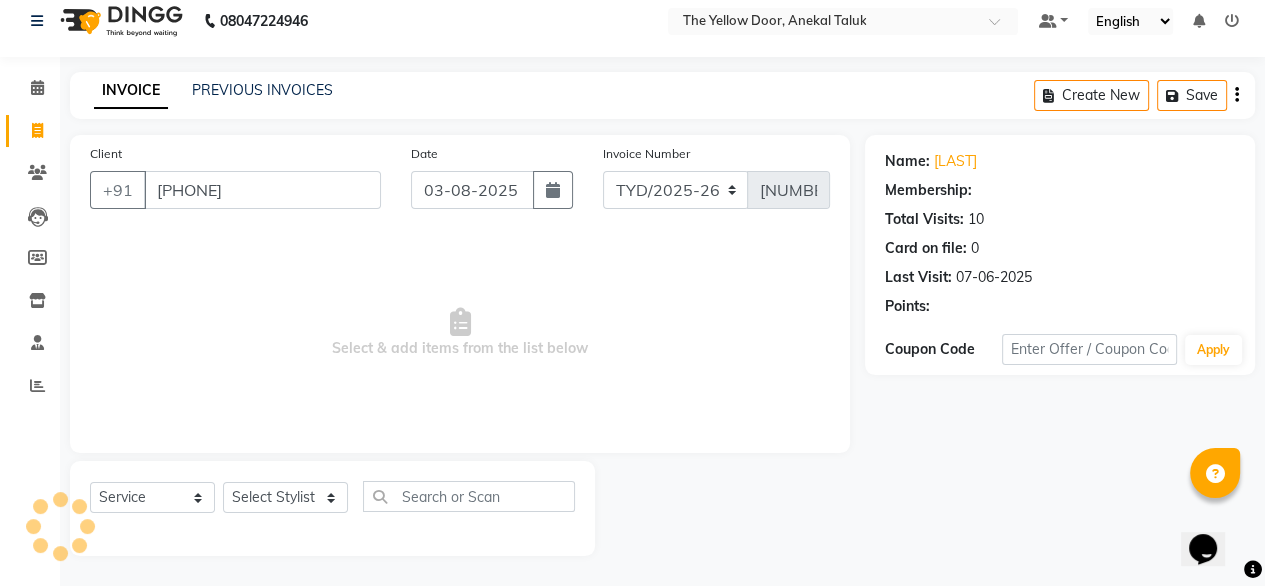 select on "1: Object" 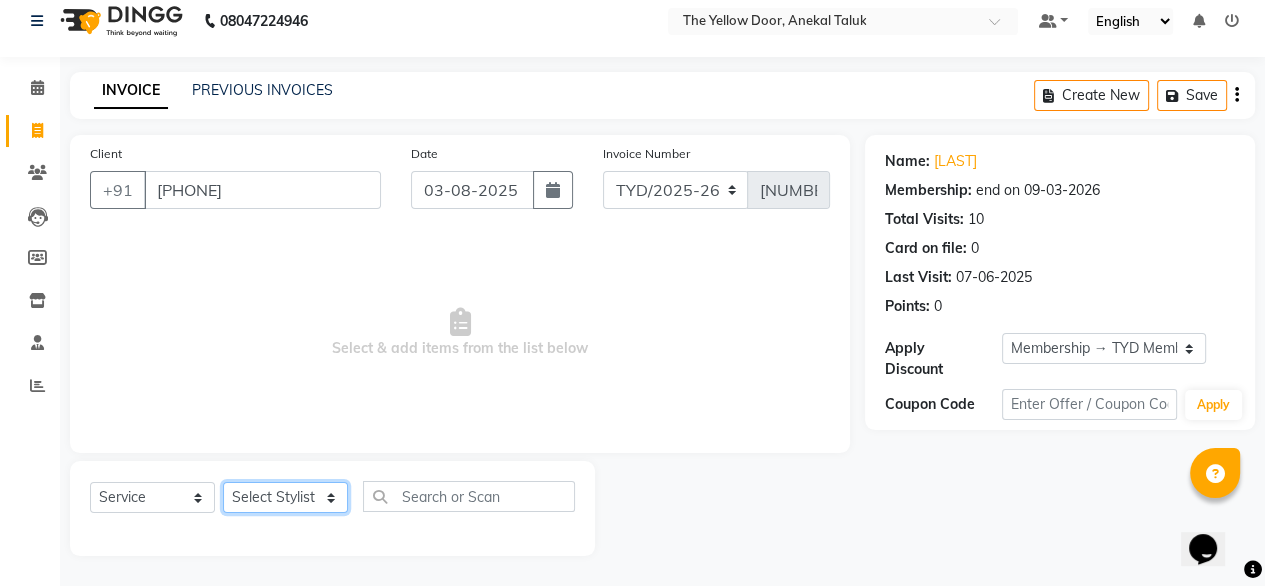 drag, startPoint x: 272, startPoint y: 491, endPoint x: 273, endPoint y: 435, distance: 56.008926 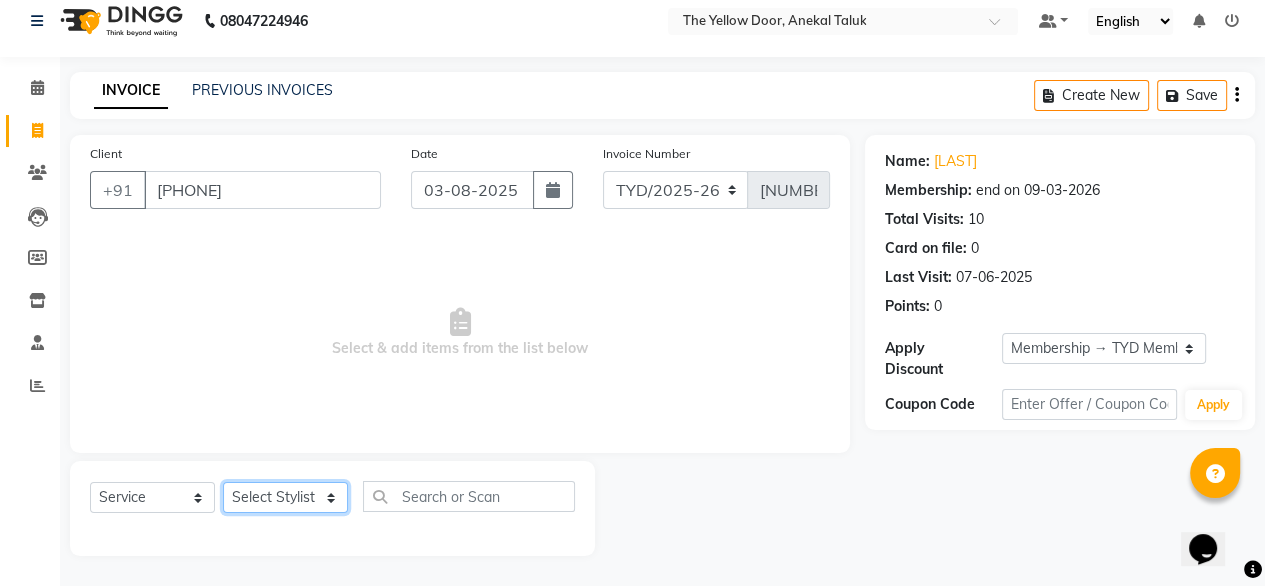 click on "Client +[PHONE] Date 03-08-2025 Invoice Number TYD/2025-26 V/2025-26 [NUMBER]  Select & add items from the list below  Select  Service  Product  Membership  Package Voucher Prepaid Gift Card  Select Stylist [FIRST] [LAST] [FIRST] [LAST] [FIRST] [LAST] [FIRST] [LAST] [FIRST] [LAST]" 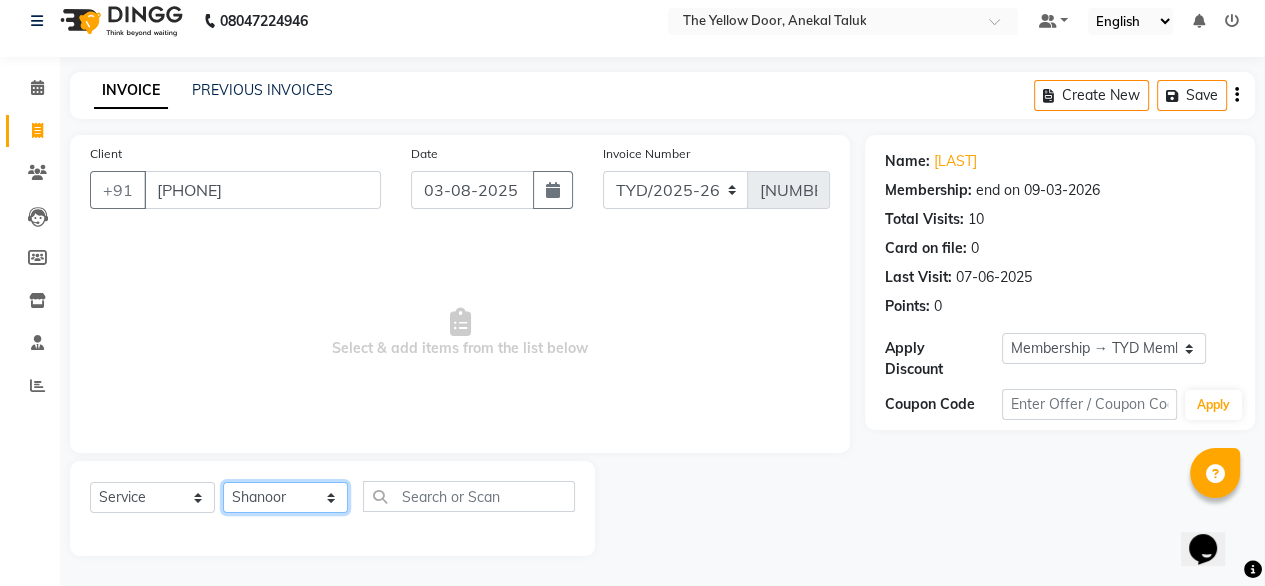 click on "Select Stylist Amit Roy Bina Deena Jena Housekeeping Manager Sajiya Shefi Shanoor Shri" 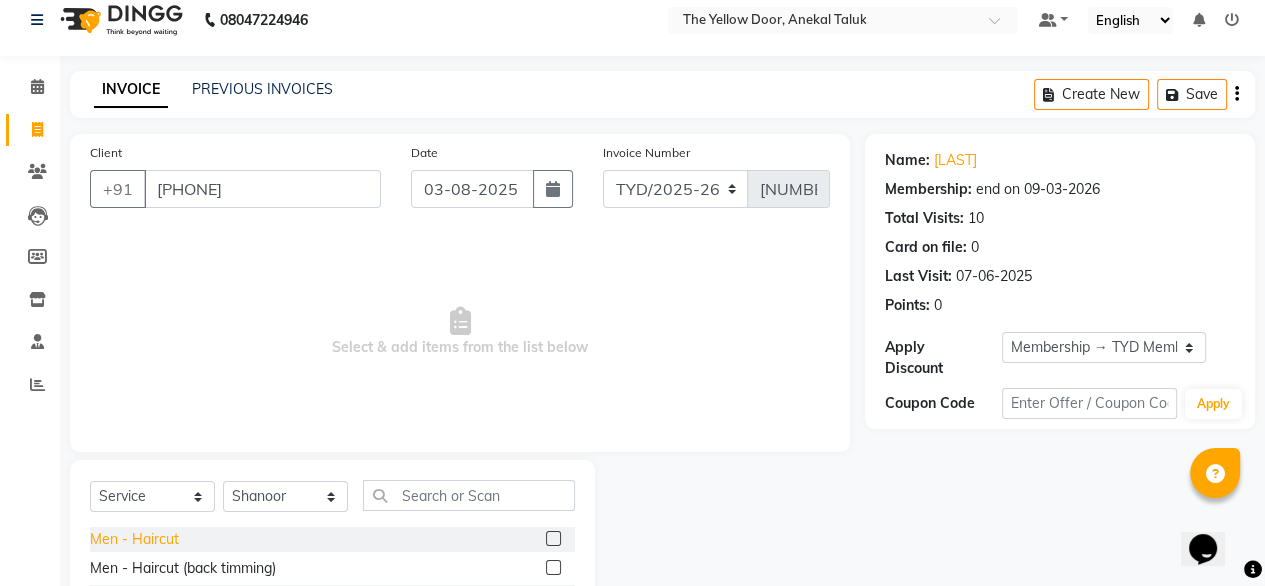 click on "Men - Haircut" 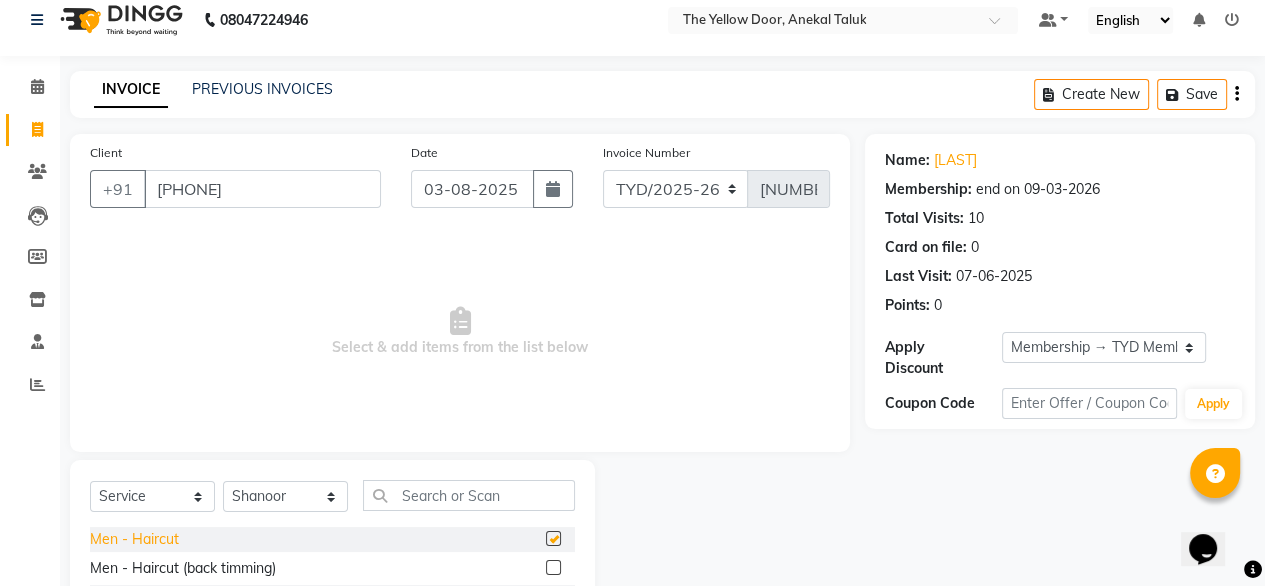 checkbox on "false" 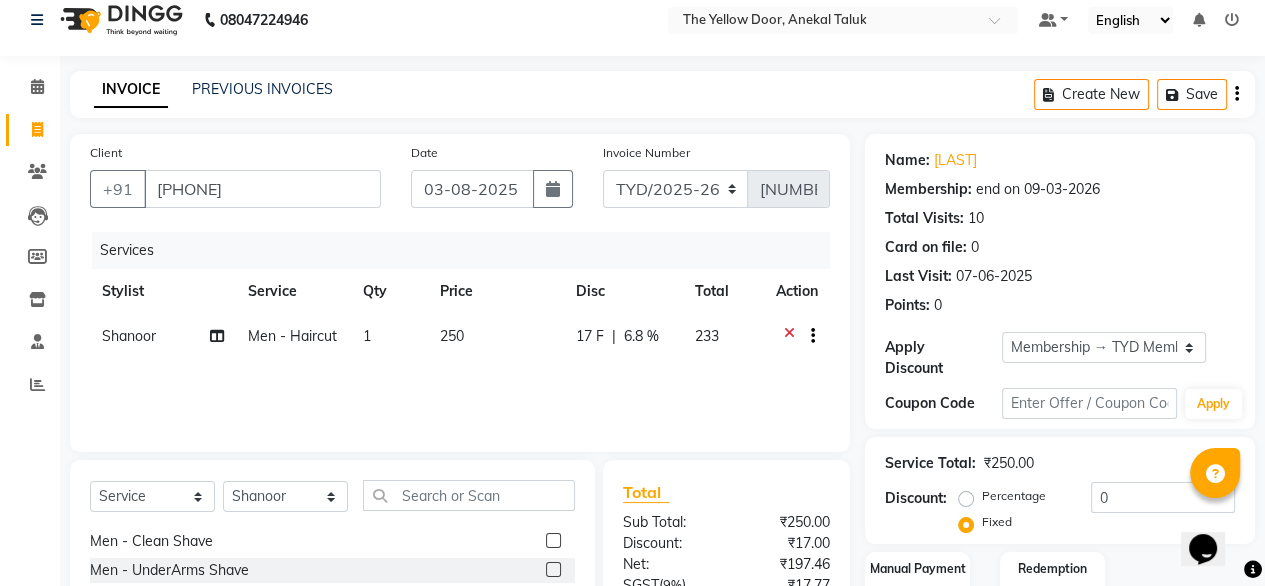 scroll, scrollTop: 142, scrollLeft: 0, axis: vertical 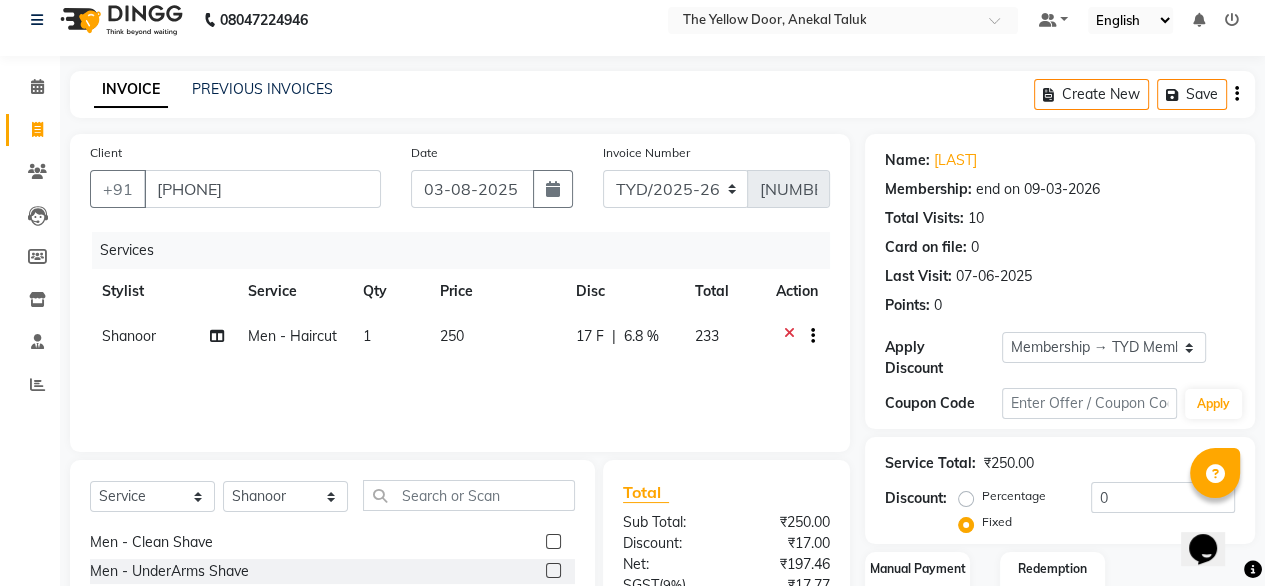 click on "Men - Clean Shave" 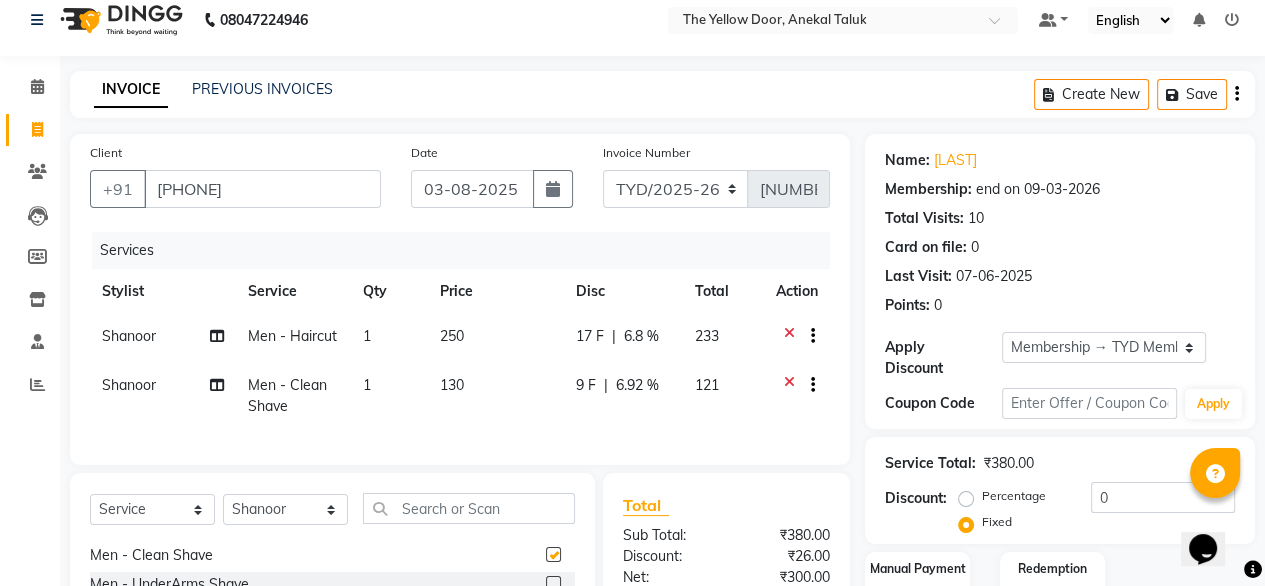checkbox on "false" 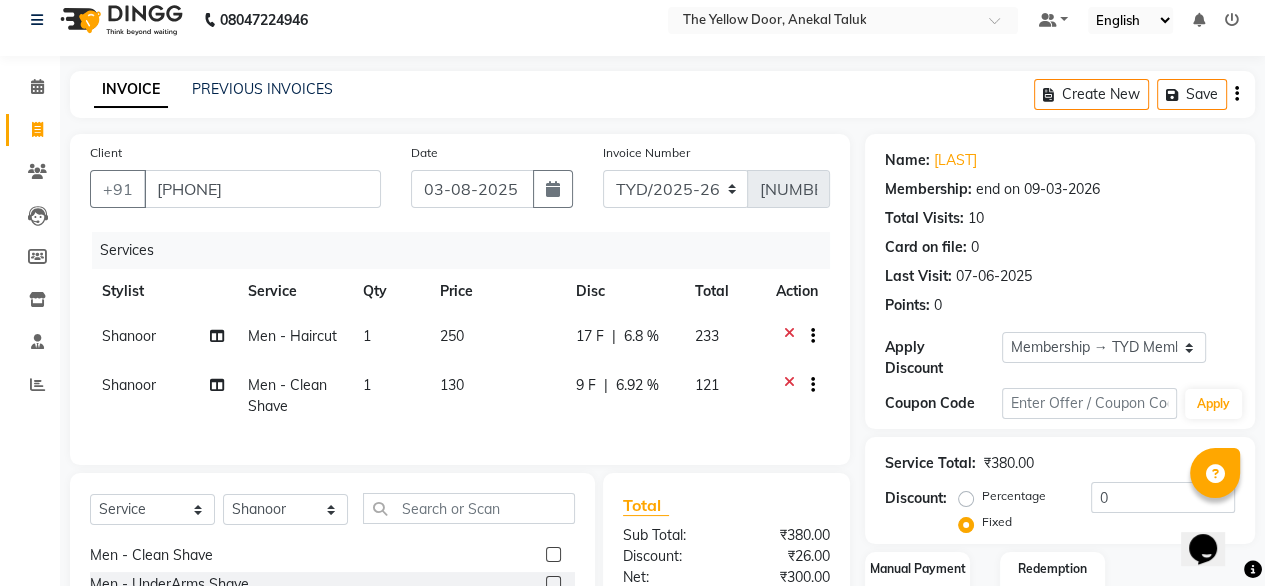 scroll, scrollTop: 244, scrollLeft: 0, axis: vertical 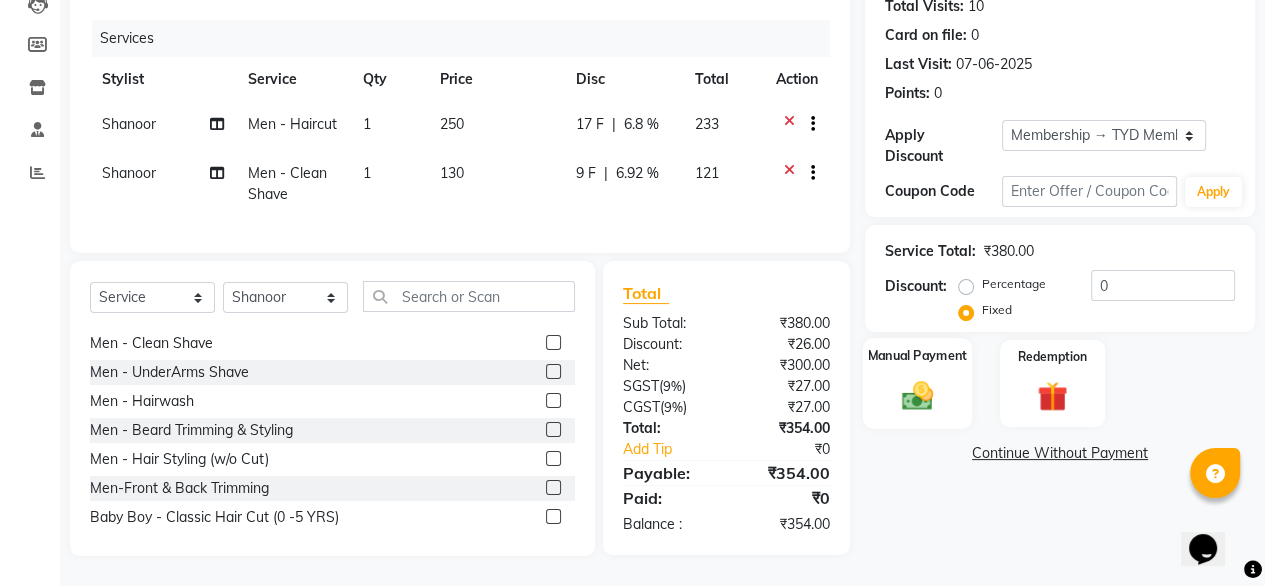 click on "Manual Payment" 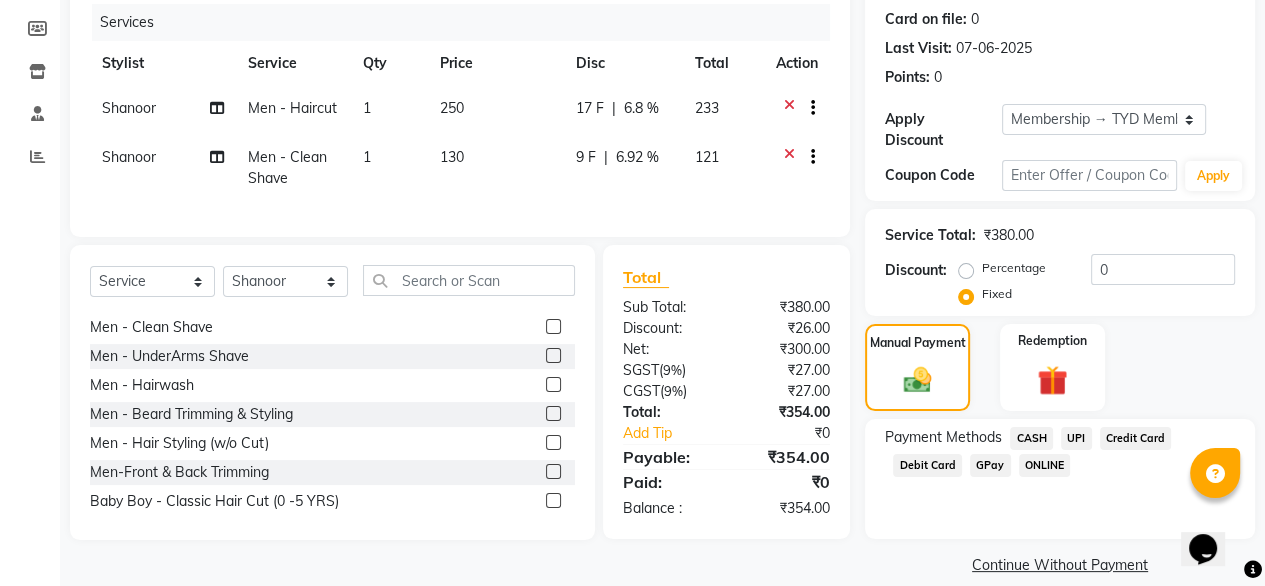 click on "UPI" 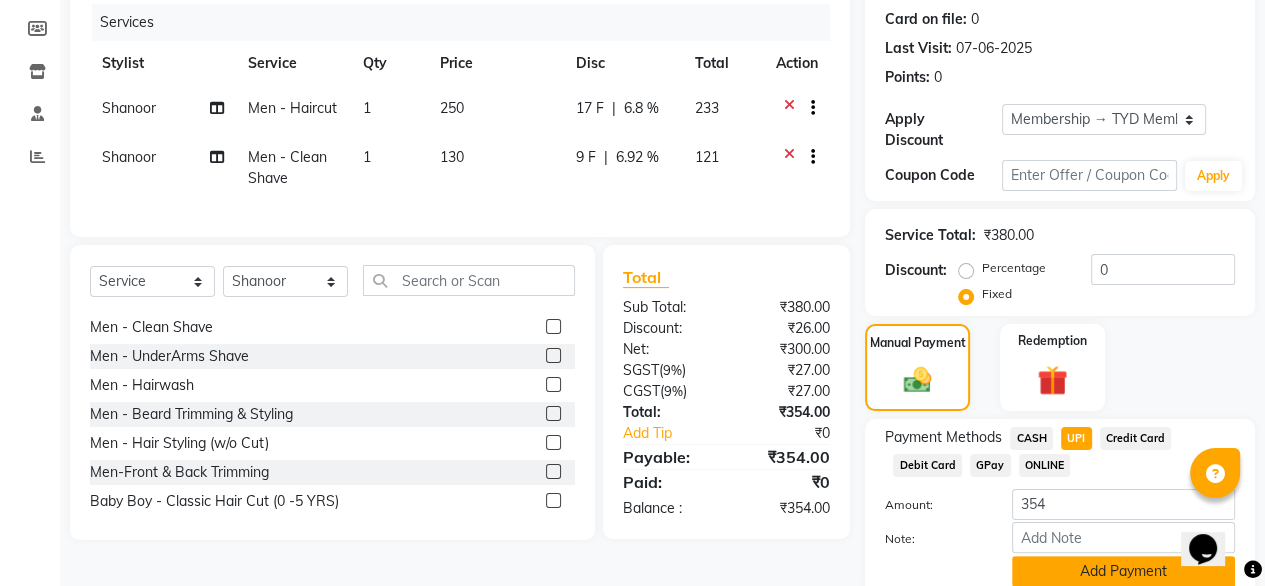 click on "Add Payment" 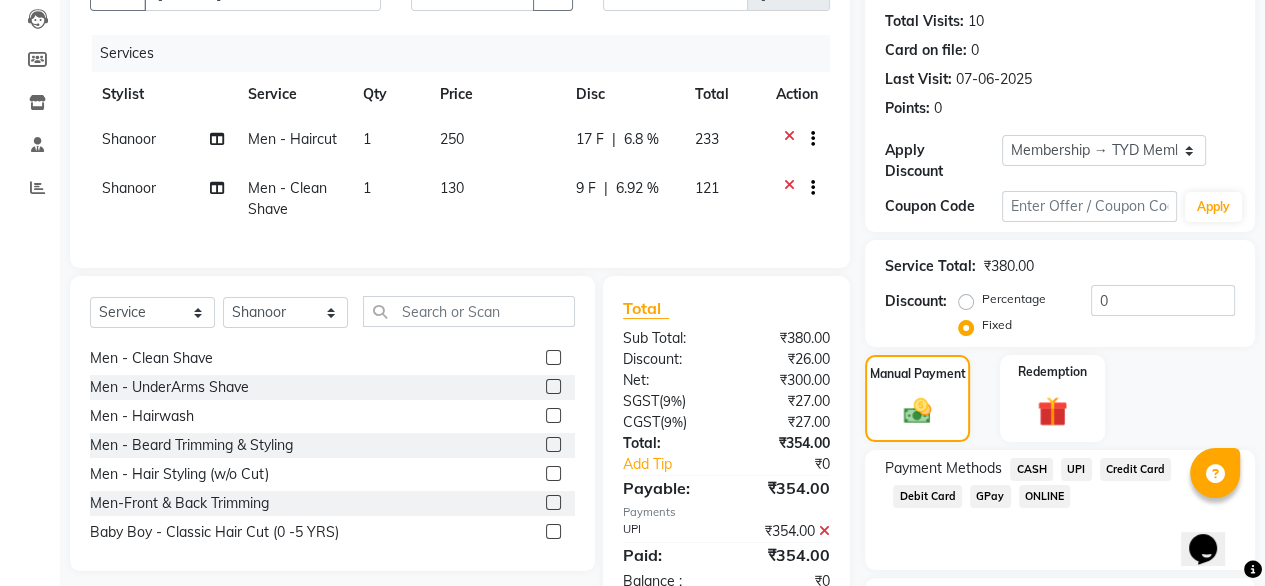 scroll, scrollTop: 364, scrollLeft: 0, axis: vertical 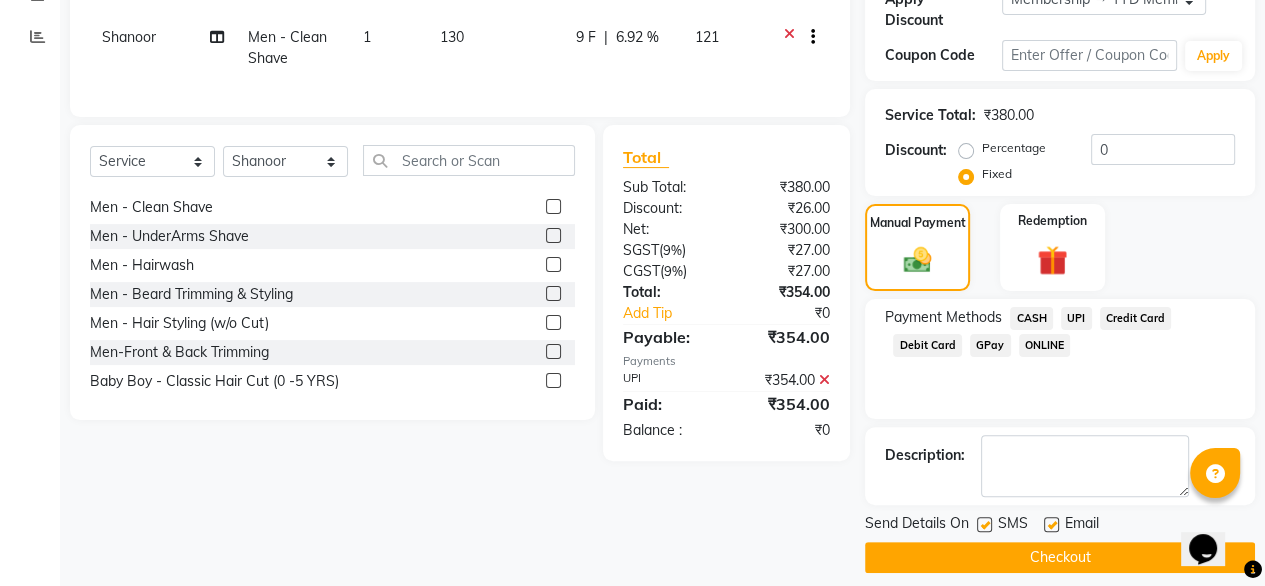 click on "Checkout" 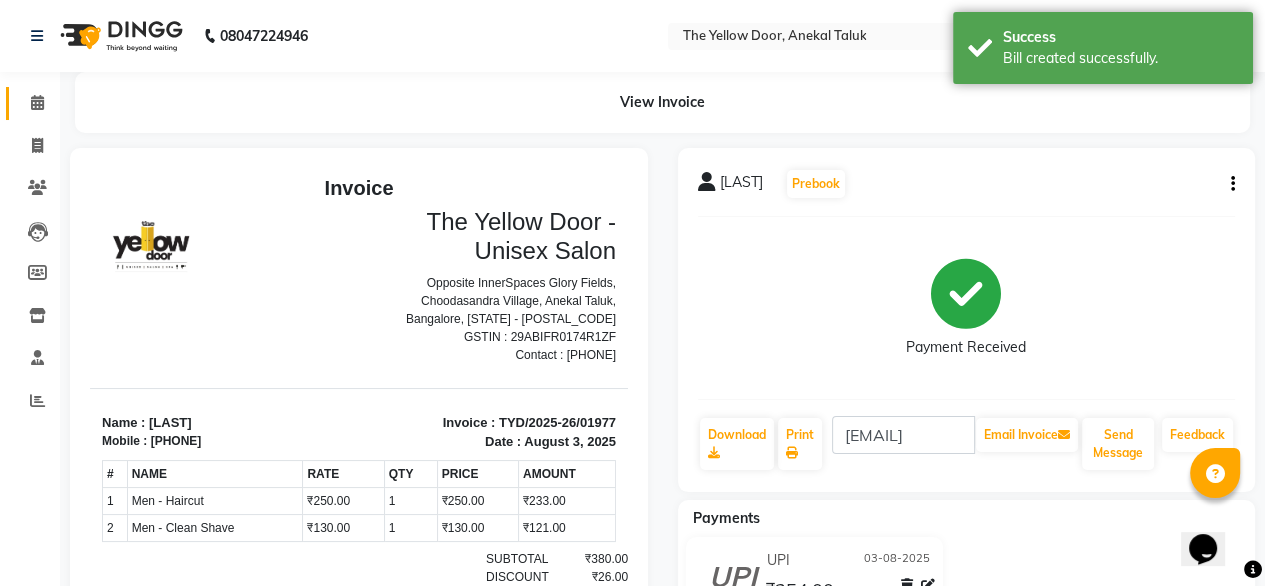 scroll, scrollTop: 0, scrollLeft: 0, axis: both 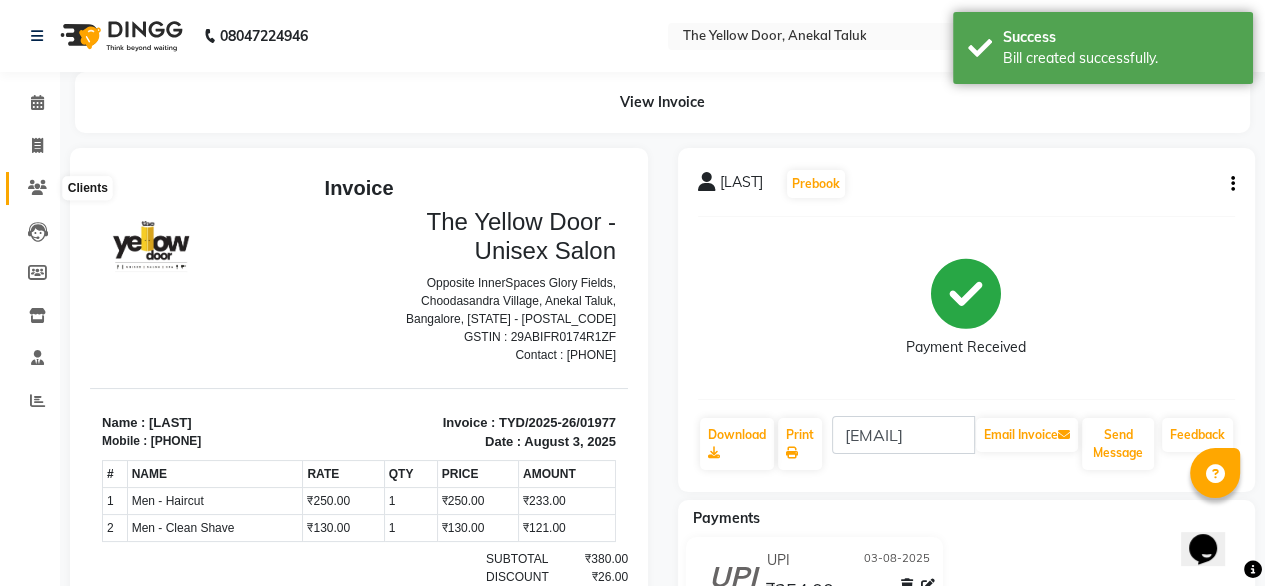 click 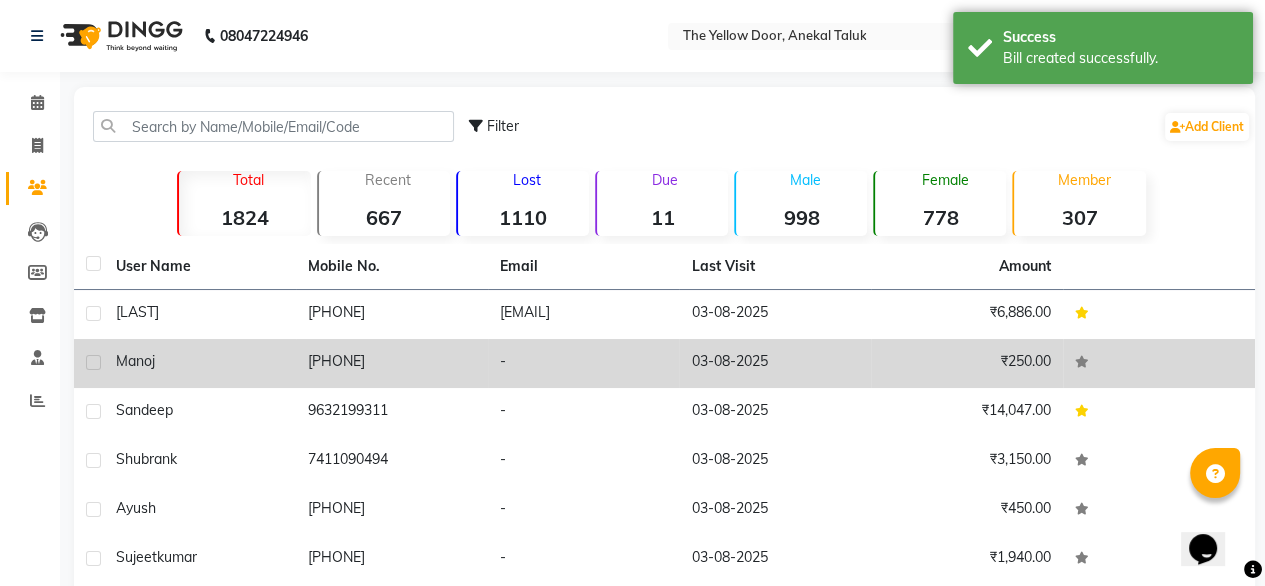 drag, startPoint x: 28, startPoint y: 194, endPoint x: 259, endPoint y: 376, distance: 294.0833 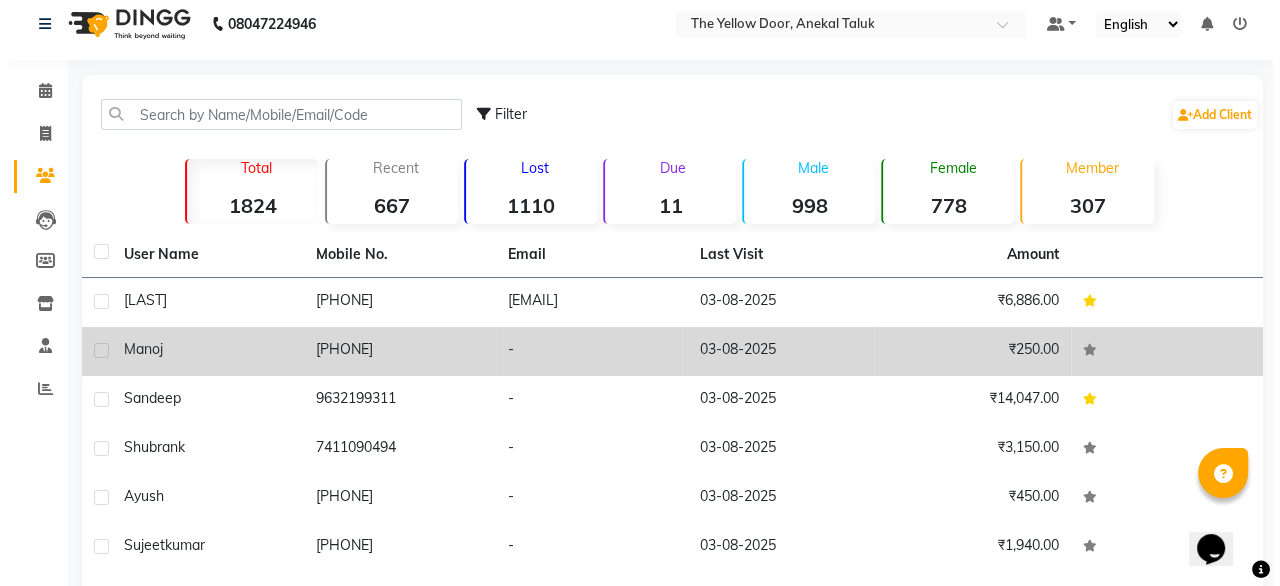 scroll, scrollTop: 10, scrollLeft: 0, axis: vertical 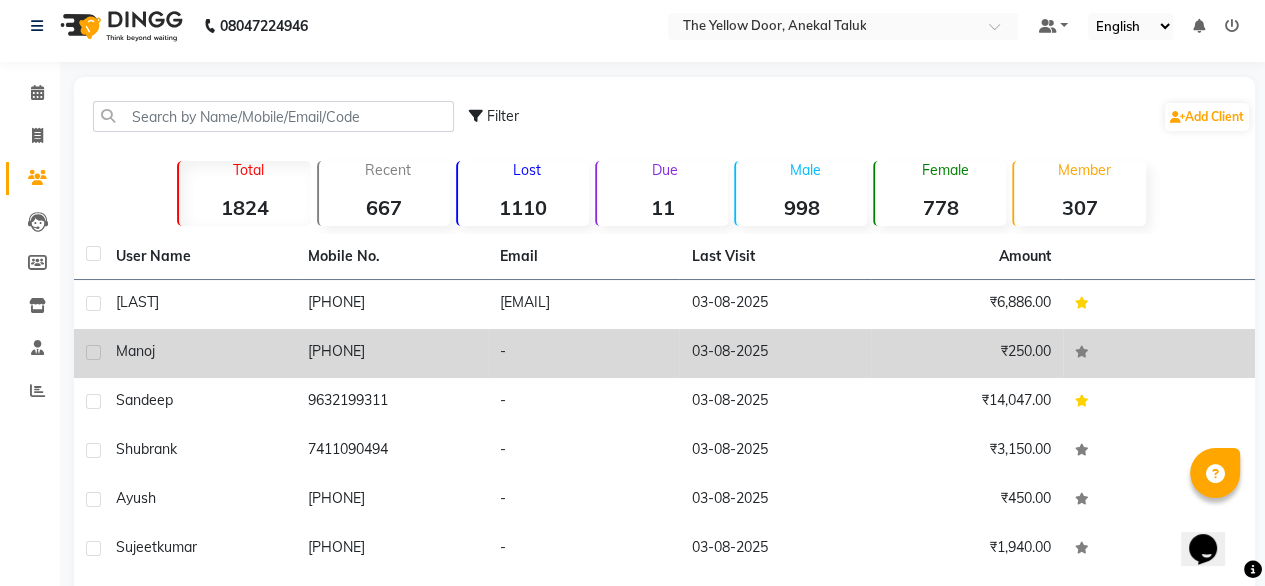 click on "manoj" 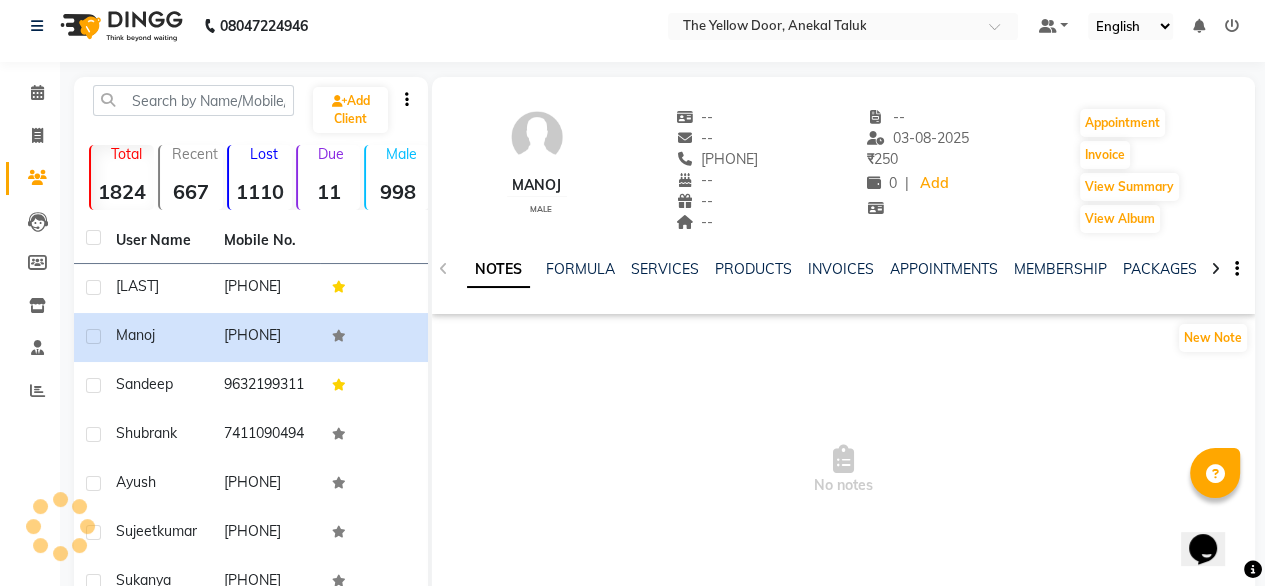 click on "SERVICES" 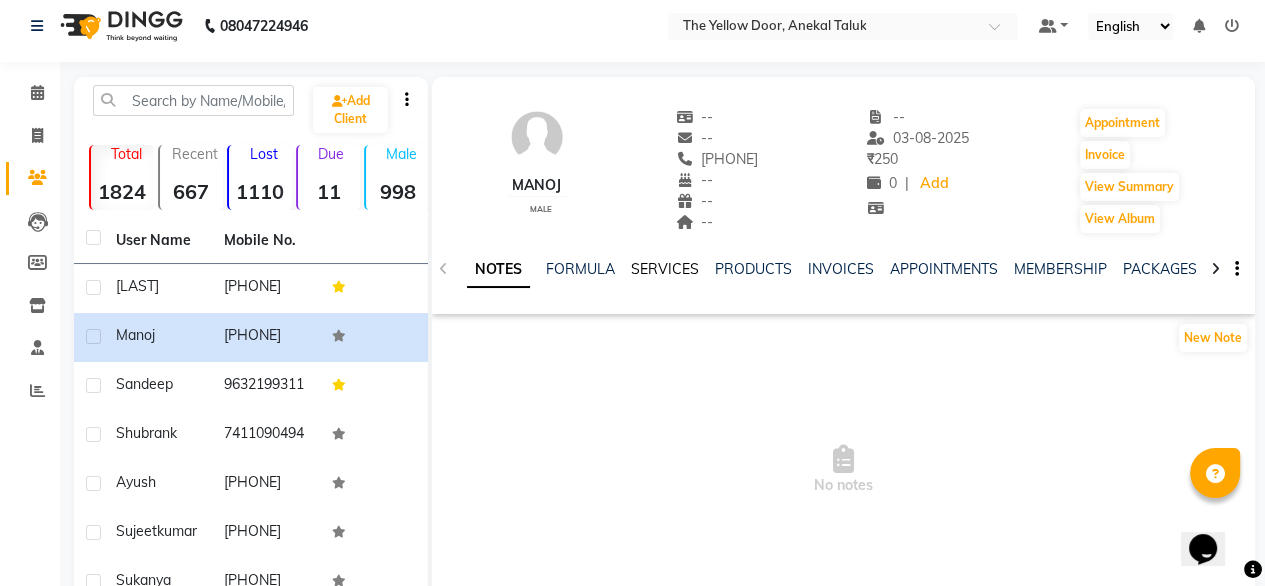 click on "SERVICES" 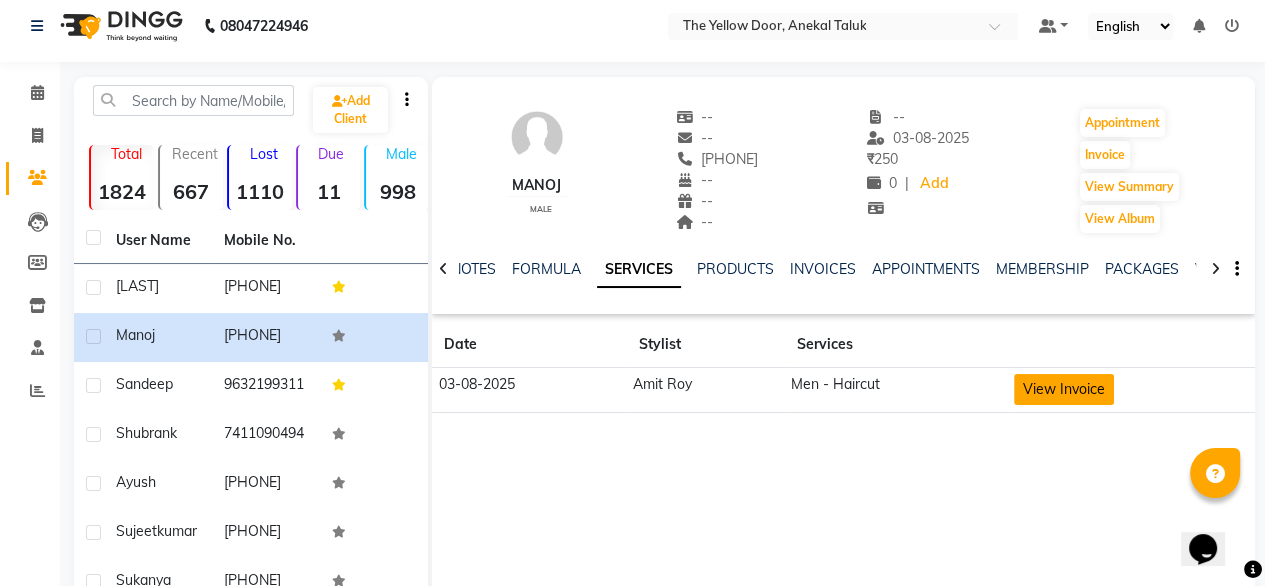 click on "View Invoice" 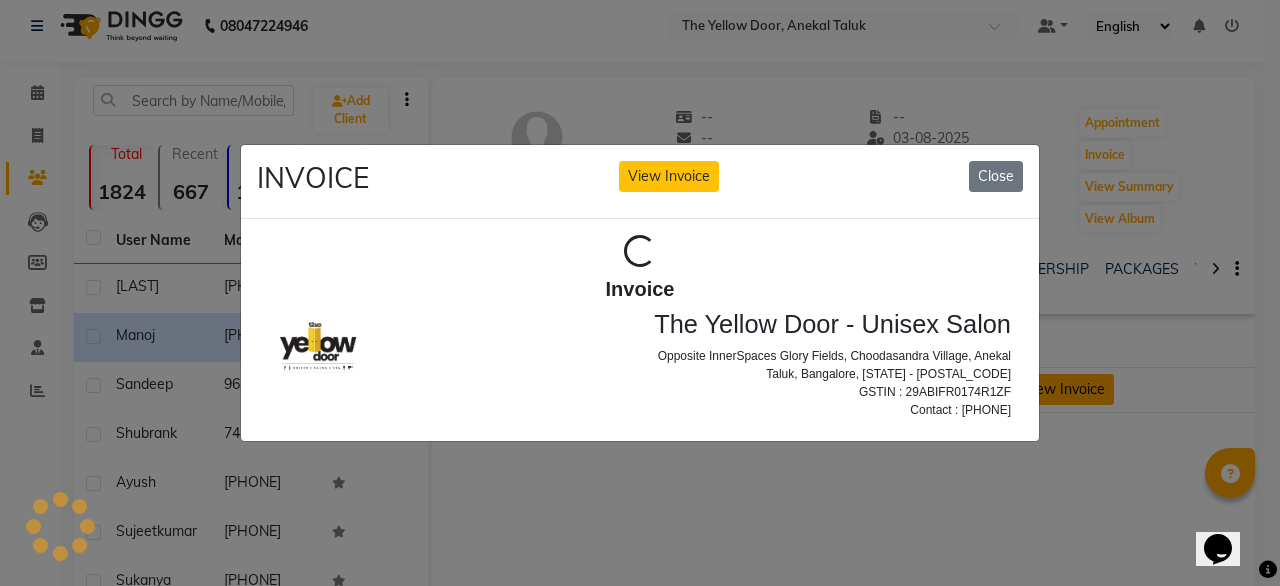 scroll, scrollTop: 0, scrollLeft: 0, axis: both 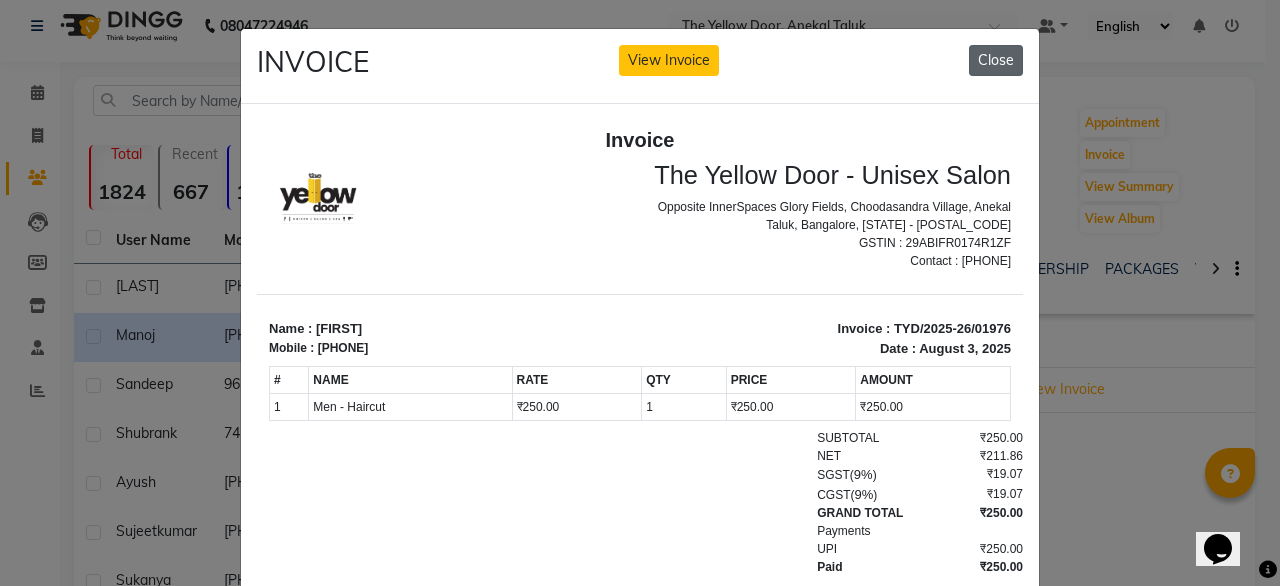 click on "Close" 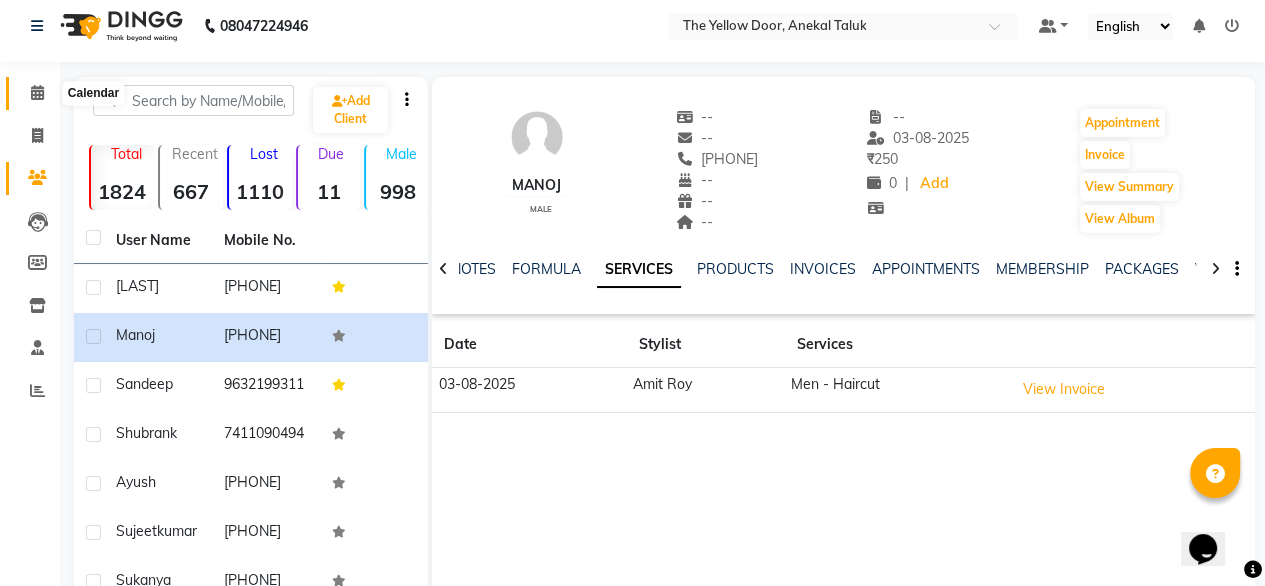 click 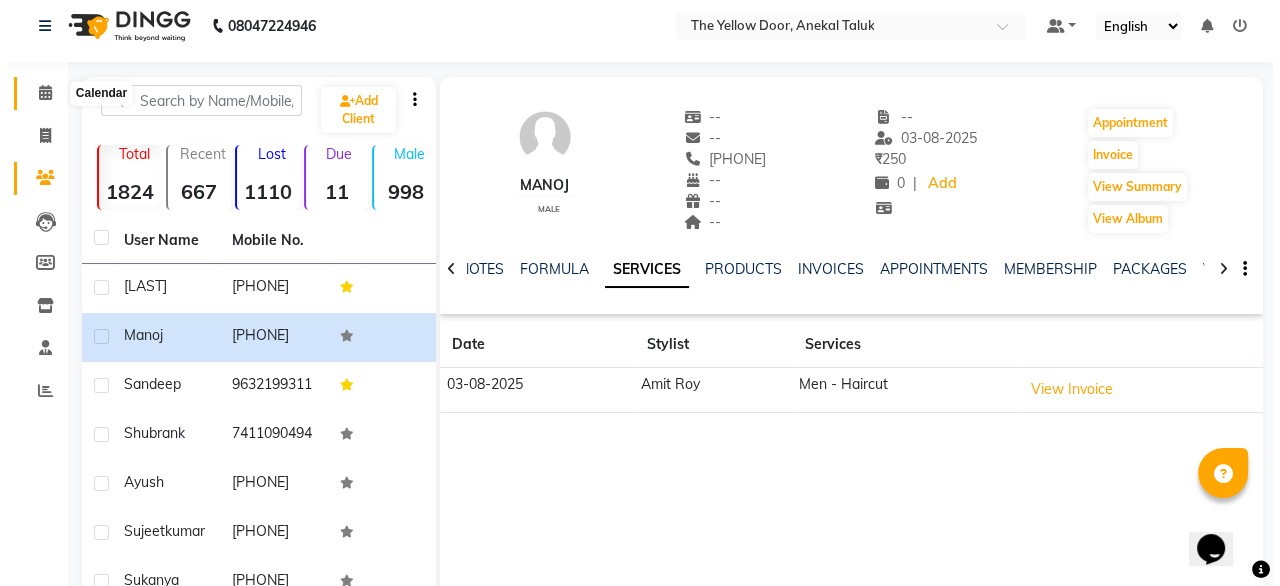 scroll, scrollTop: 0, scrollLeft: 0, axis: both 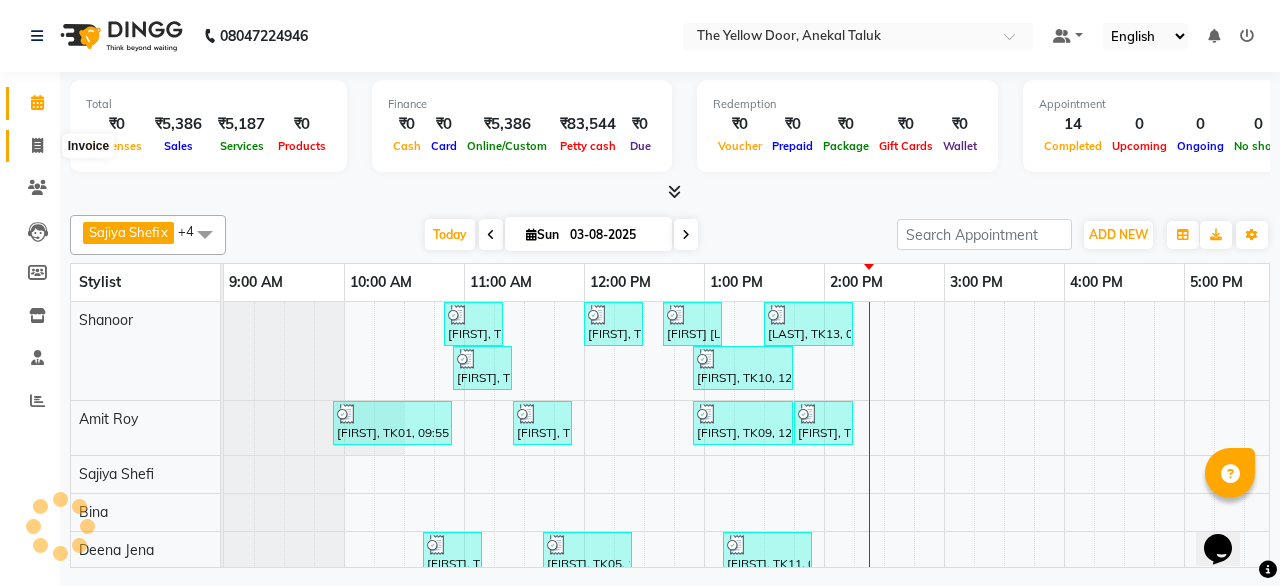 click 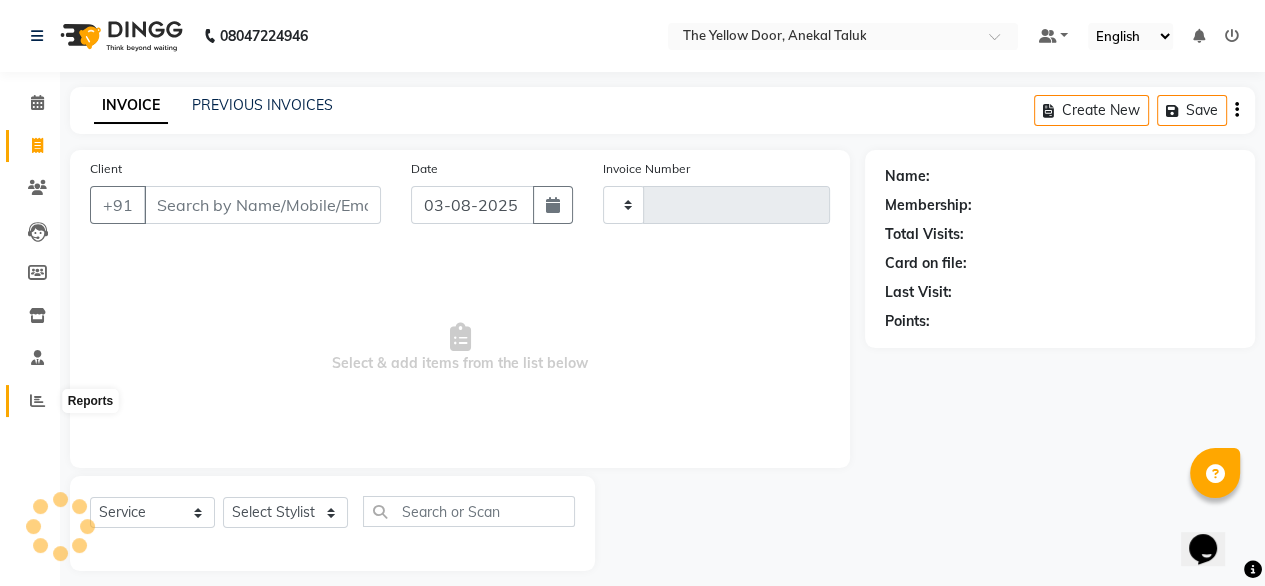 click 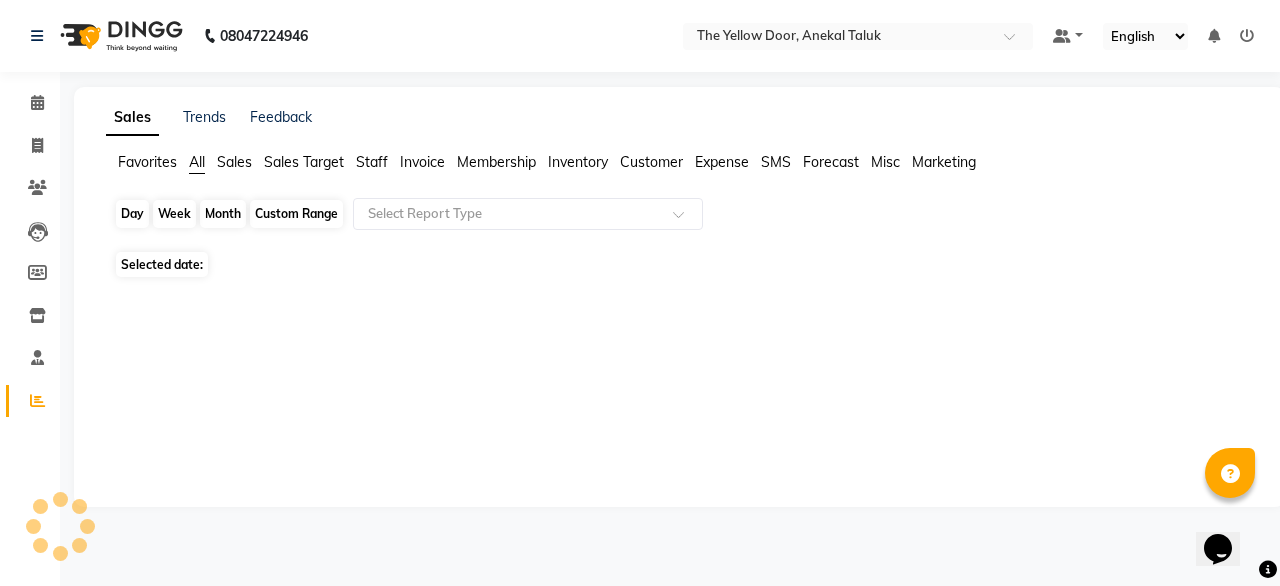 click on "Day" 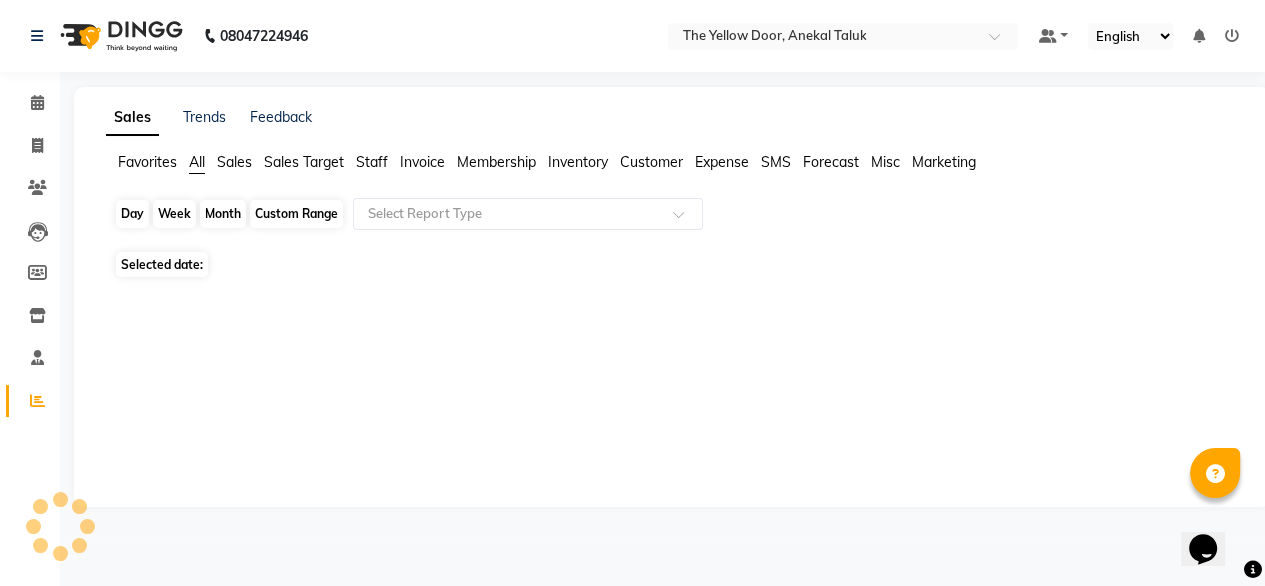 select on "8" 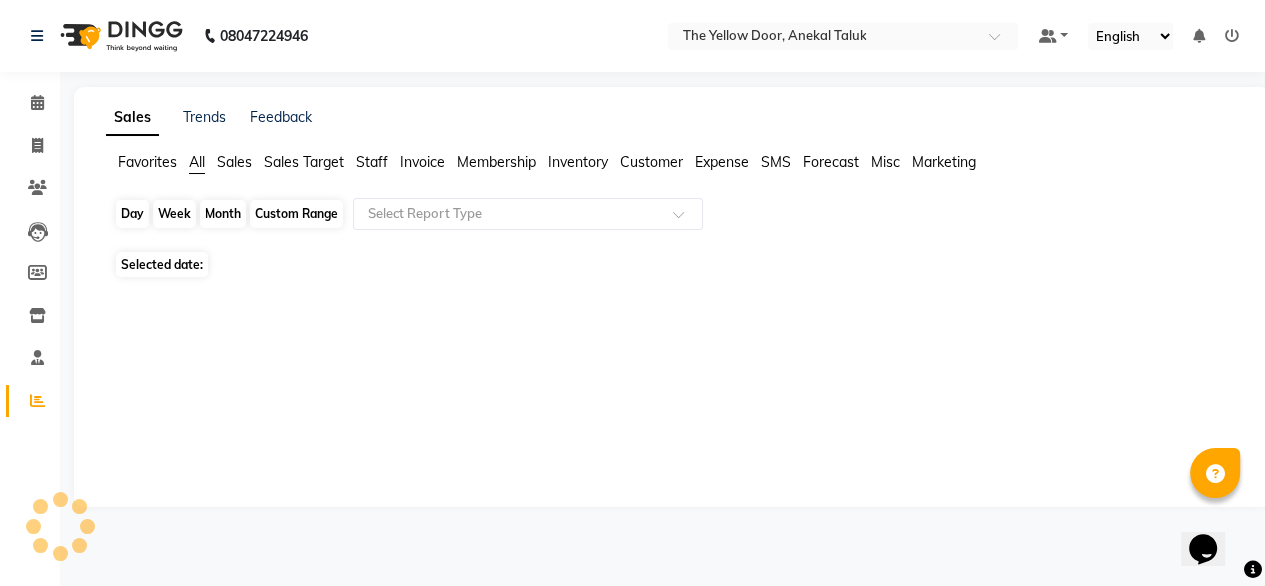select on "2025" 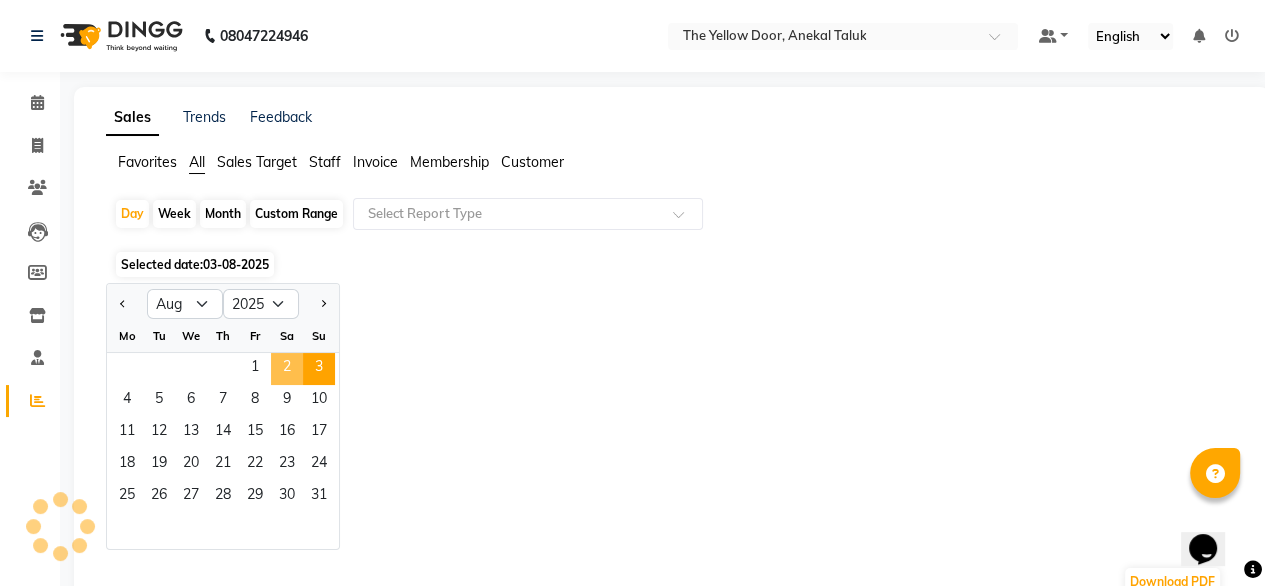 click on "2" 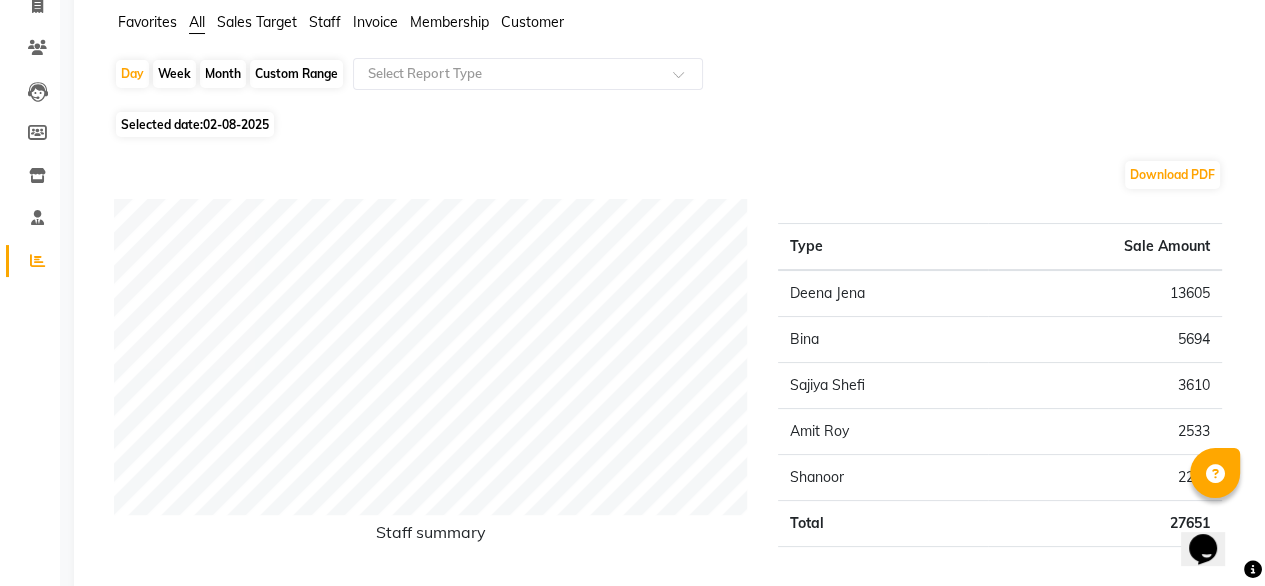 scroll, scrollTop: 0, scrollLeft: 0, axis: both 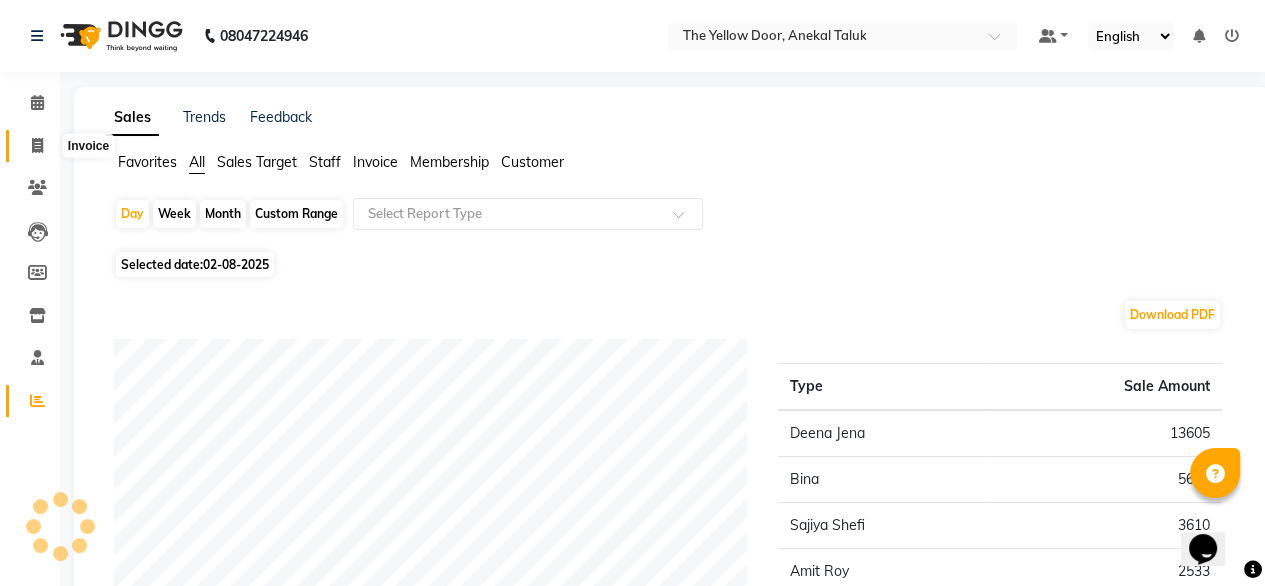 click 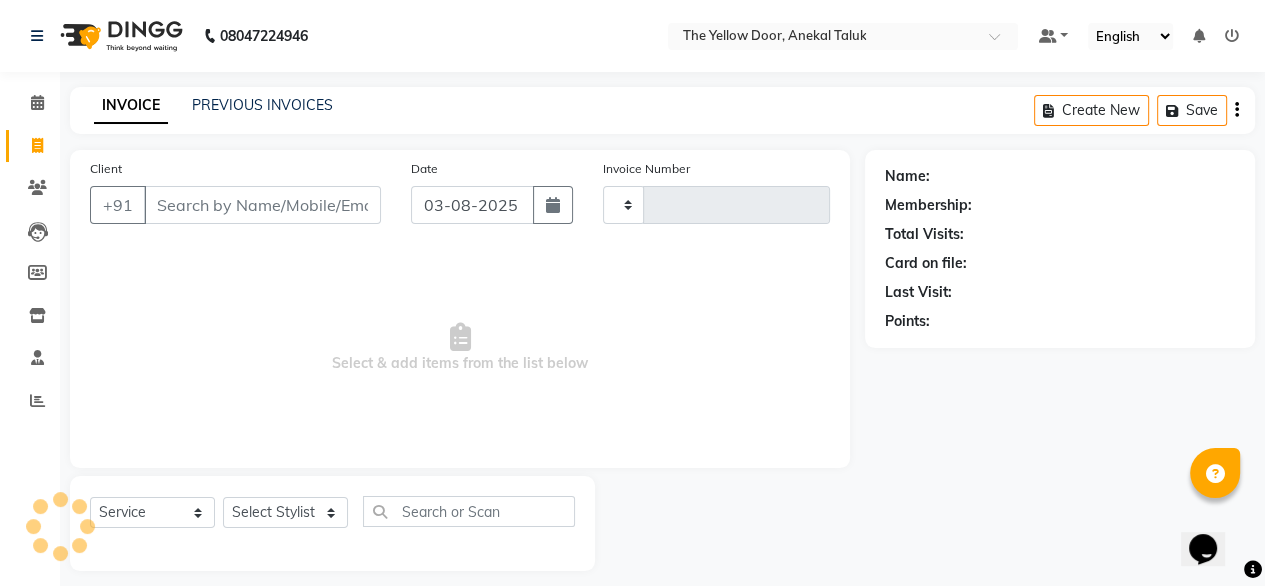 scroll, scrollTop: 16, scrollLeft: 0, axis: vertical 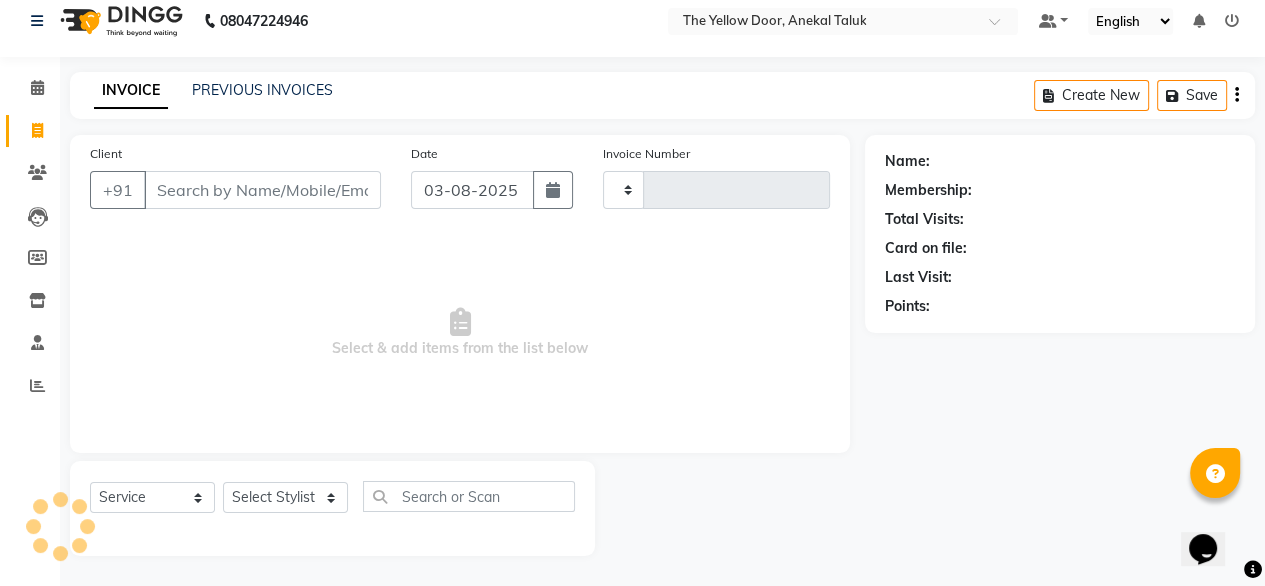 type on "01978" 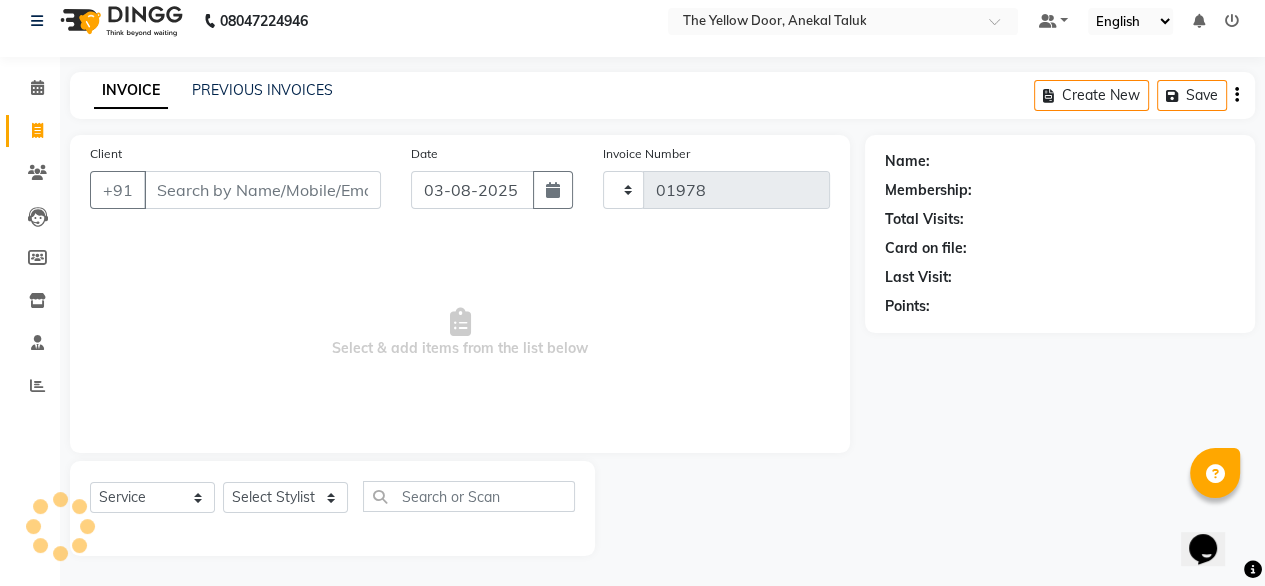 select on "5650" 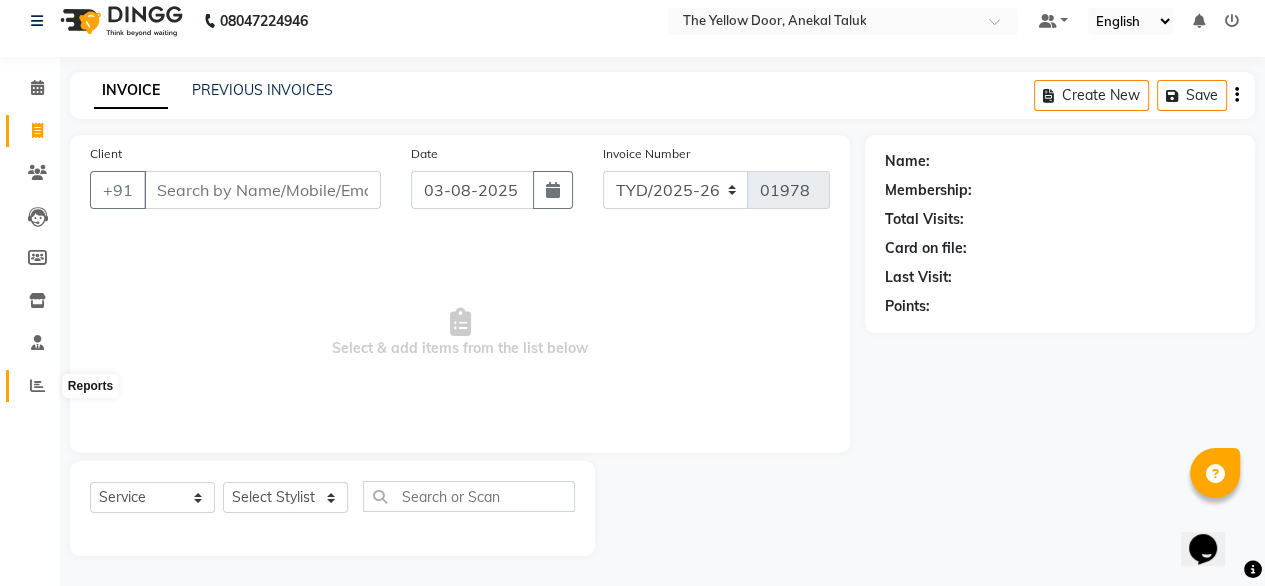 click 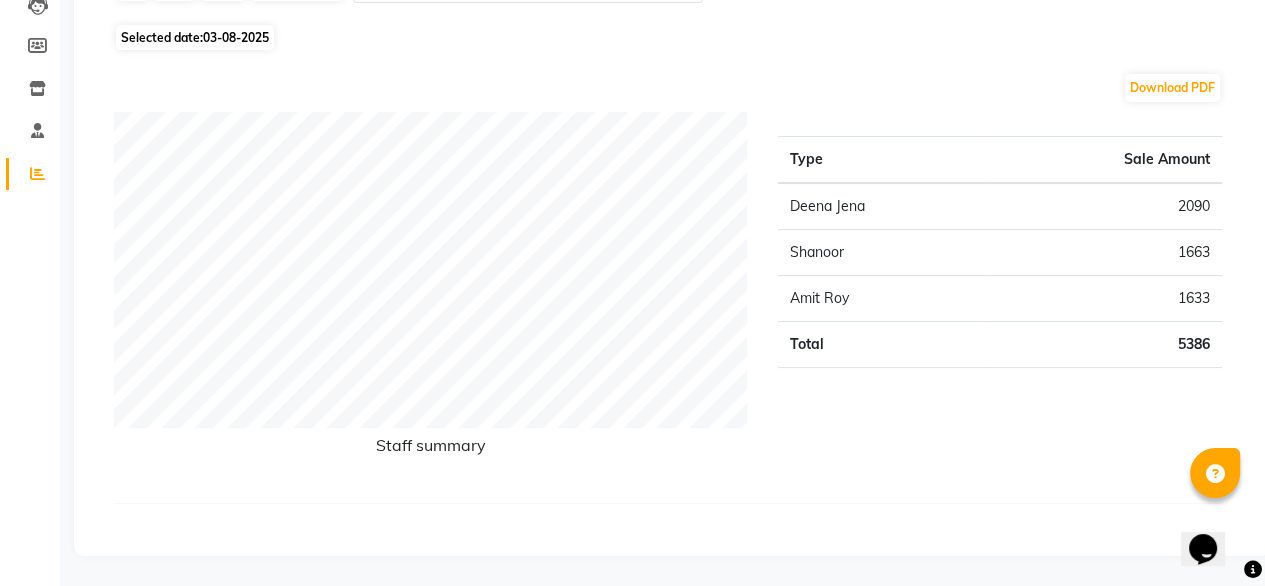 scroll, scrollTop: 0, scrollLeft: 0, axis: both 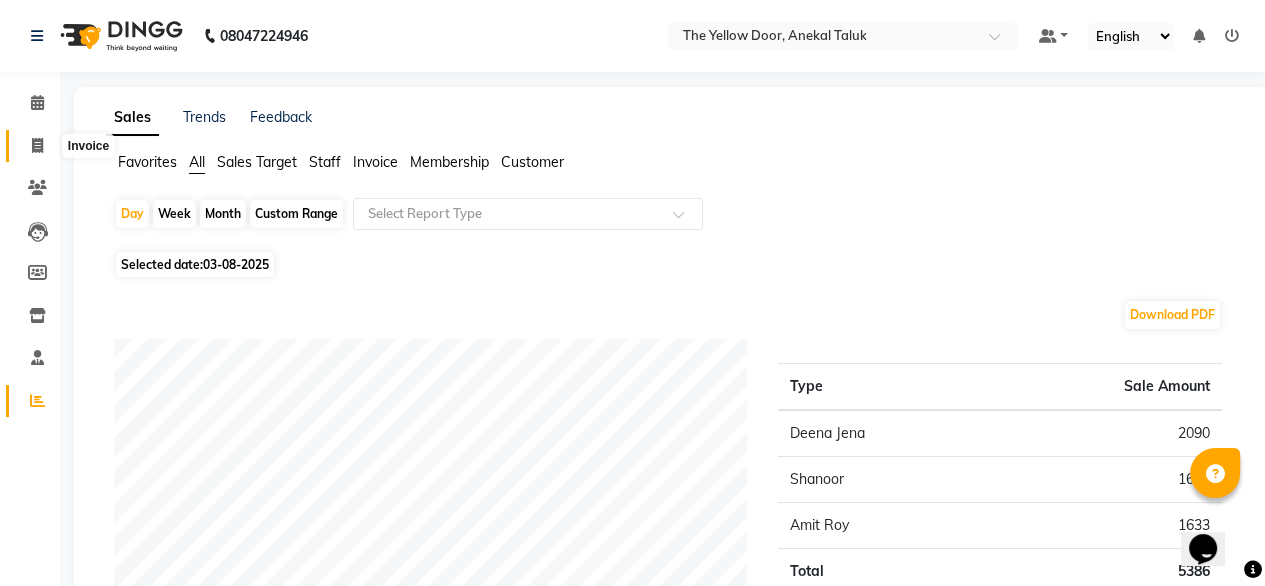 click 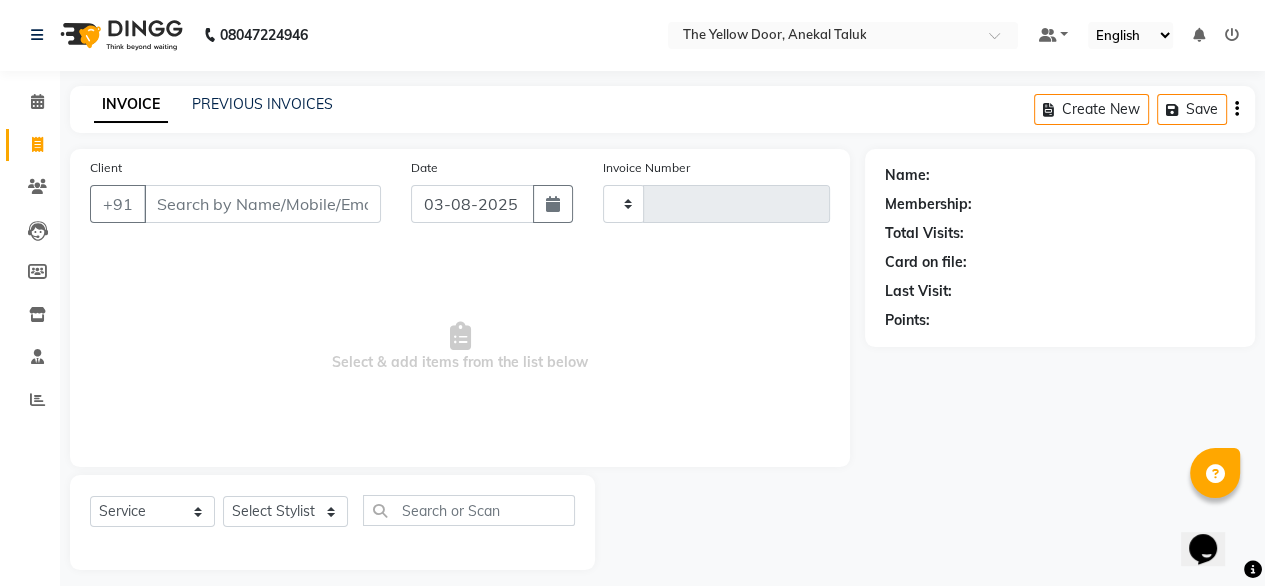 type on "01978" 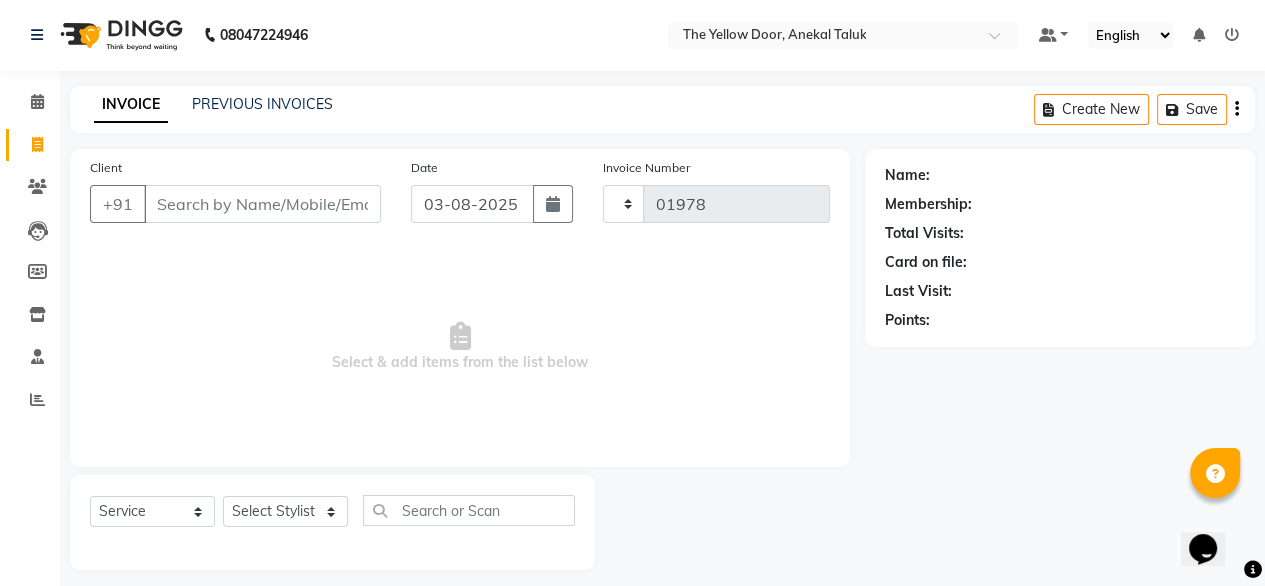 select on "5650" 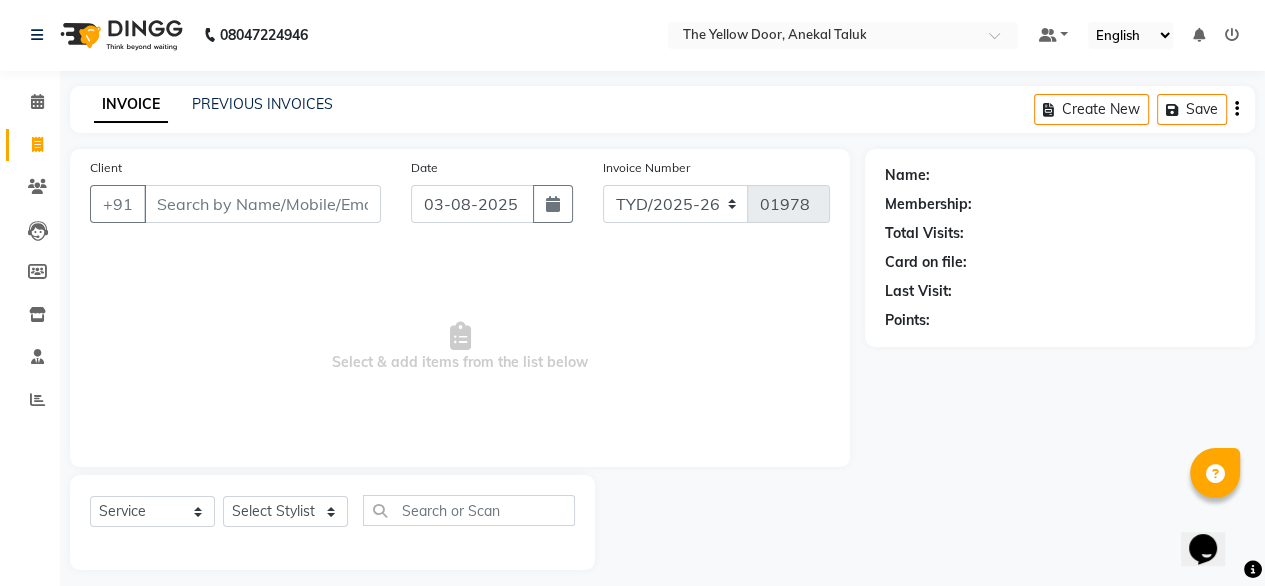 scroll, scrollTop: 16, scrollLeft: 0, axis: vertical 